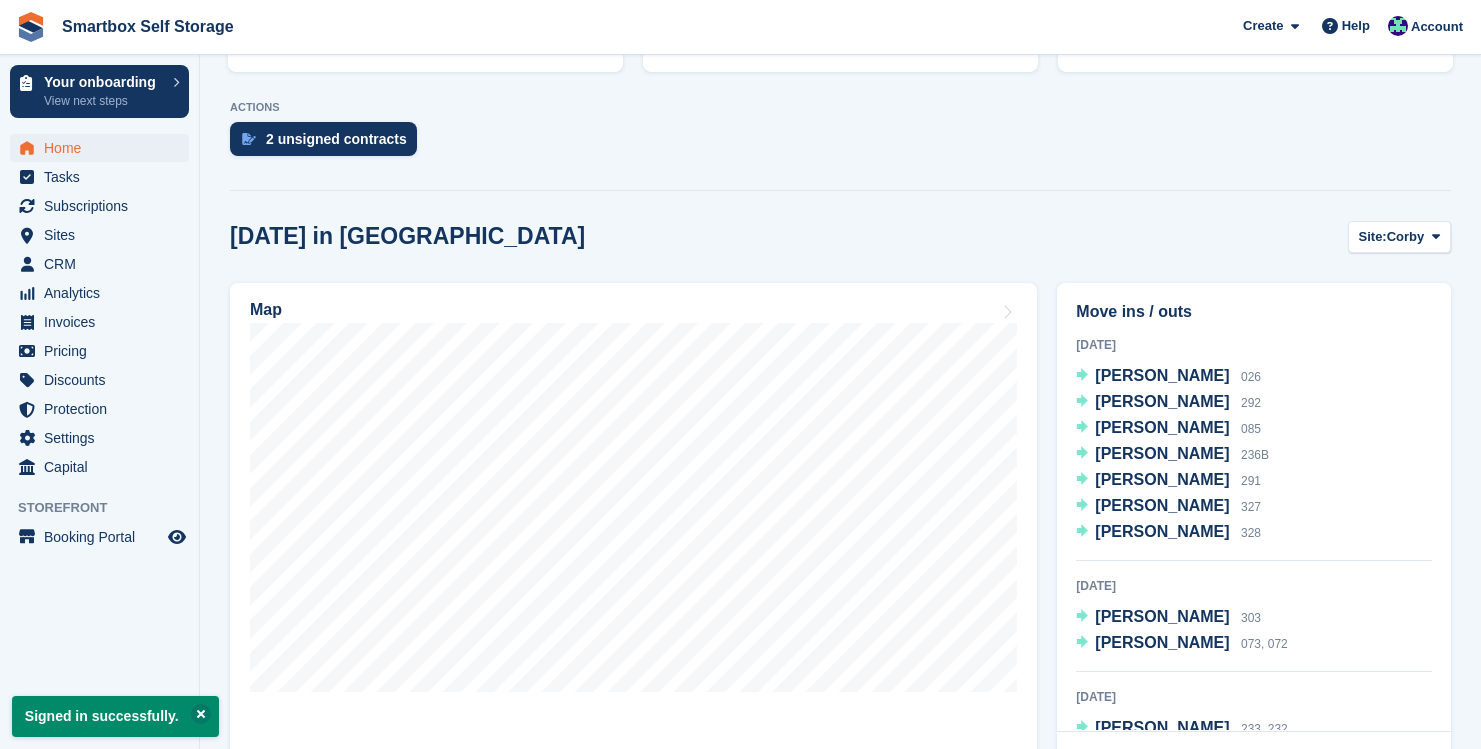 scroll, scrollTop: 435, scrollLeft: 0, axis: vertical 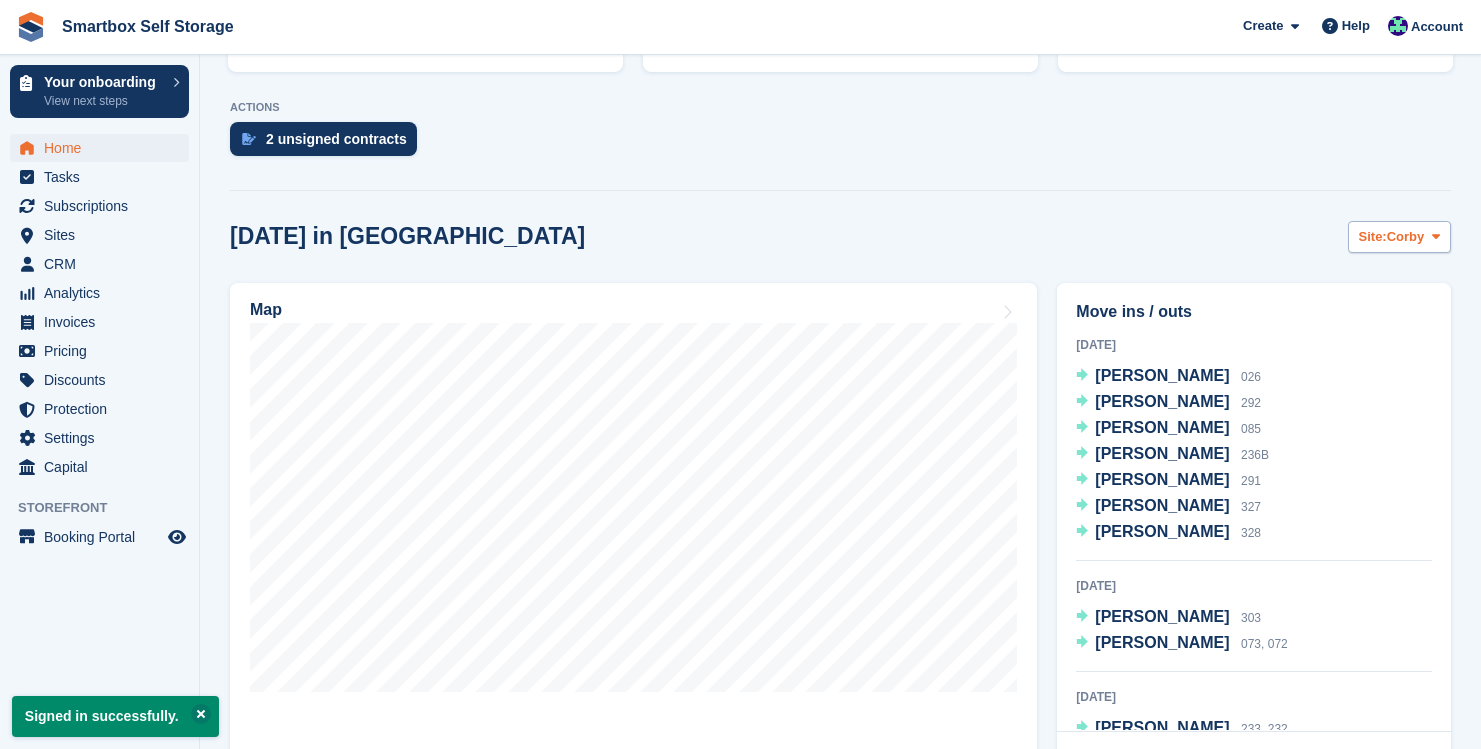 click on "Corby" at bounding box center (1406, 237) 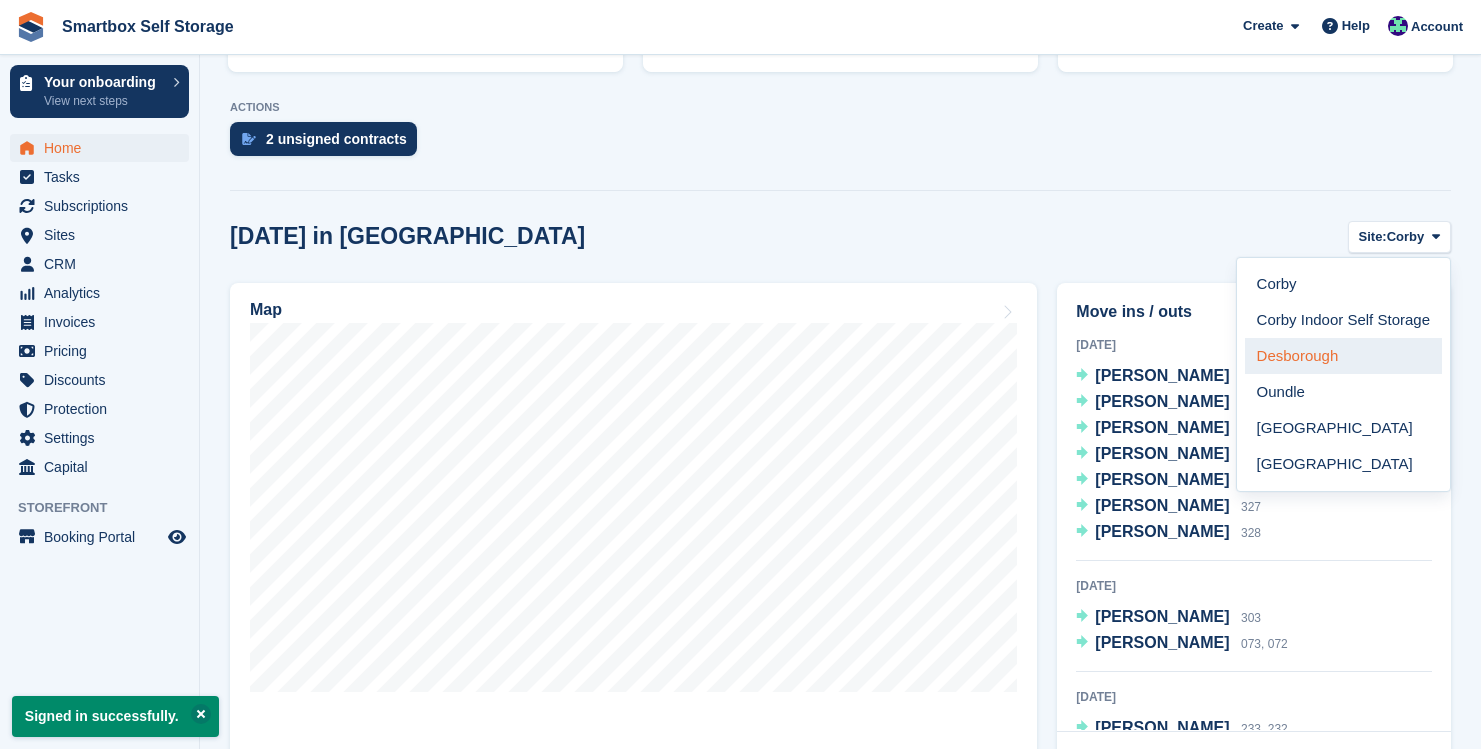 click on "Desborough" at bounding box center [1343, 356] 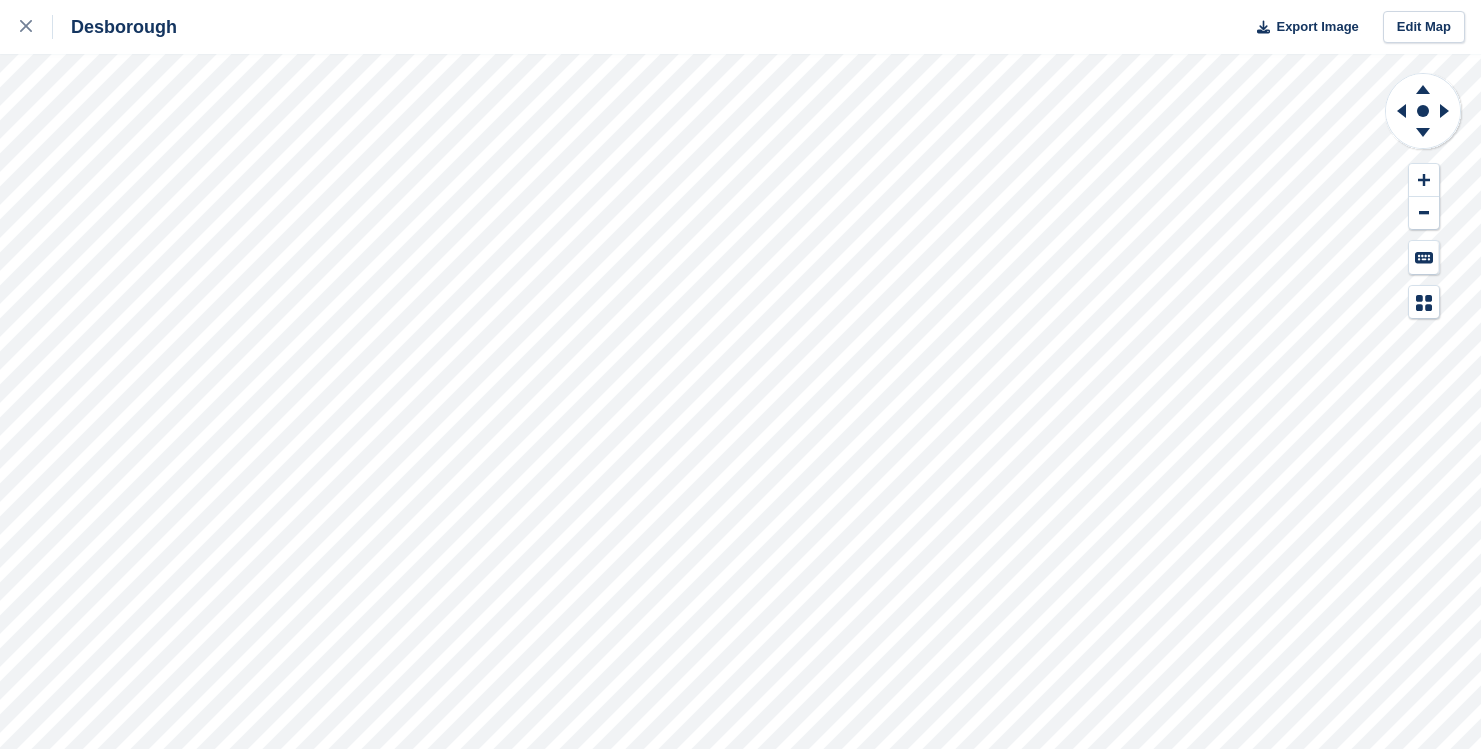 scroll, scrollTop: 0, scrollLeft: 0, axis: both 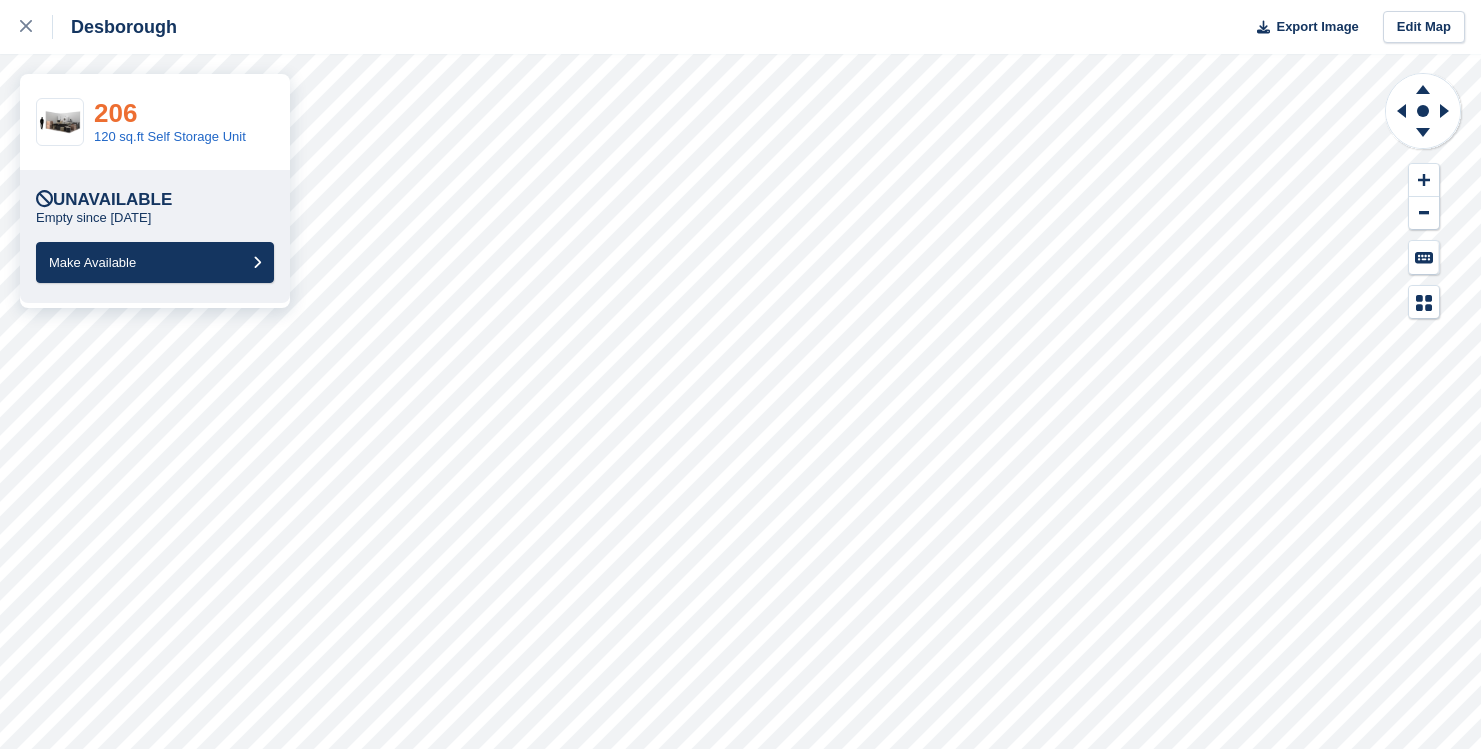 click on "206" at bounding box center (115, 113) 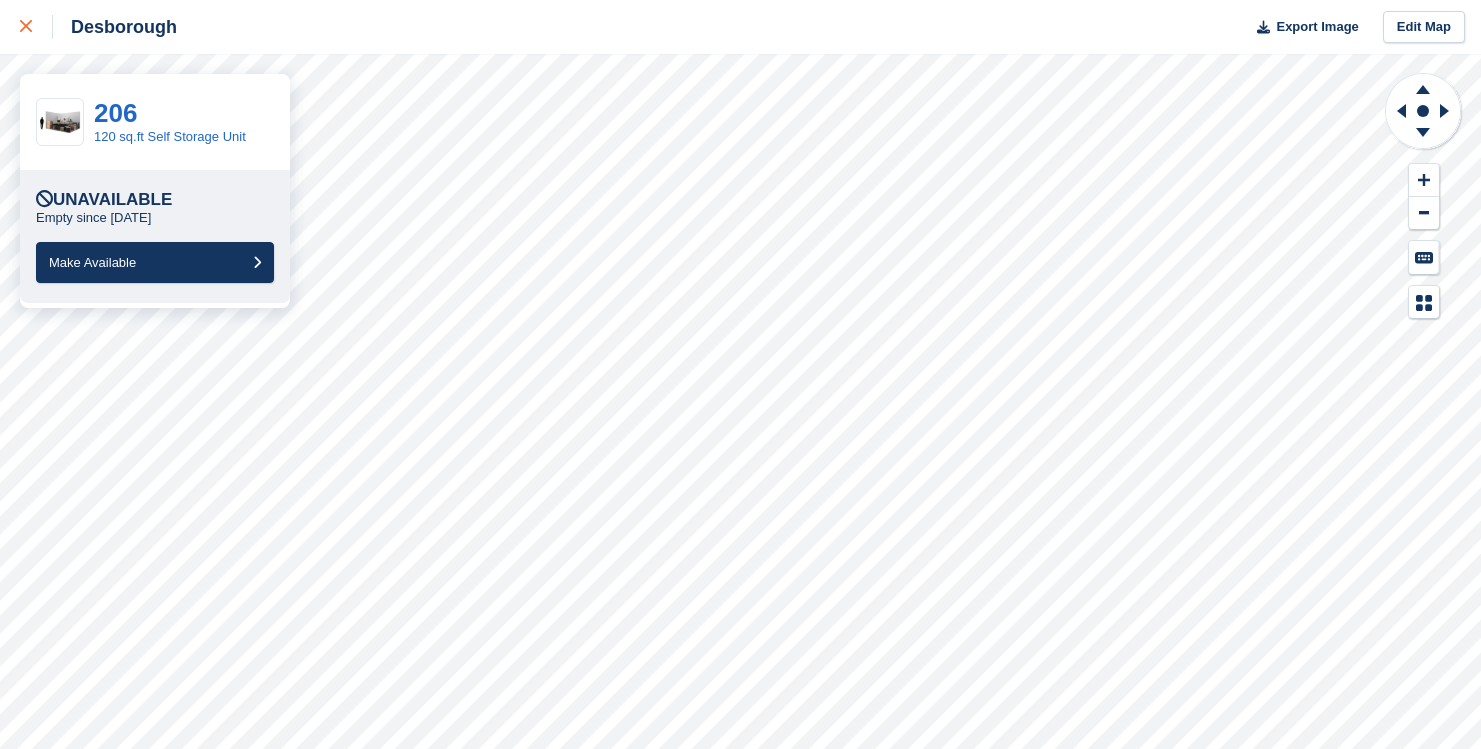 click at bounding box center [26, 27] 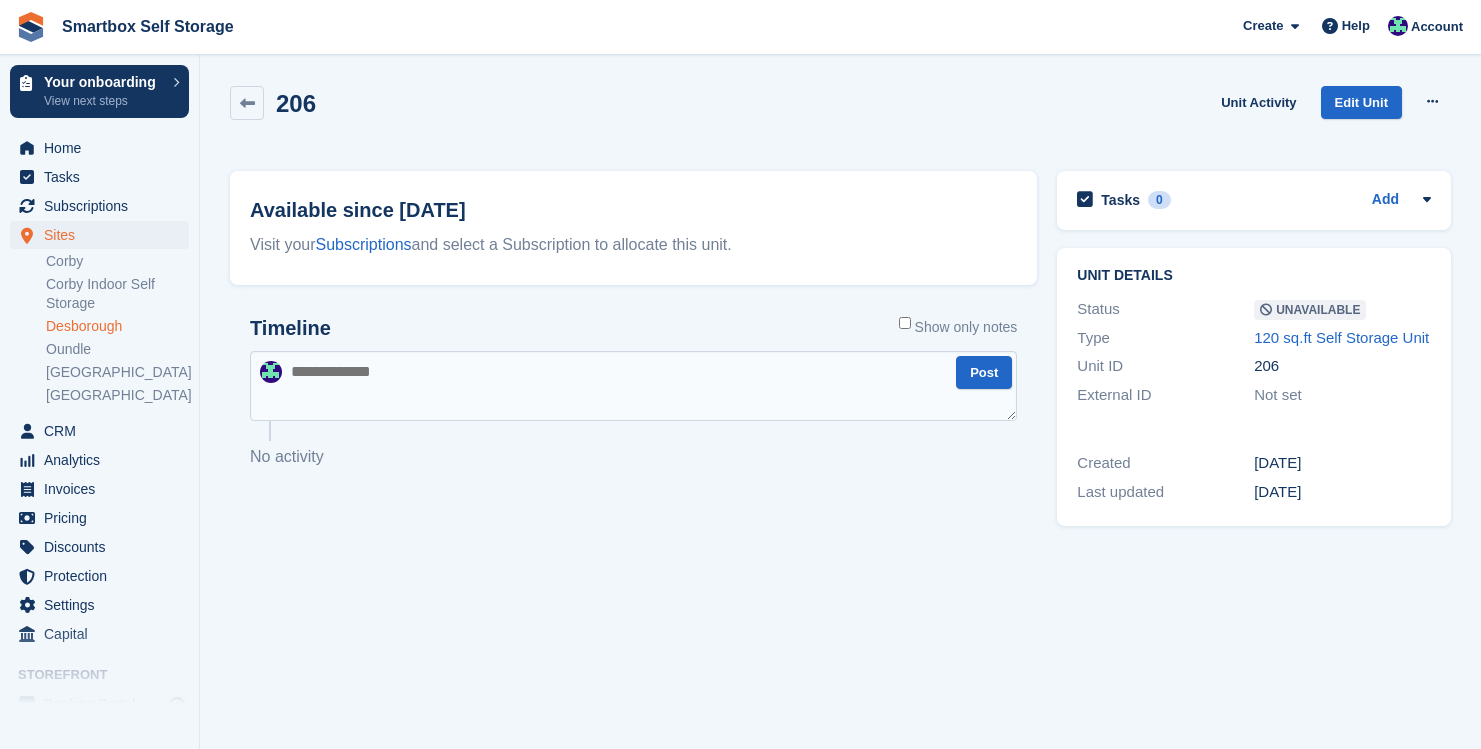 scroll, scrollTop: 0, scrollLeft: 0, axis: both 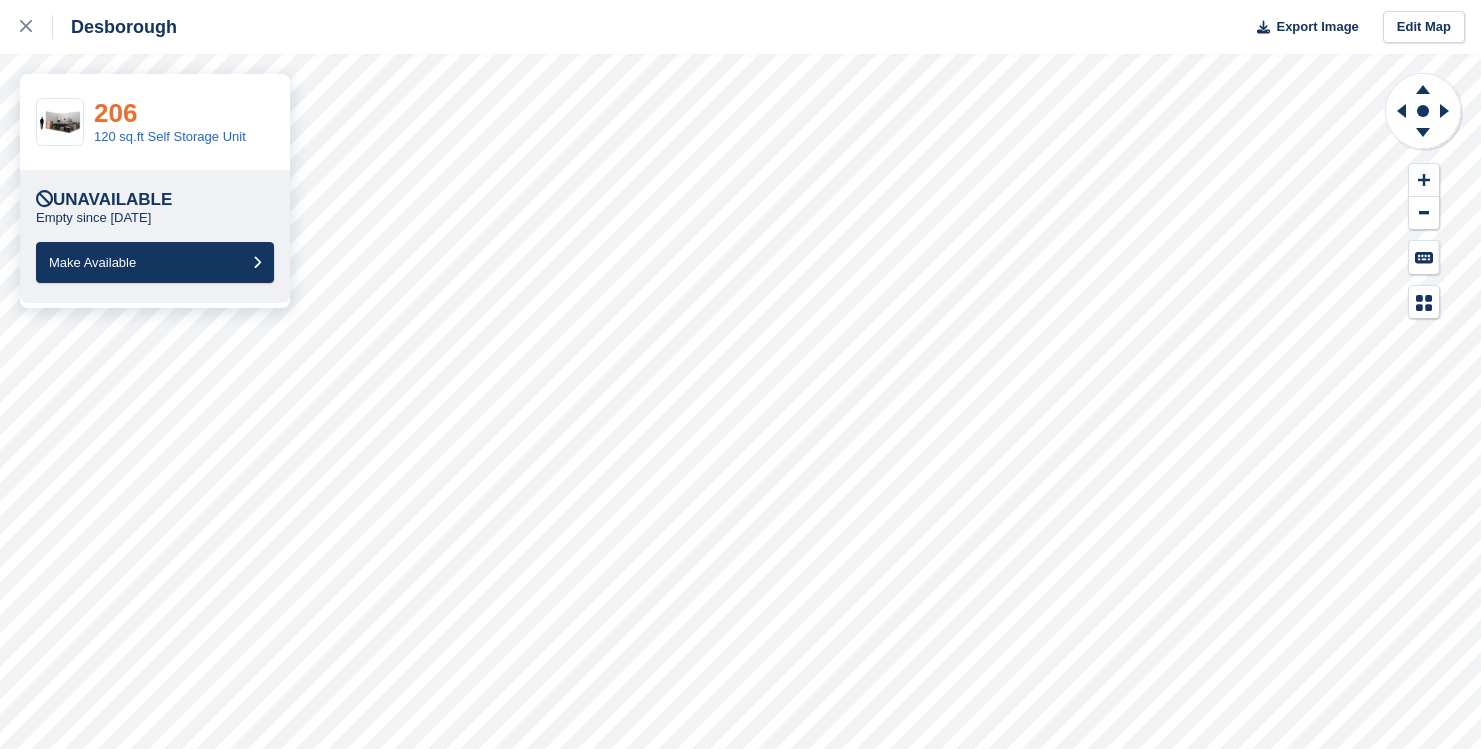 click on "206" at bounding box center (115, 113) 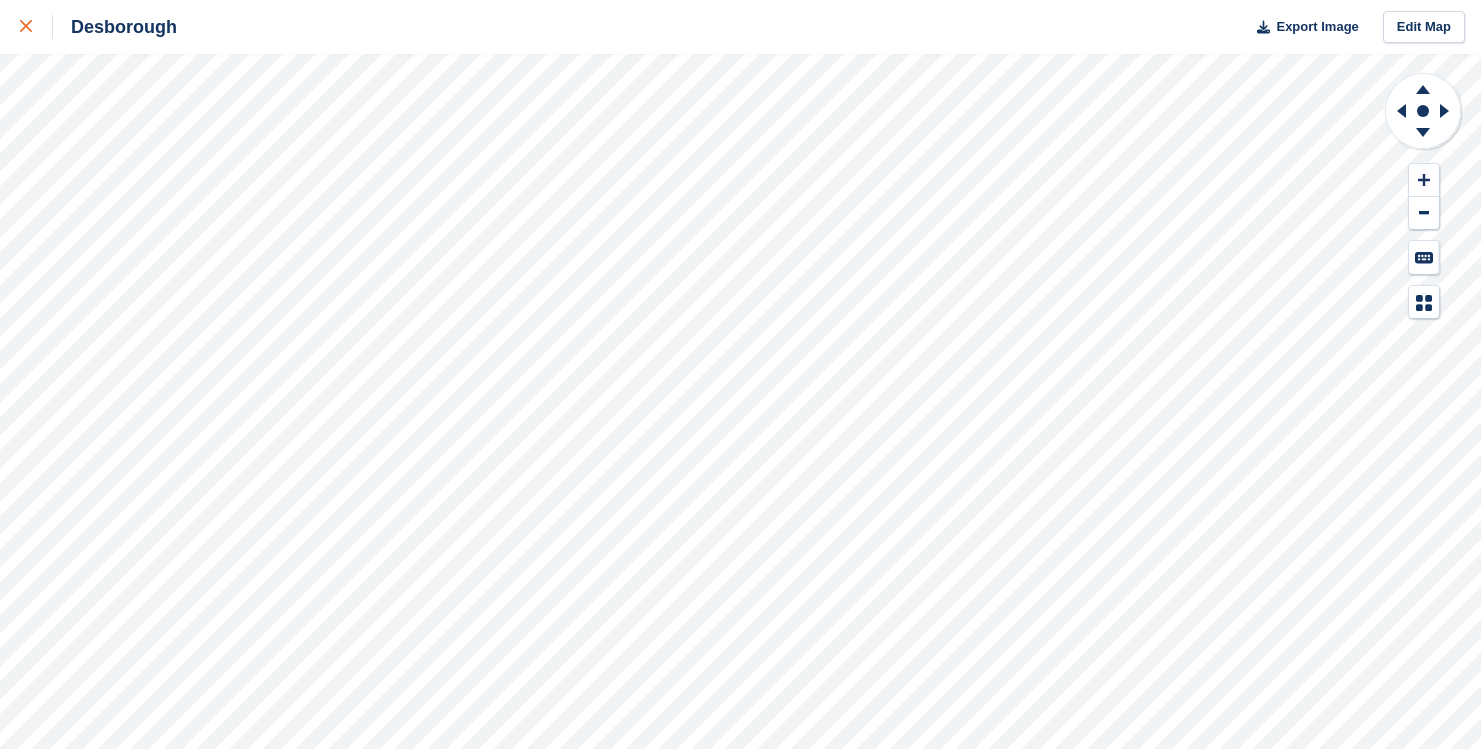click at bounding box center (36, 27) 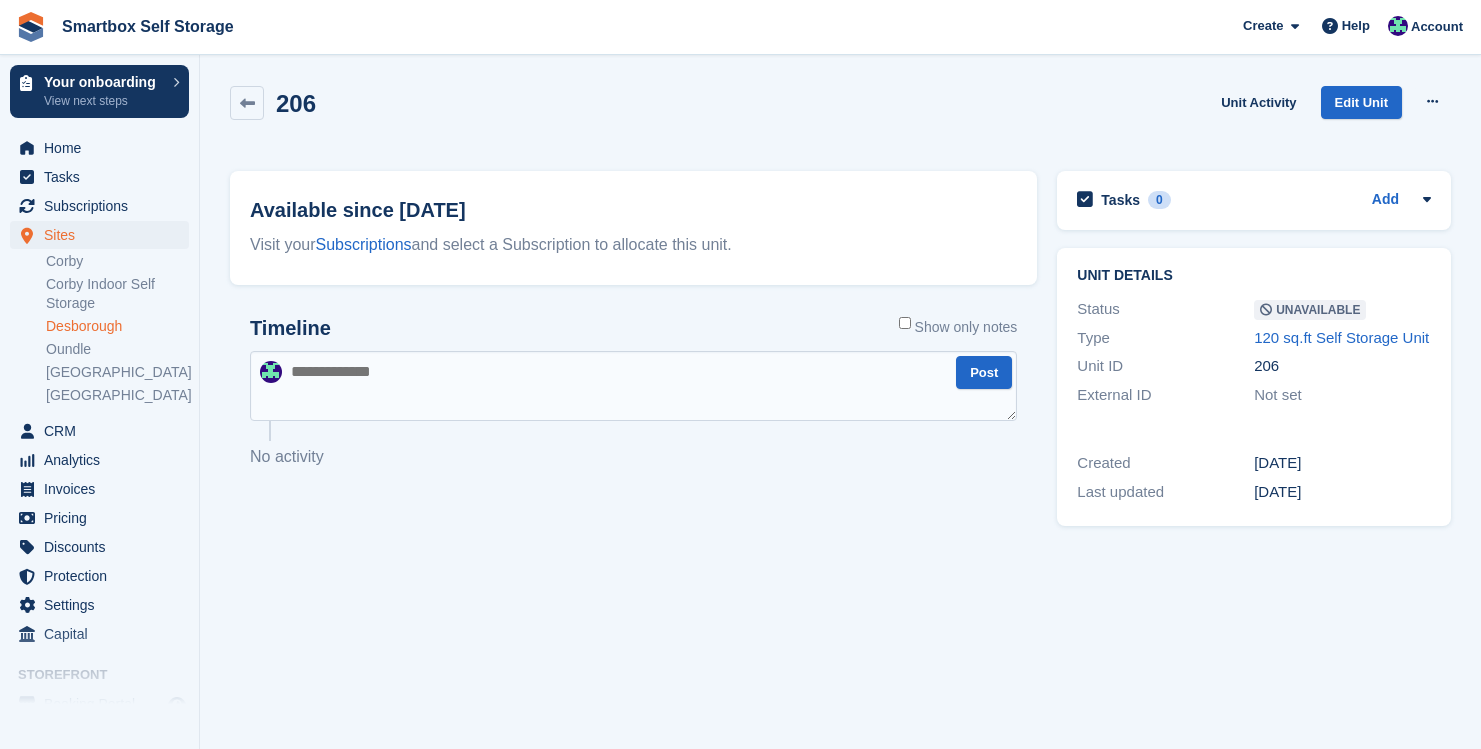 scroll, scrollTop: 0, scrollLeft: 0, axis: both 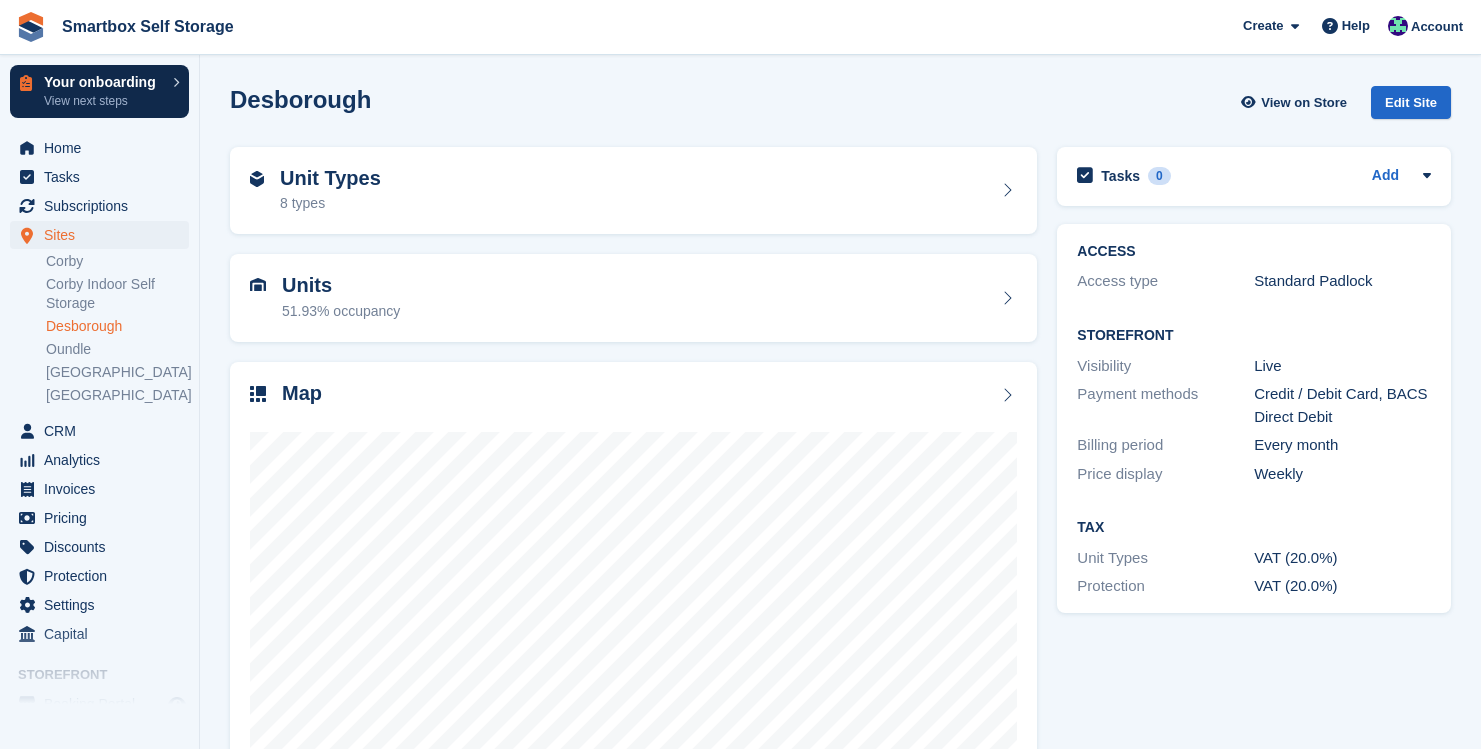 click on "Your onboarding" at bounding box center [103, 82] 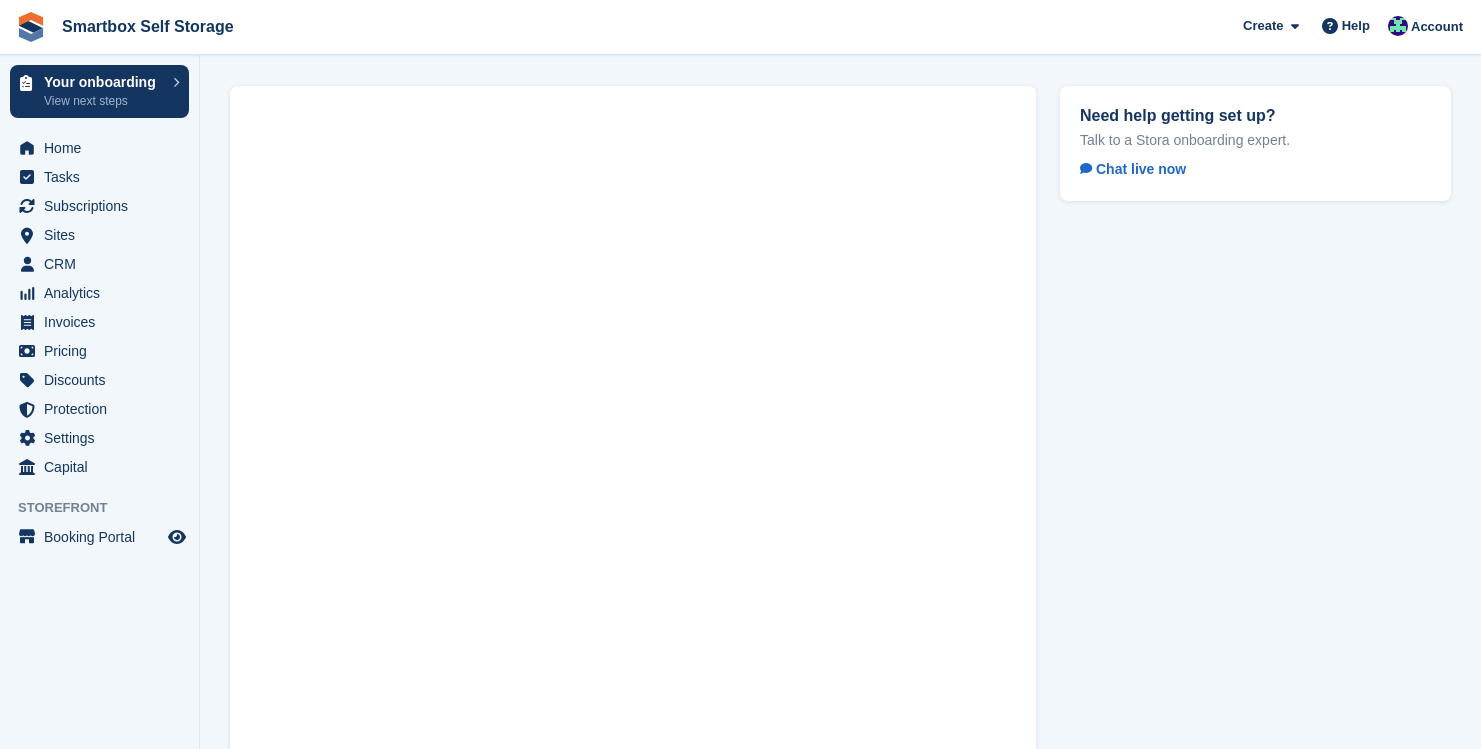 scroll, scrollTop: 0, scrollLeft: 0, axis: both 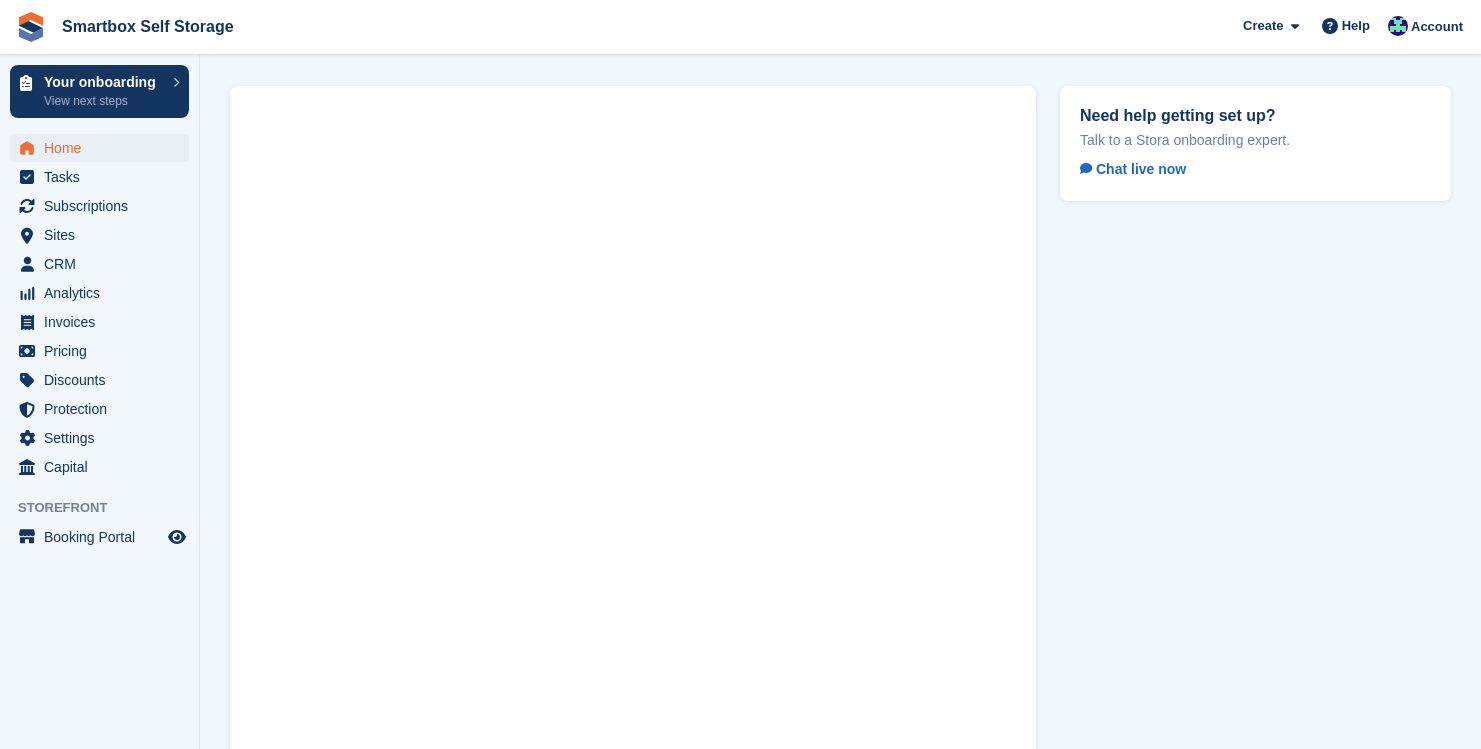 click on "Home" at bounding box center [104, 148] 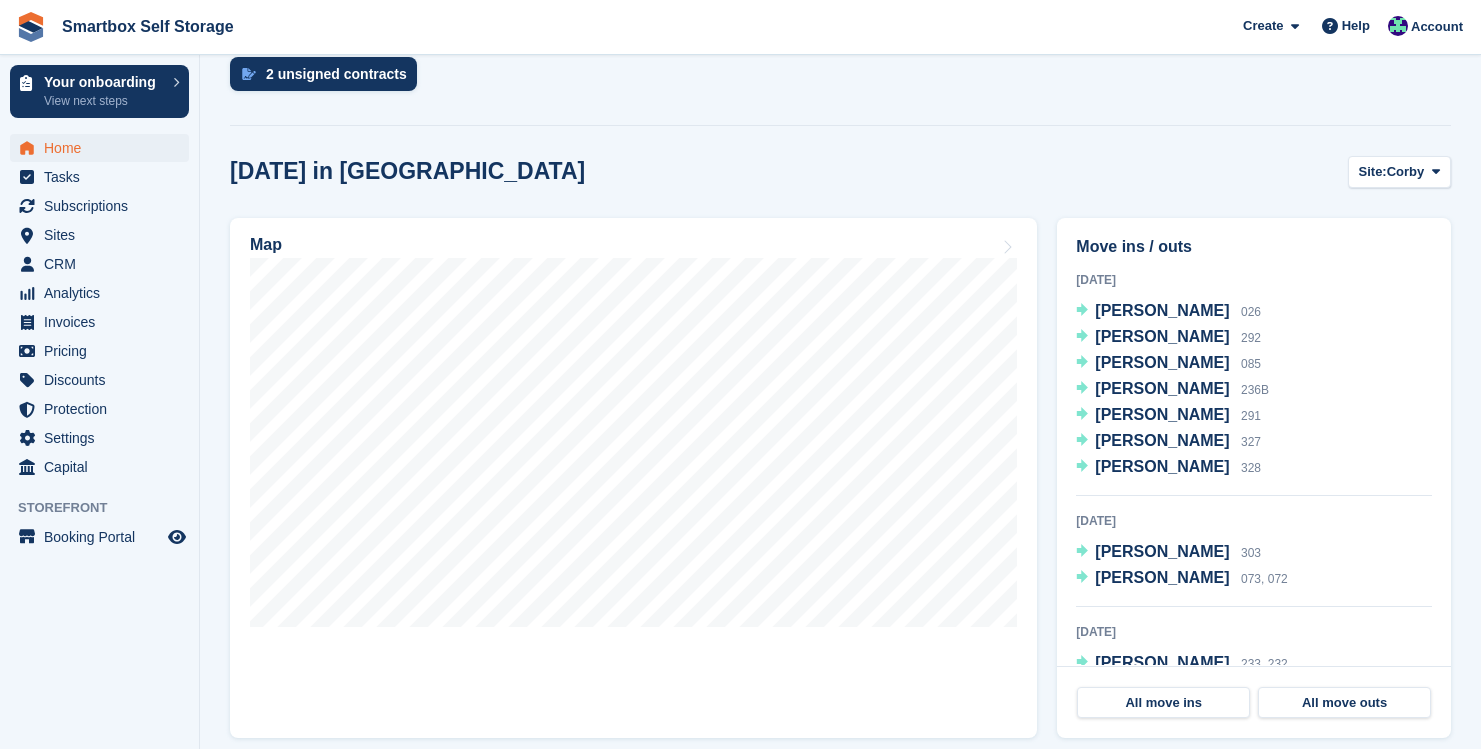 scroll, scrollTop: 518, scrollLeft: 0, axis: vertical 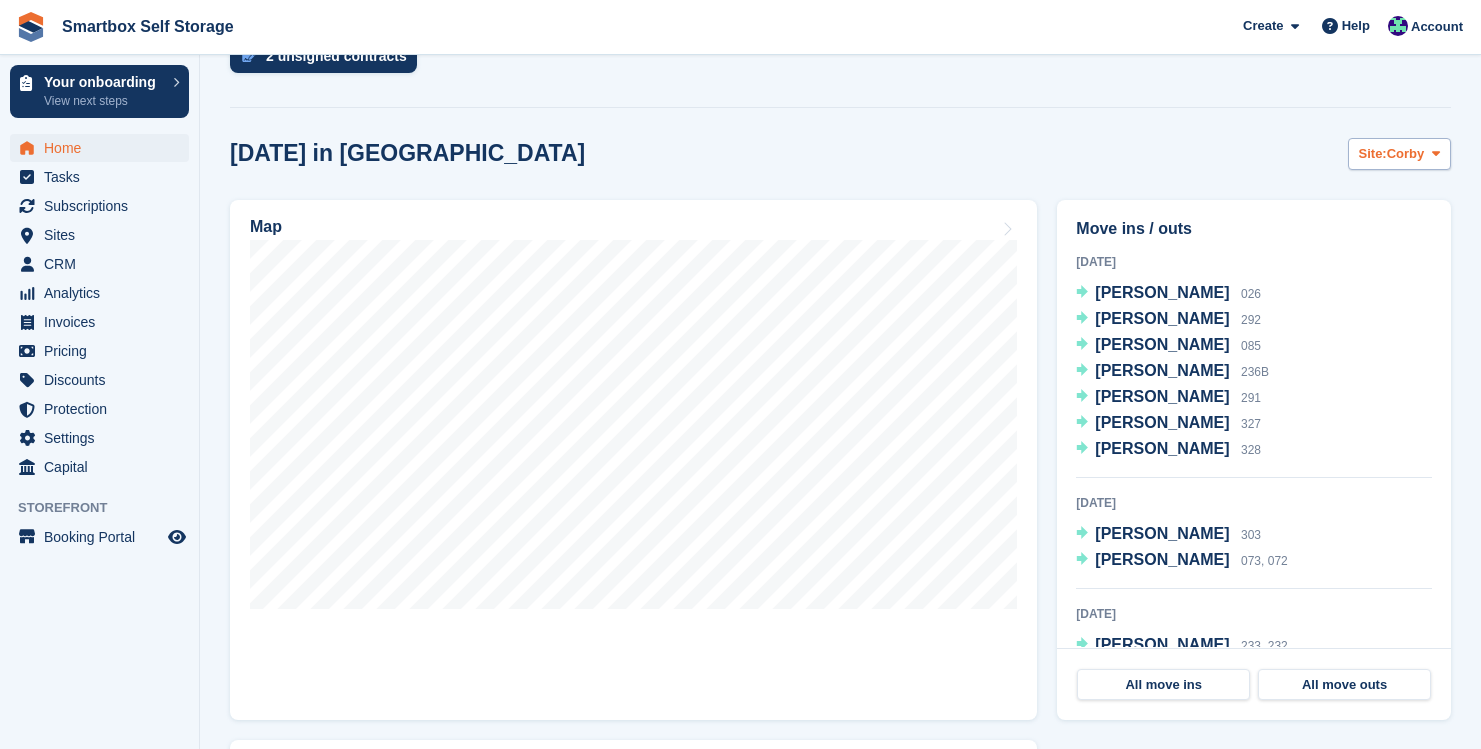 click on "Corby" at bounding box center [1406, 154] 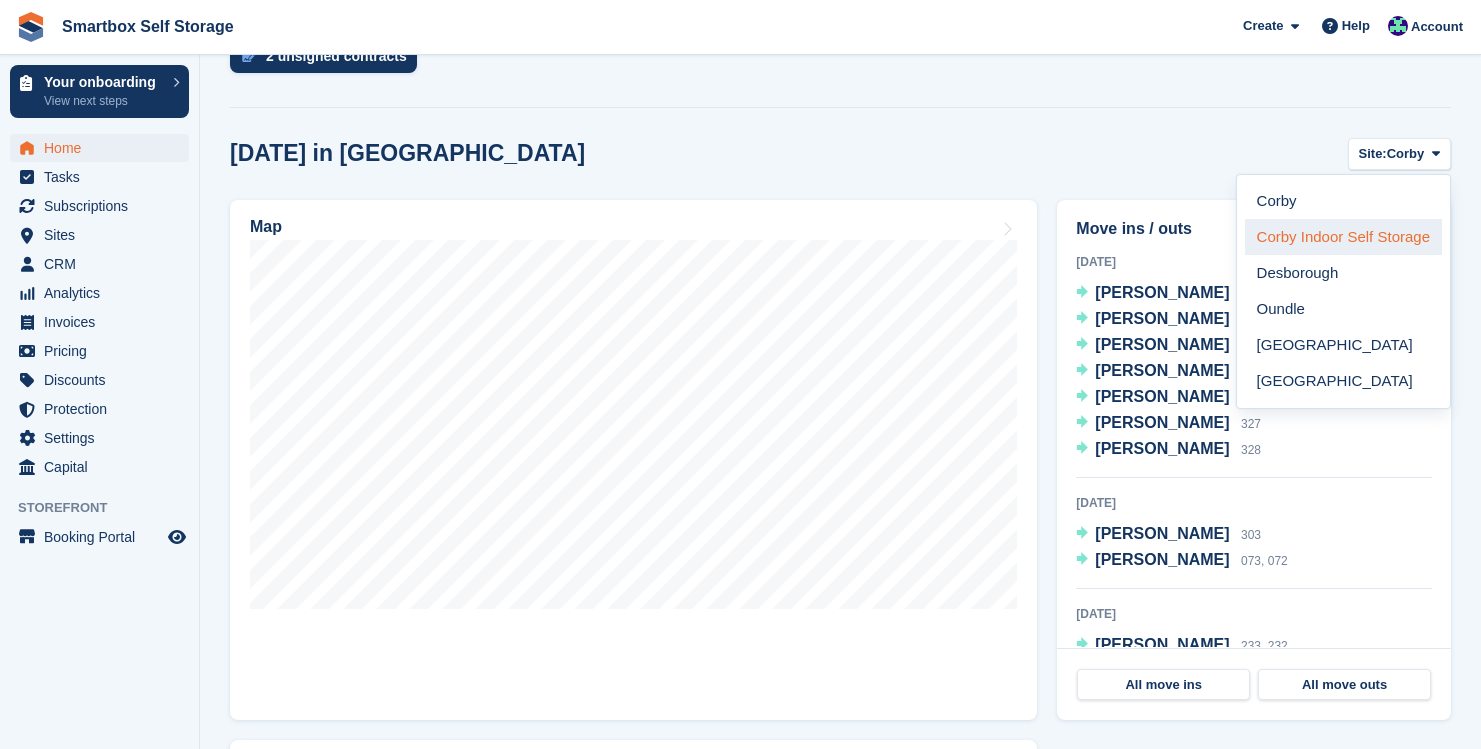 click on "Corby Indoor Self Storage" at bounding box center [1343, 237] 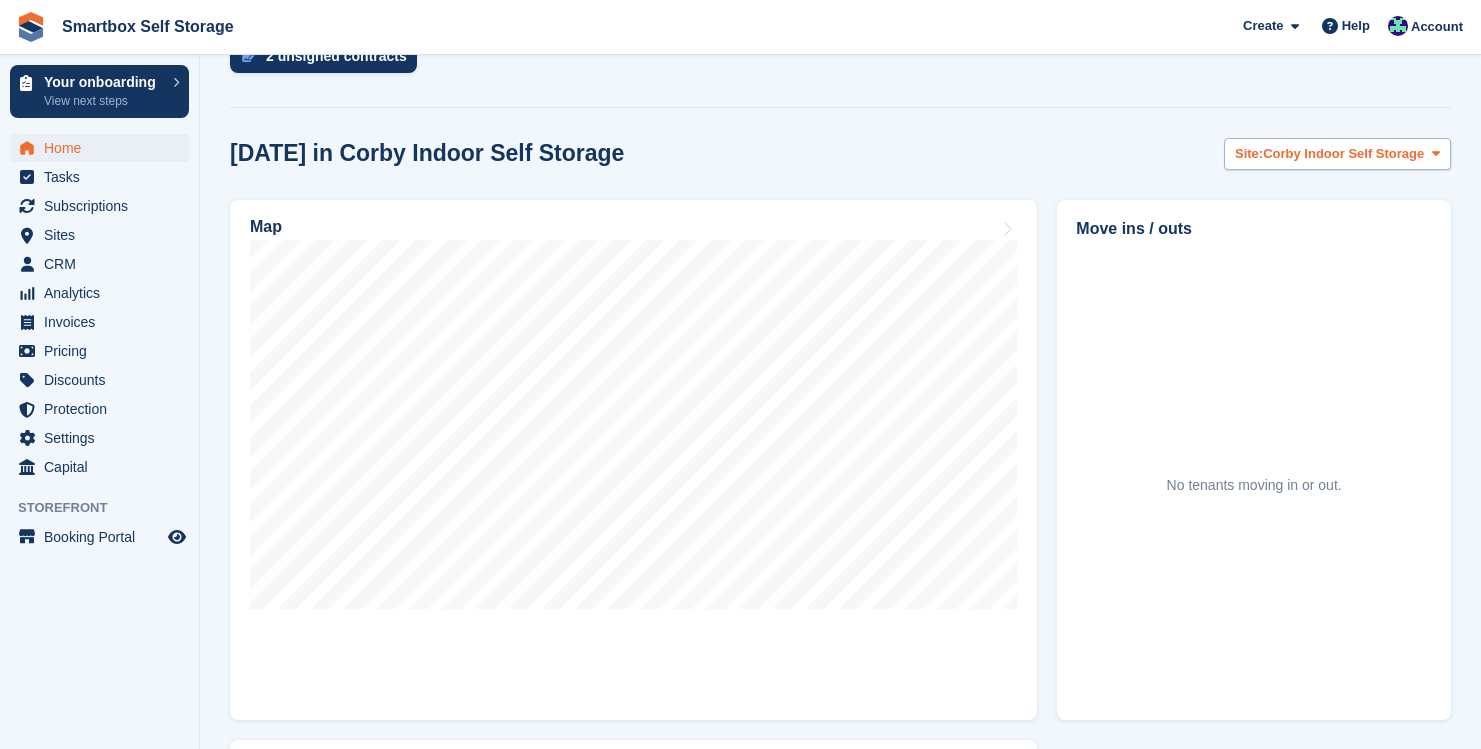 click on "Corby Indoor Self Storage" at bounding box center (1343, 154) 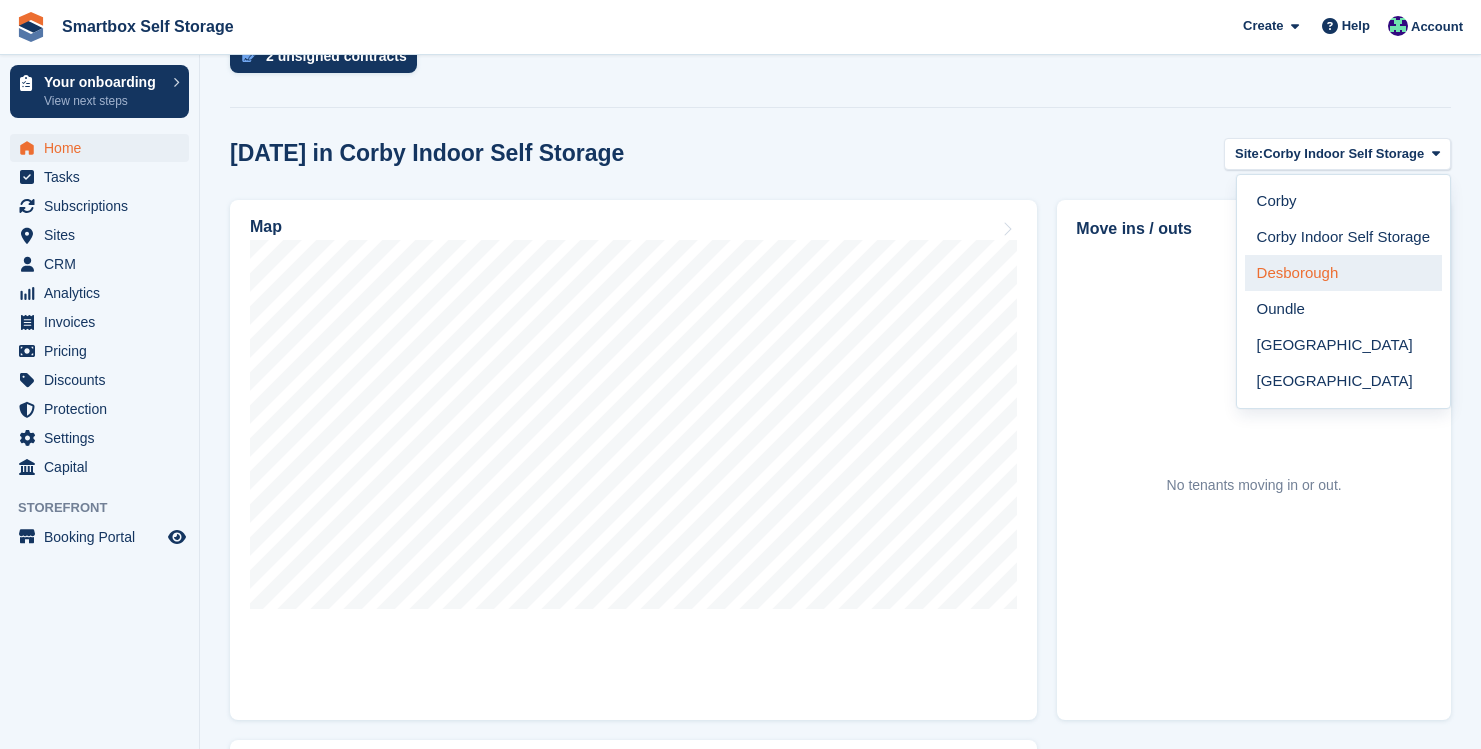 click on "Desborough" at bounding box center [1343, 273] 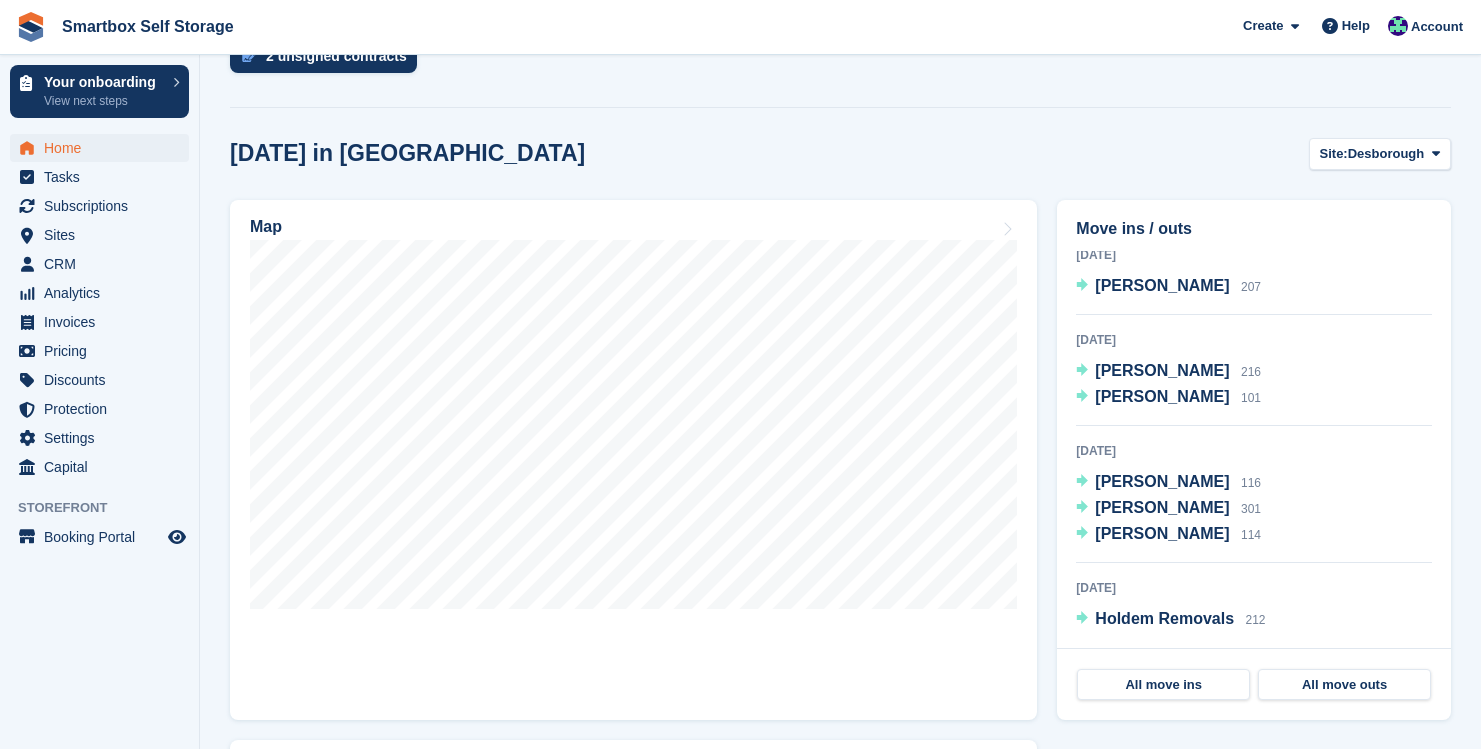 scroll, scrollTop: 2756, scrollLeft: 0, axis: vertical 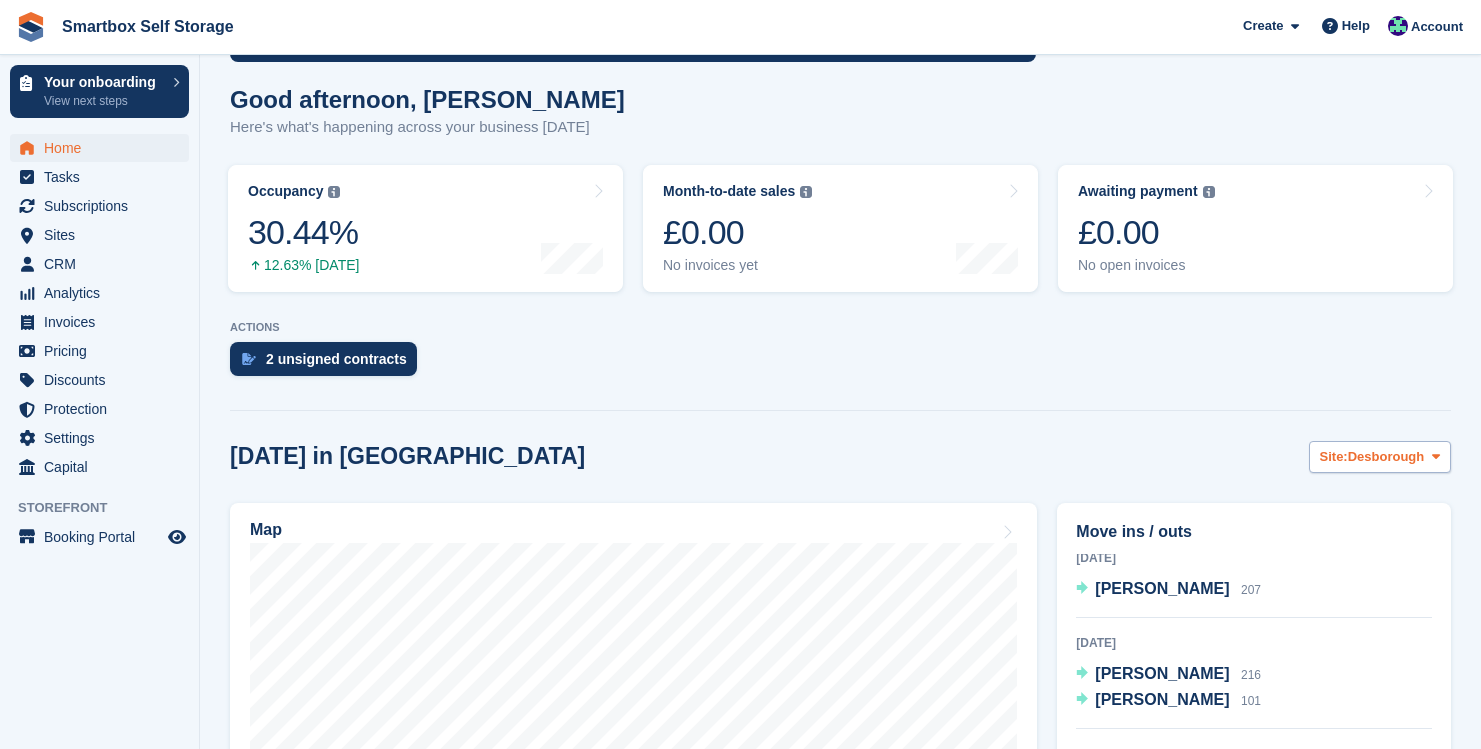 click on "Site:
Desborough" at bounding box center [1380, 457] 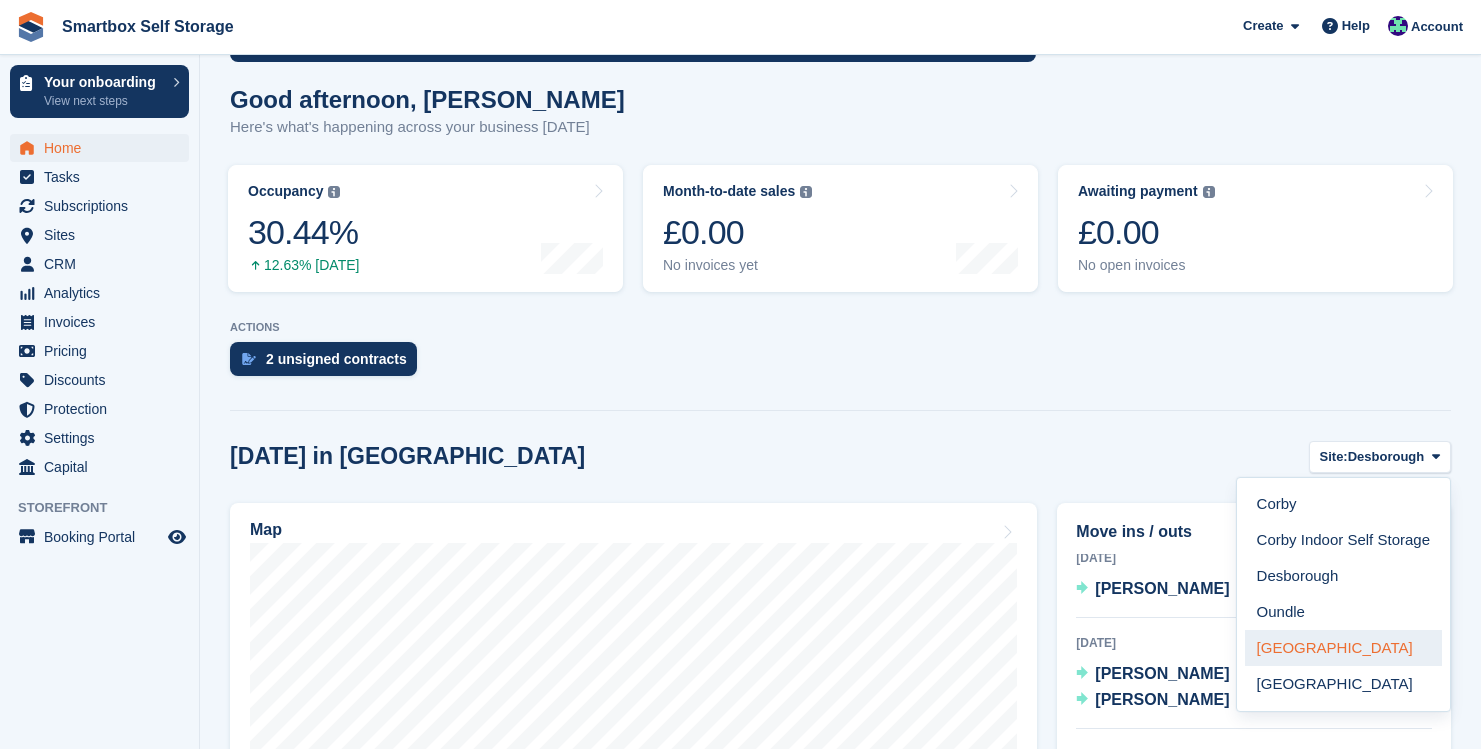 click on "[GEOGRAPHIC_DATA]" at bounding box center (1343, 648) 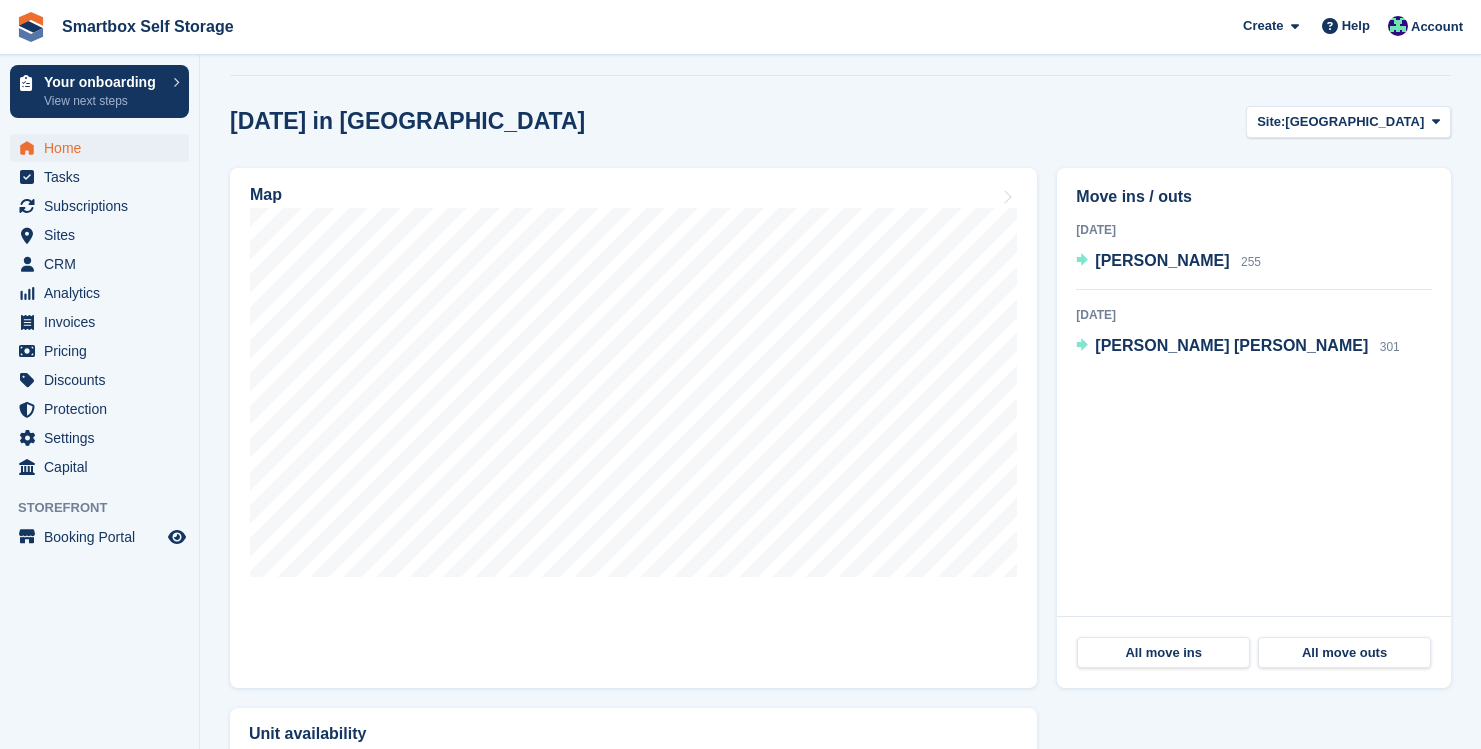 scroll, scrollTop: 560, scrollLeft: 0, axis: vertical 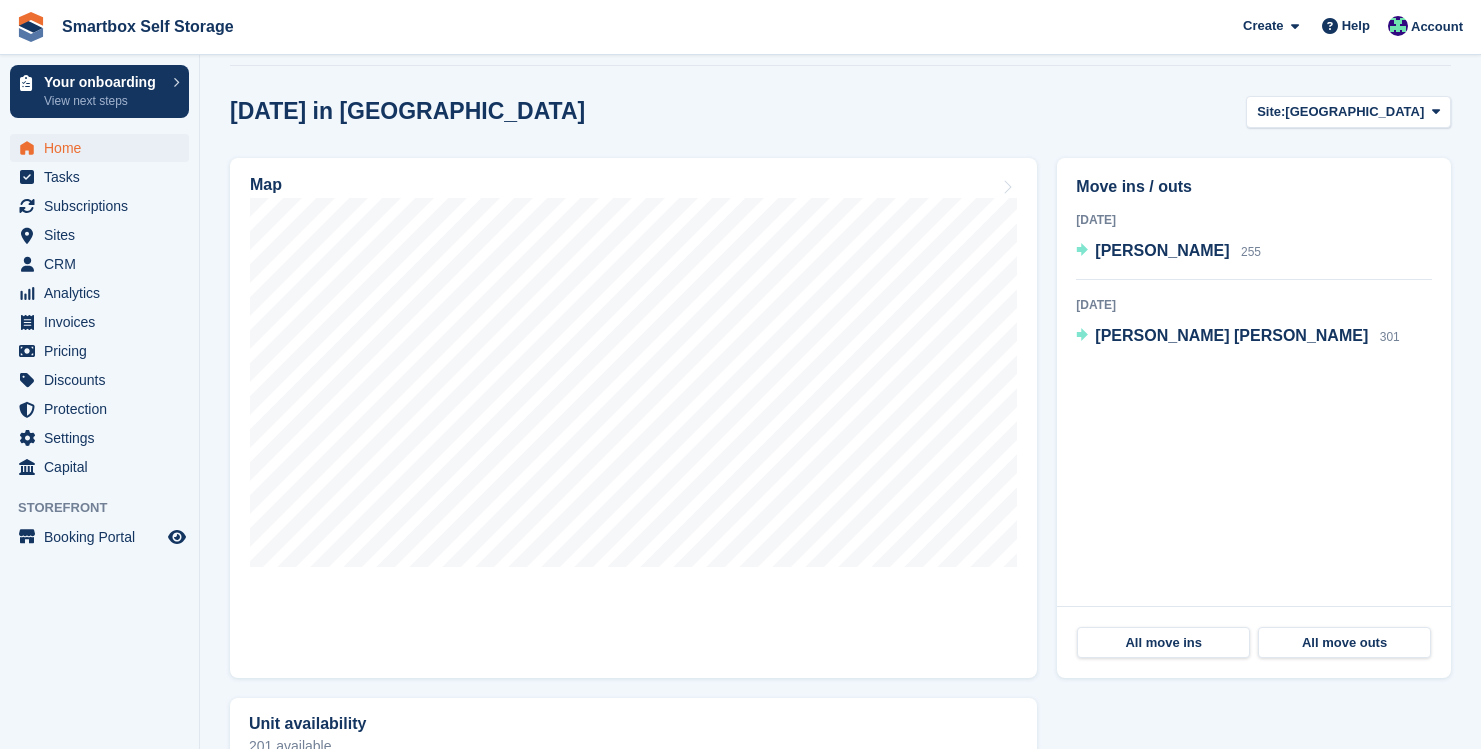 click on "Today in Stamford
Site:
Stamford
Corby
Corby Indoor Self Storage
Desborough
Oundle
Stamford
Leicester
Map
Move ins / outs
22 Jul 2025
Sophie McCarthy
255
24 Jul 2025
Stephen Andrew Holmes
301
All move ins
All move outs
Unit availability
201 available
Name
Available" at bounding box center [840, 746] 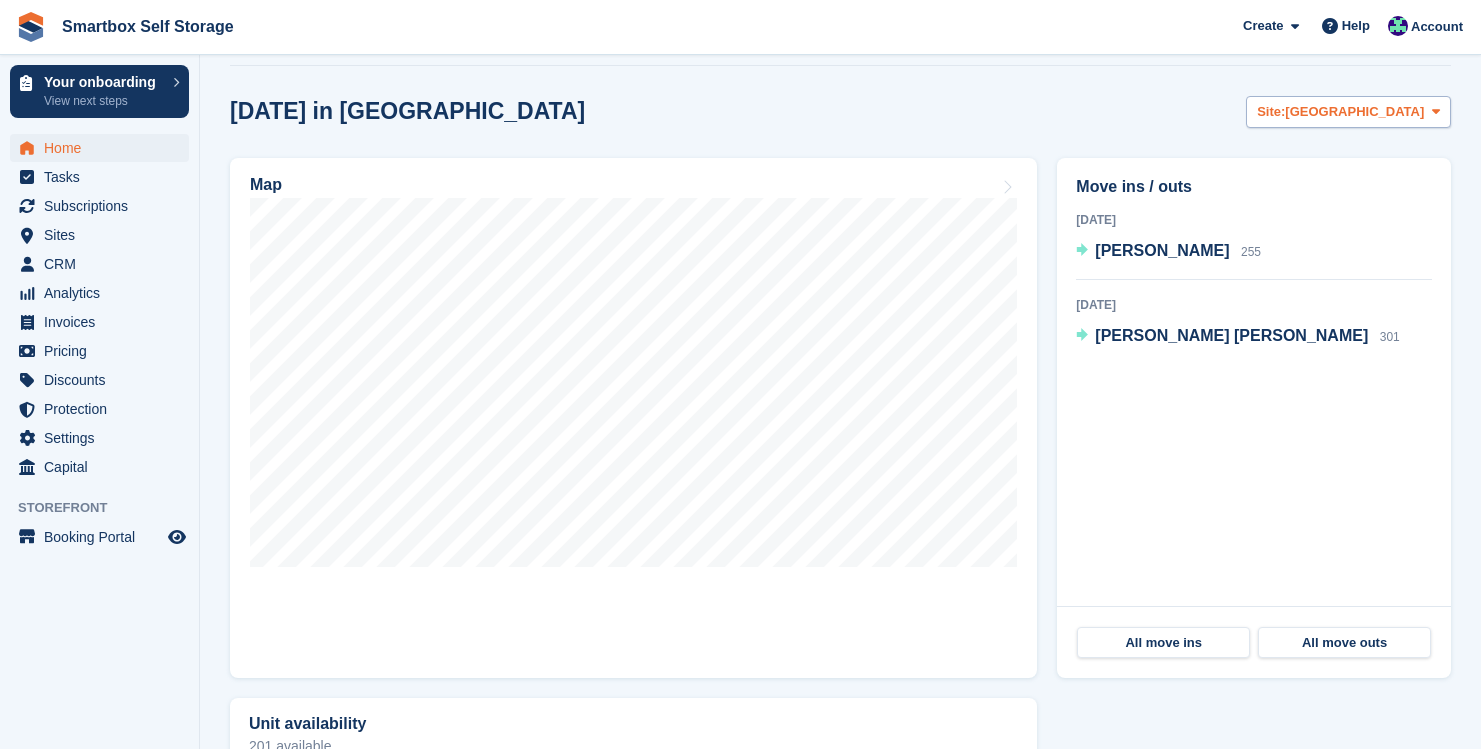 click on "[GEOGRAPHIC_DATA]" at bounding box center (1354, 112) 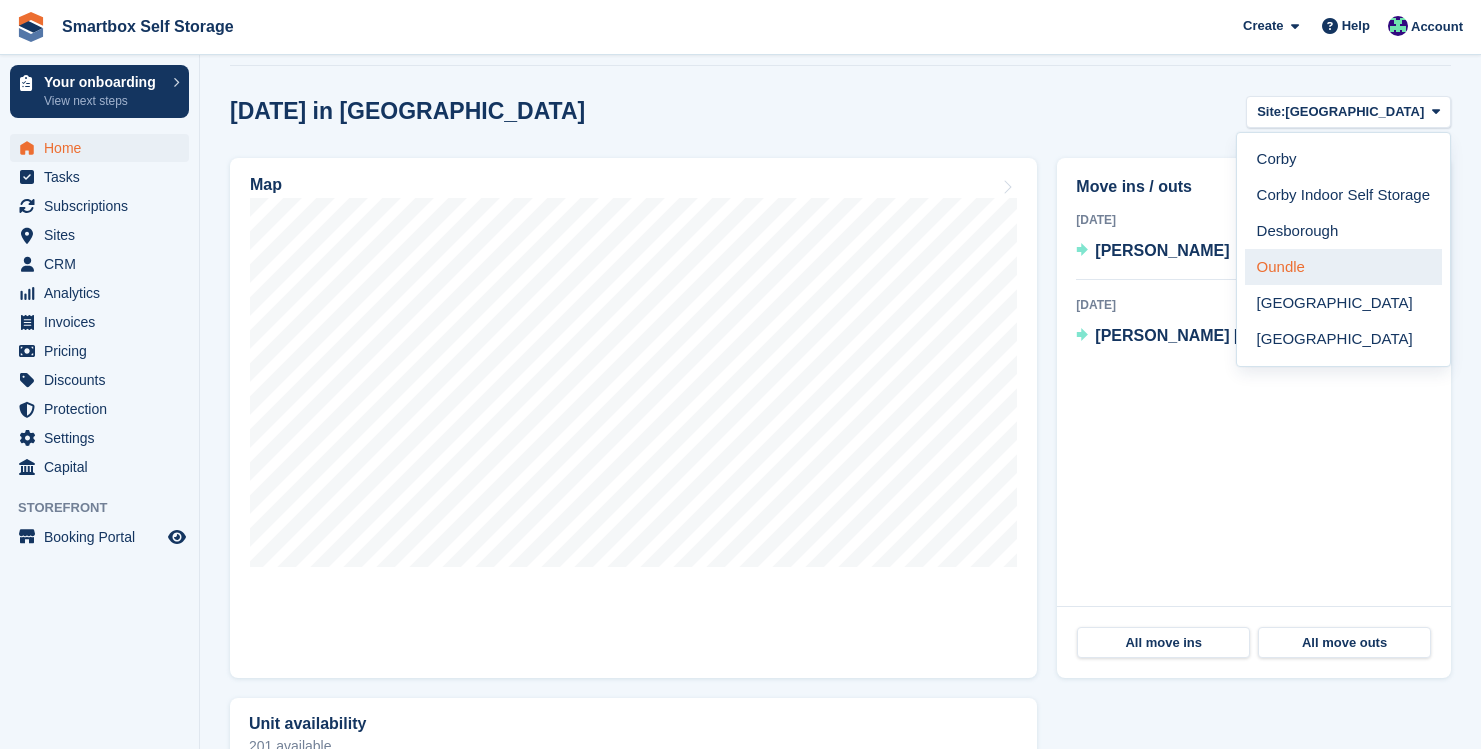 click on "Oundle" at bounding box center [1343, 267] 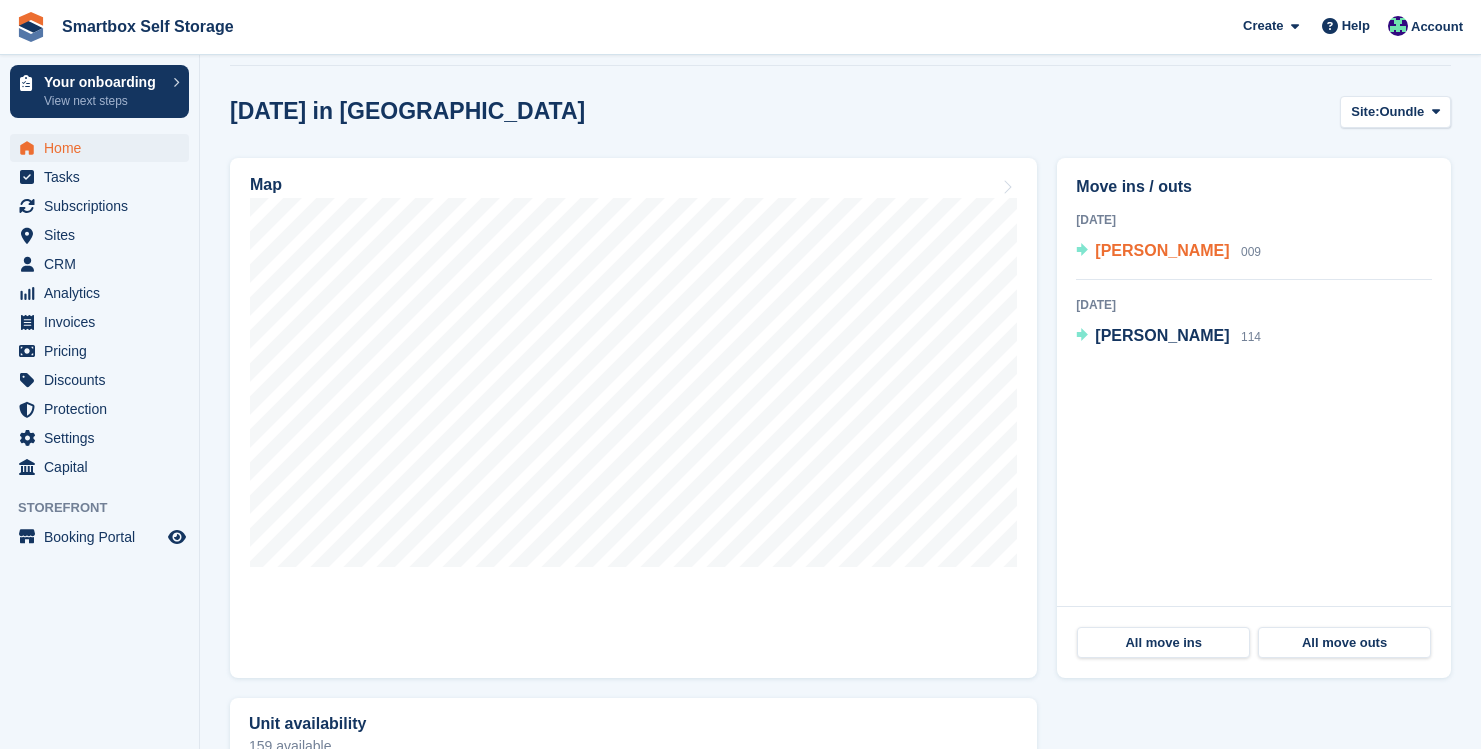 click on "Hollie Rootham" at bounding box center (1162, 250) 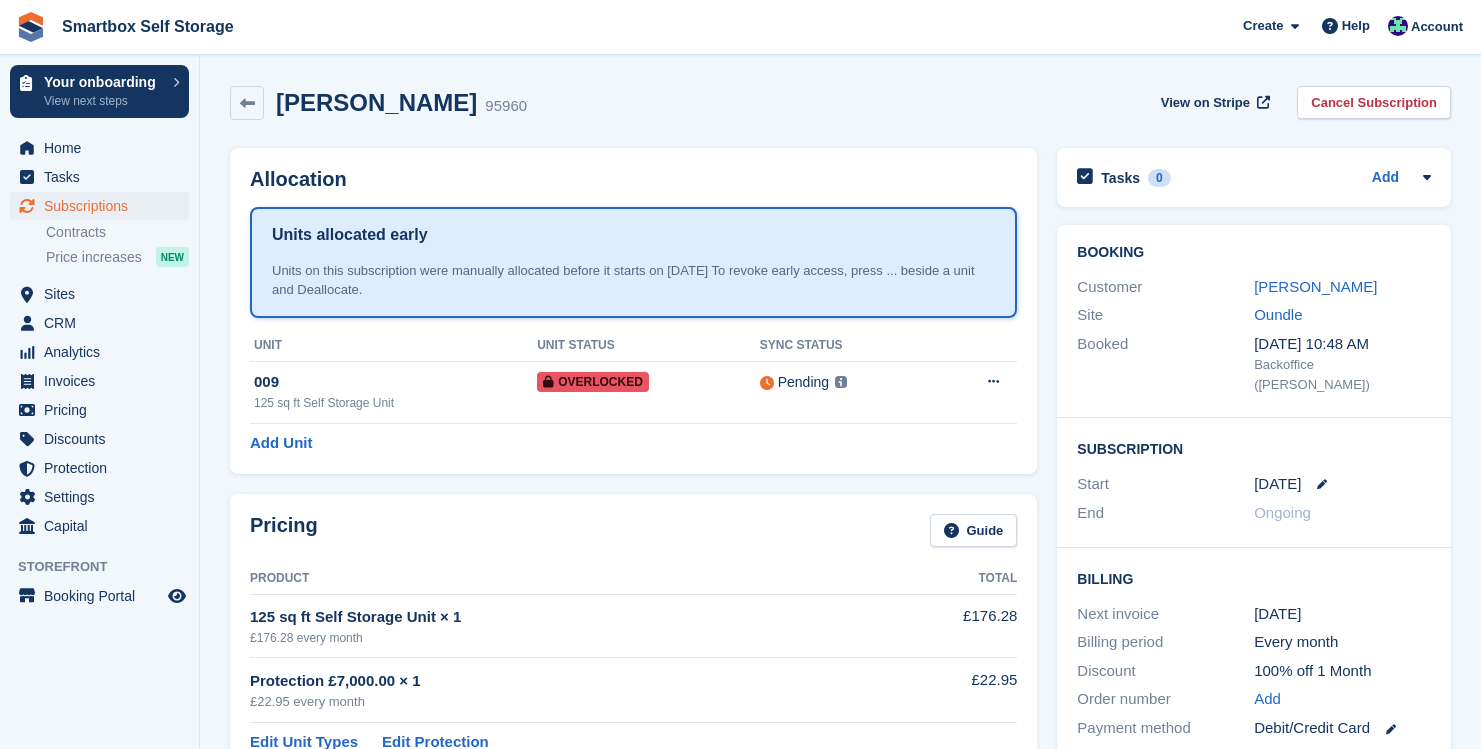 scroll, scrollTop: 0, scrollLeft: 0, axis: both 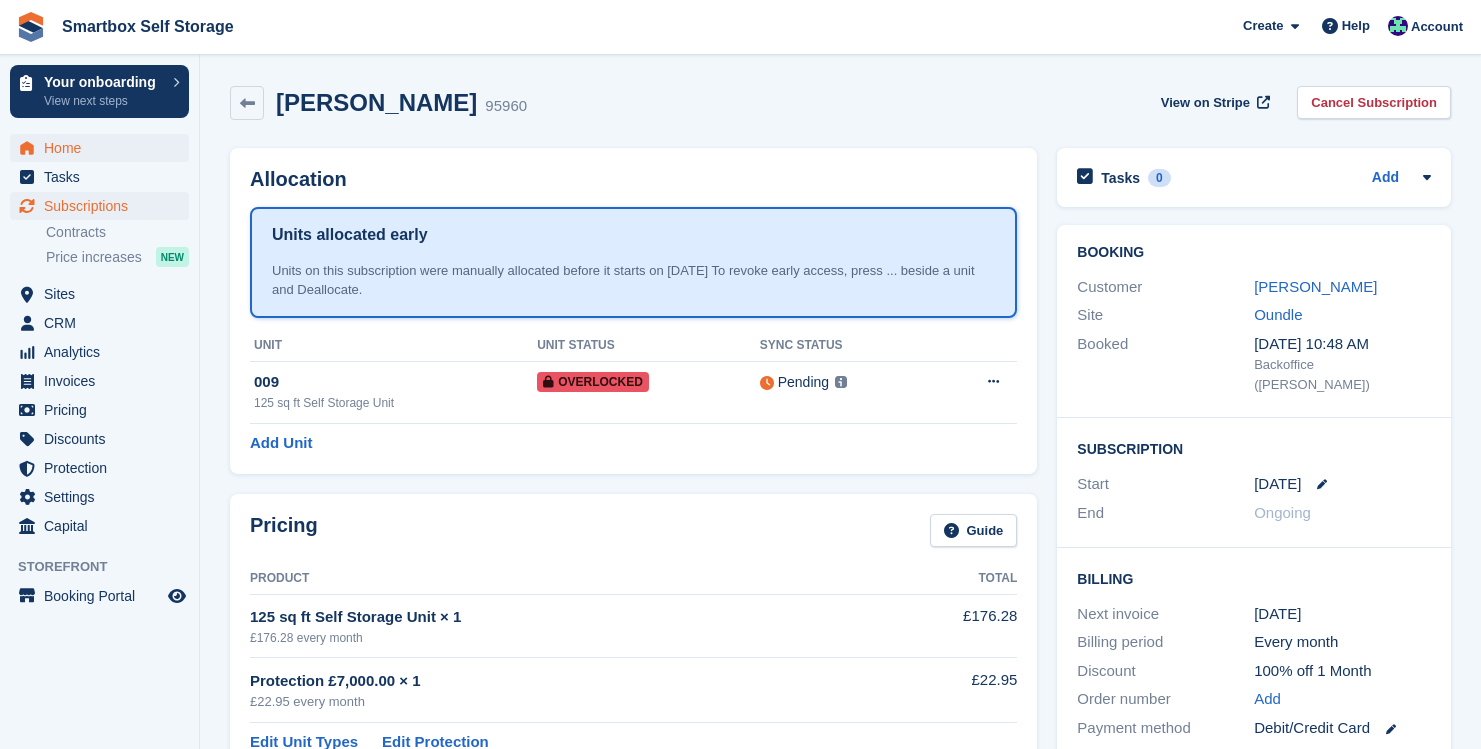 click on "Home" at bounding box center [104, 148] 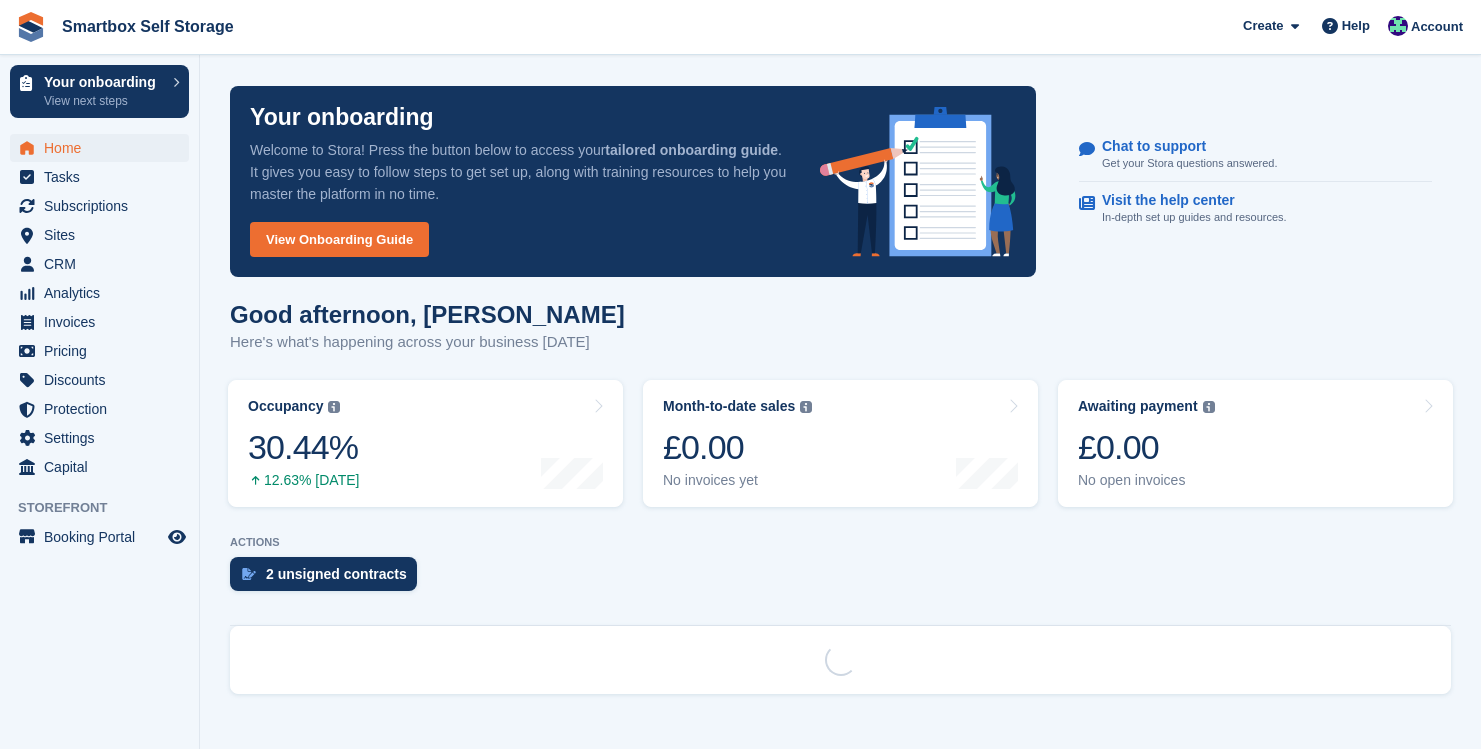 scroll, scrollTop: 0, scrollLeft: 0, axis: both 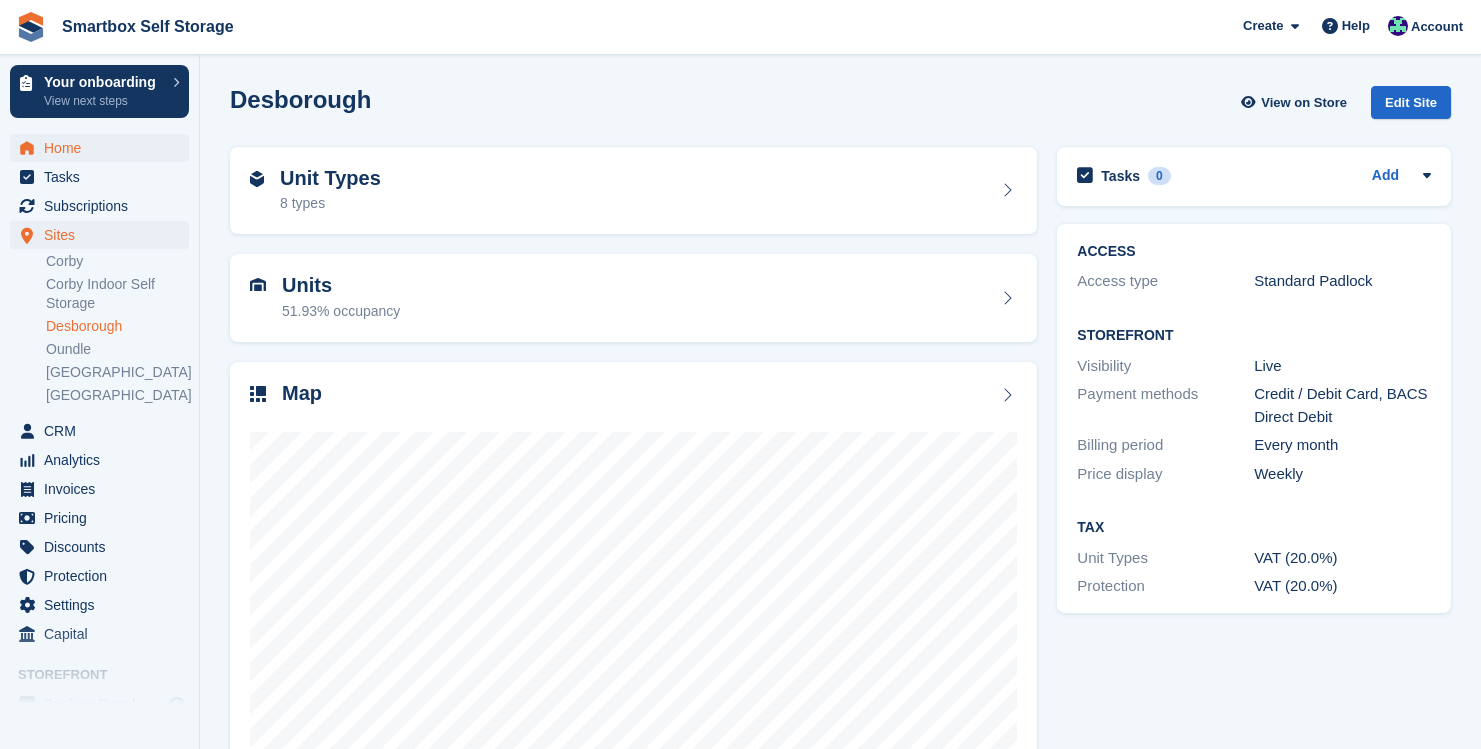 click on "Home" at bounding box center [104, 148] 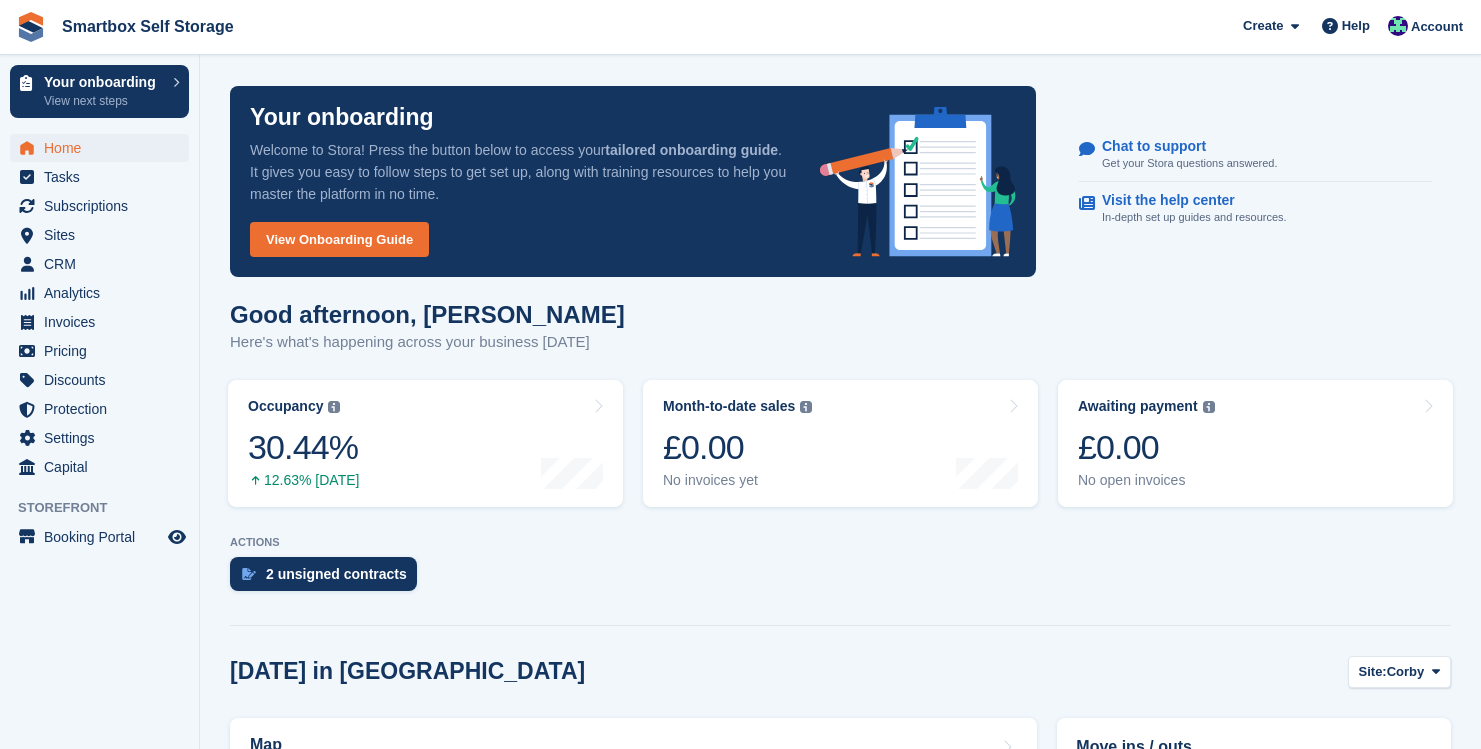 scroll, scrollTop: 0, scrollLeft: 0, axis: both 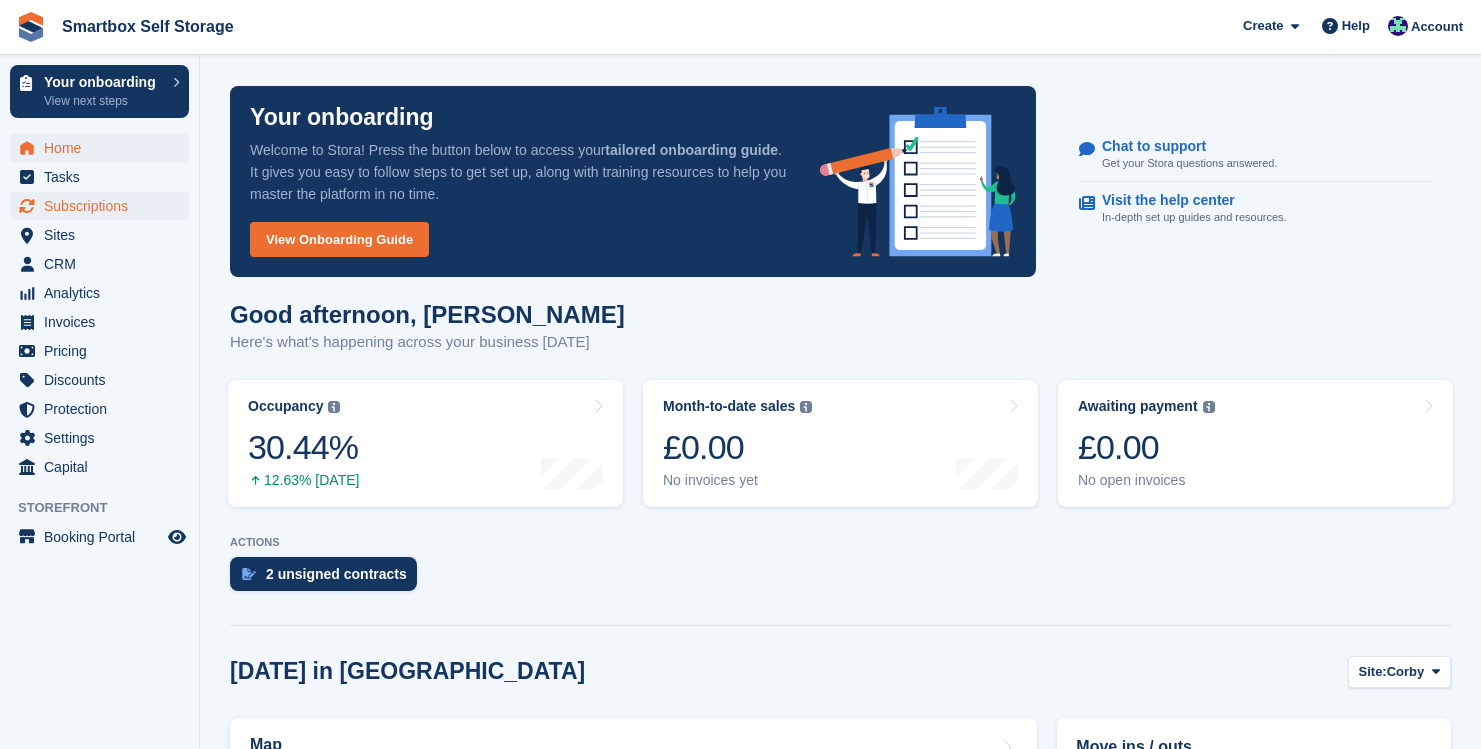 click on "Subscriptions" at bounding box center (104, 206) 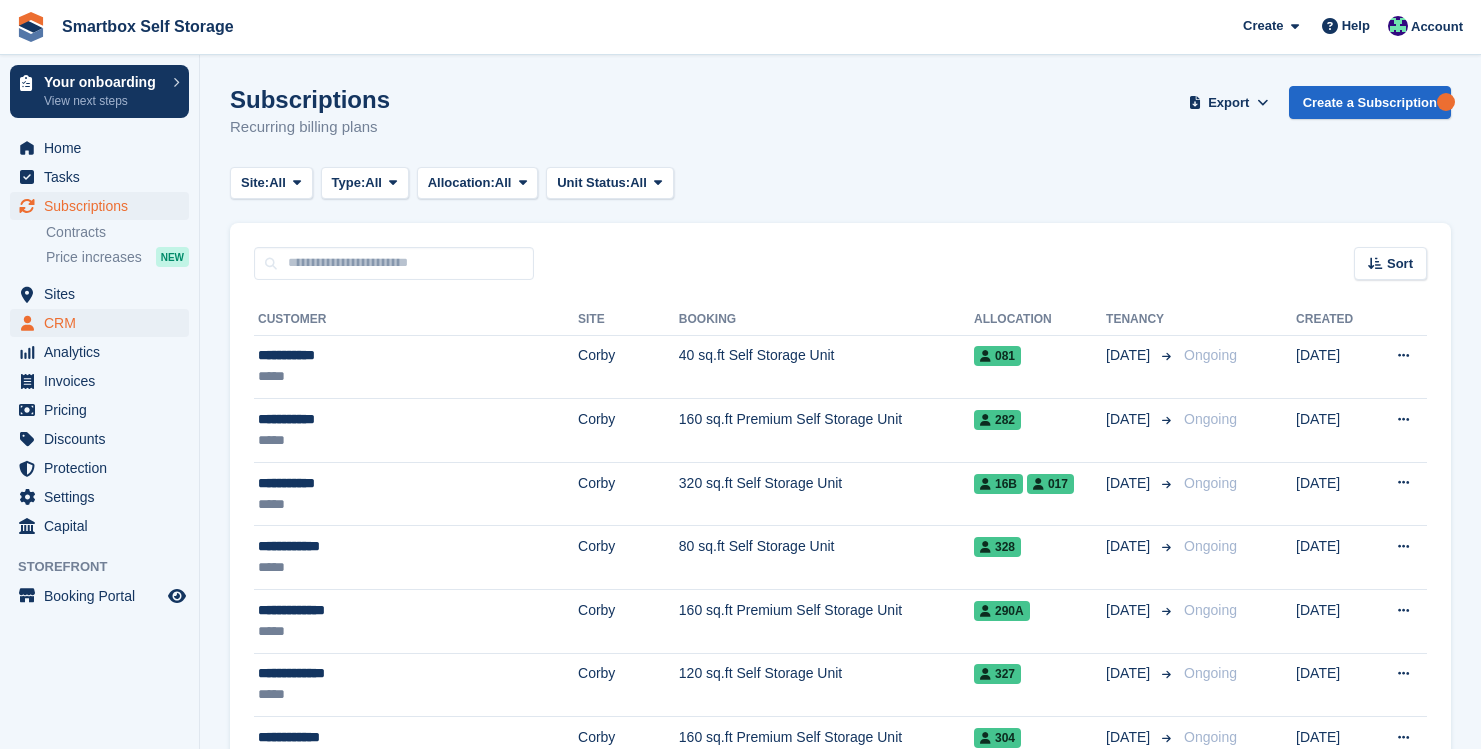 scroll, scrollTop: 0, scrollLeft: 0, axis: both 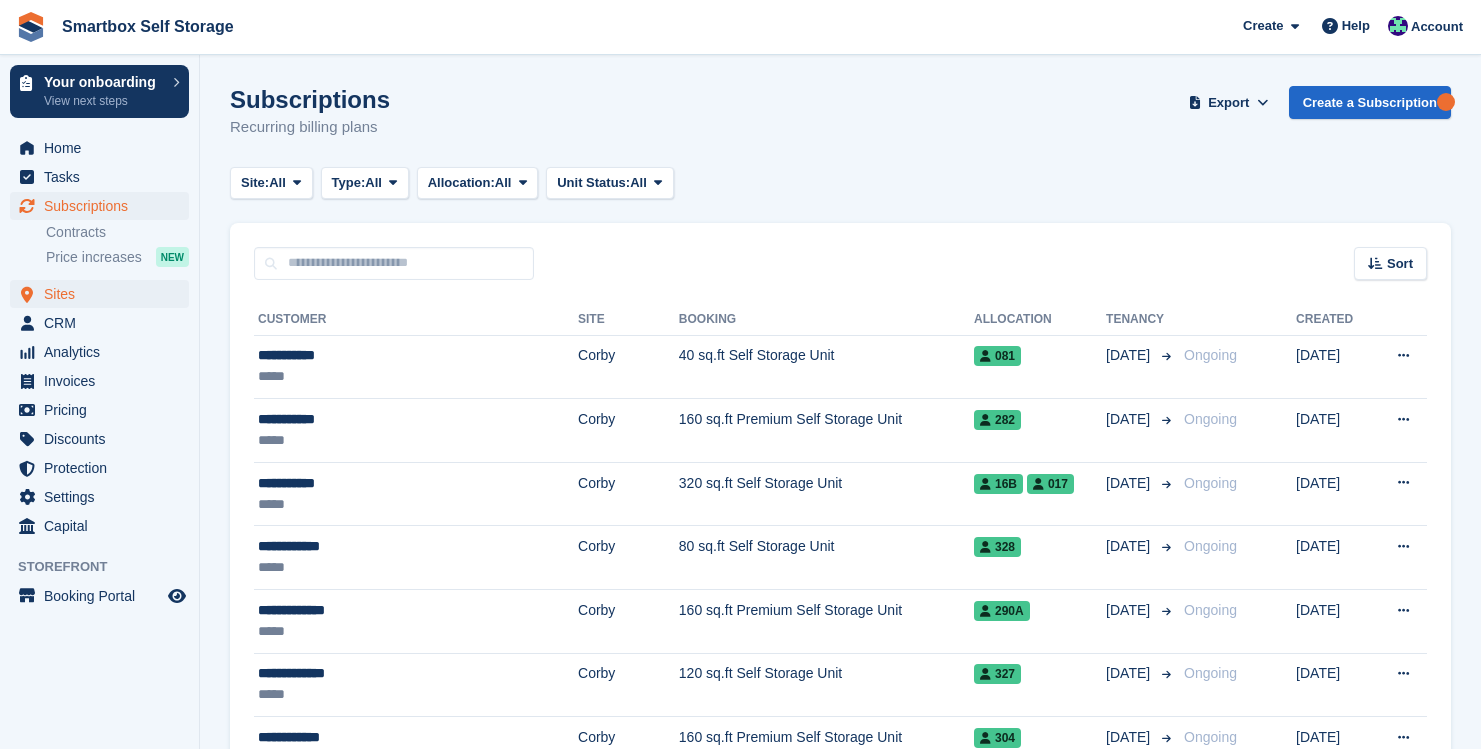 click on "Sites" at bounding box center (104, 294) 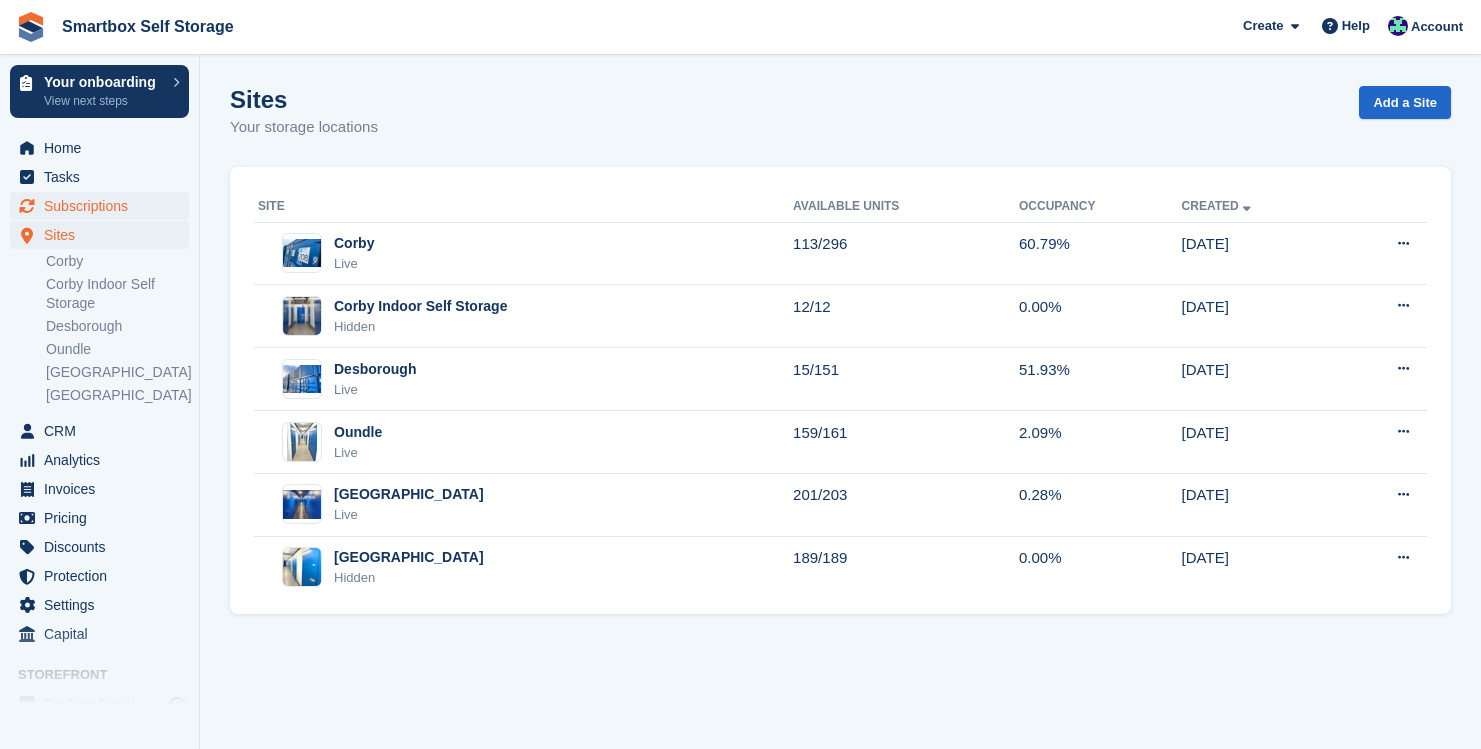 click on "Subscriptions" at bounding box center [104, 206] 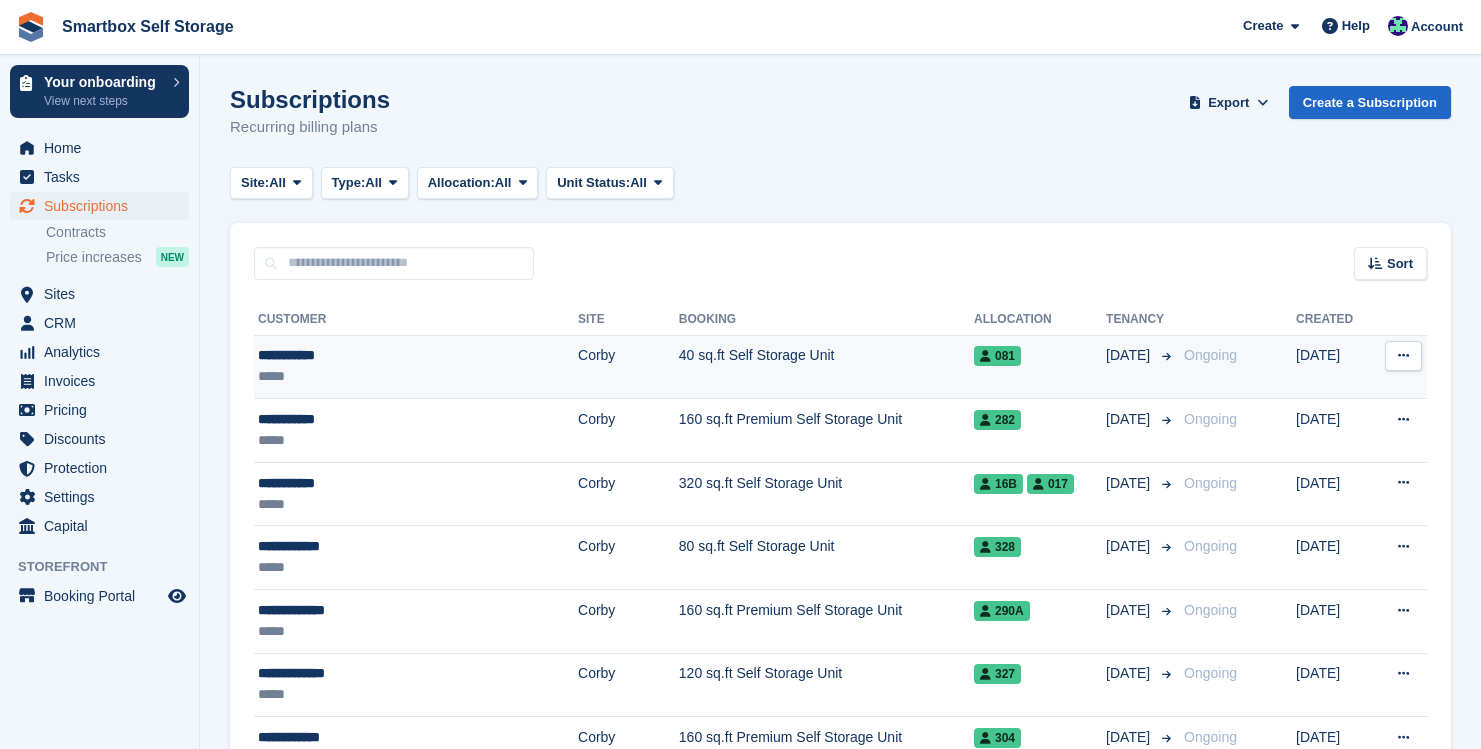 click on "**********" at bounding box center [378, 355] 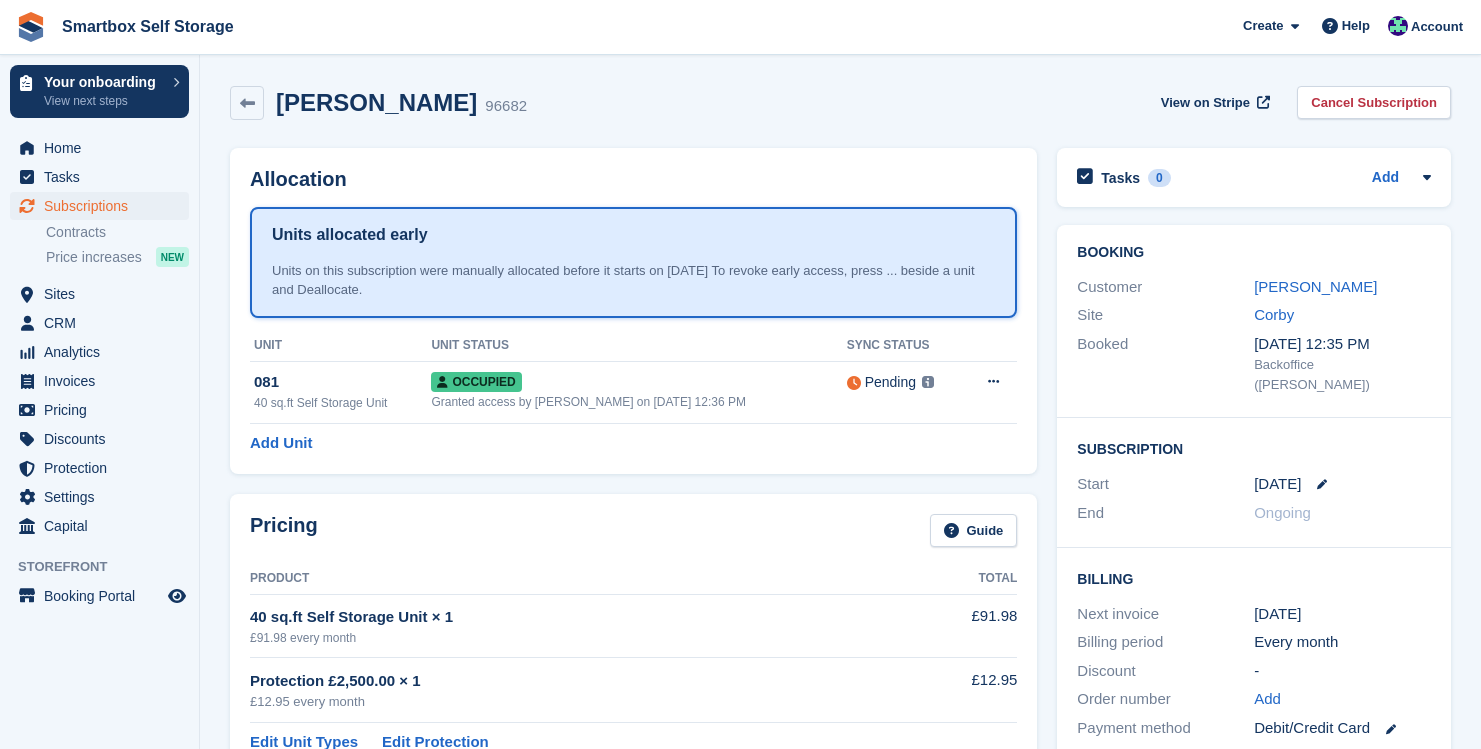 scroll, scrollTop: 0, scrollLeft: 0, axis: both 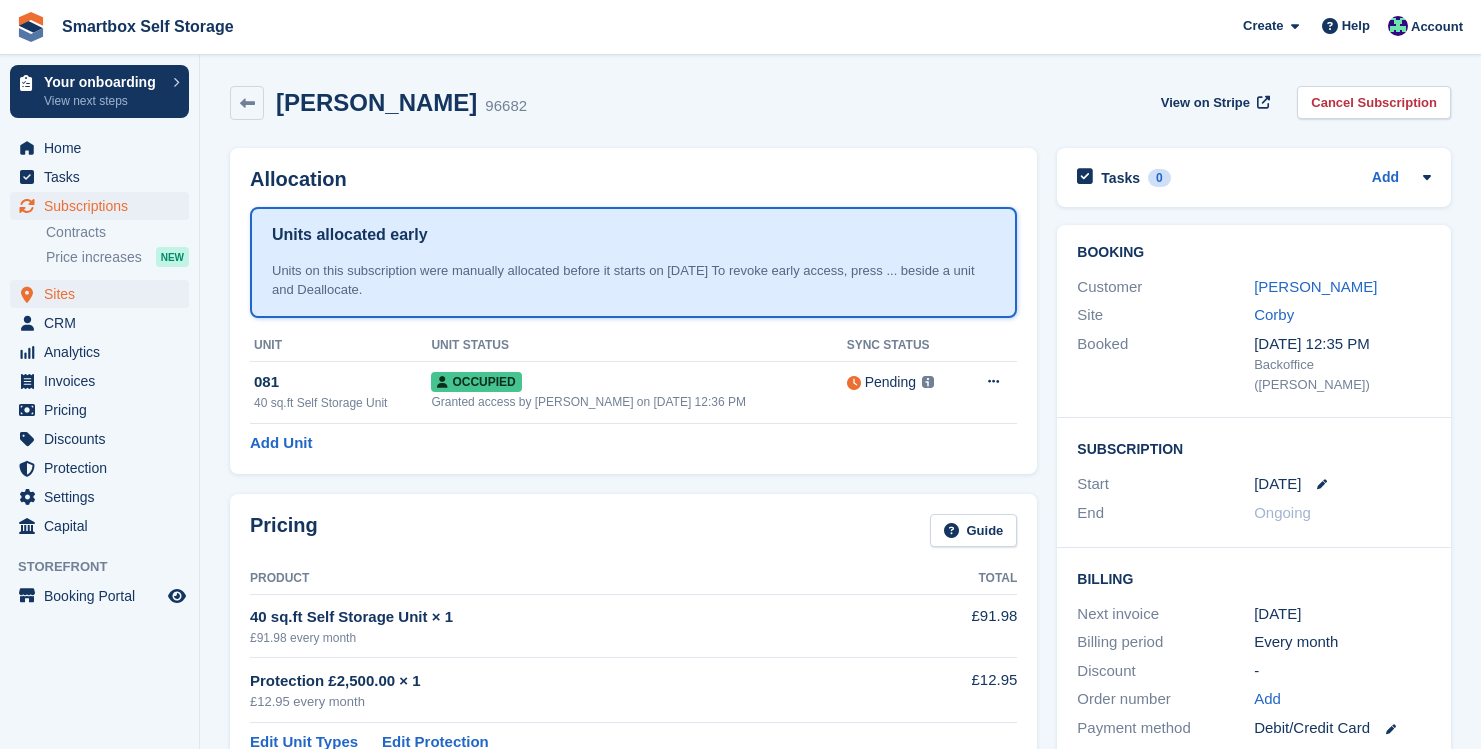 click on "Sites" at bounding box center (104, 294) 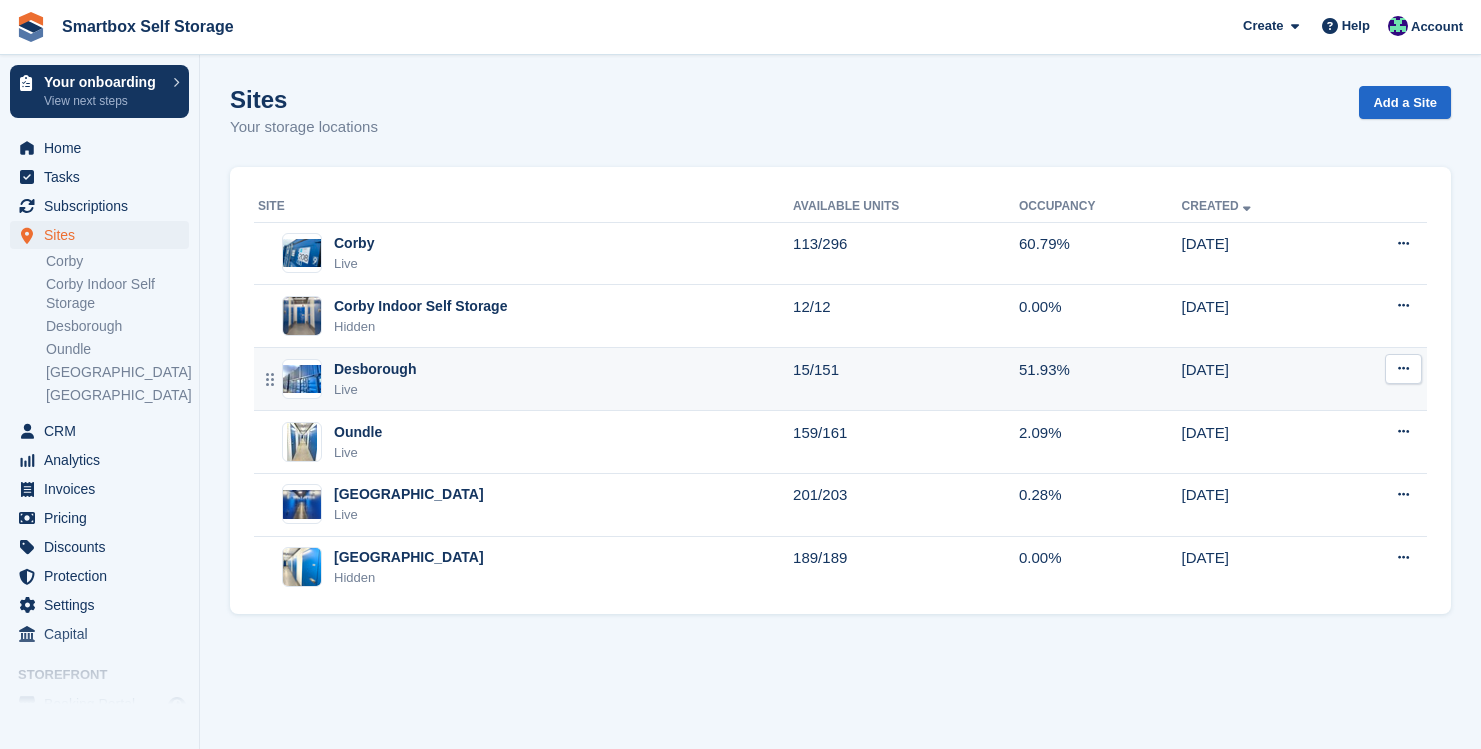 click on "Desborough" at bounding box center (375, 369) 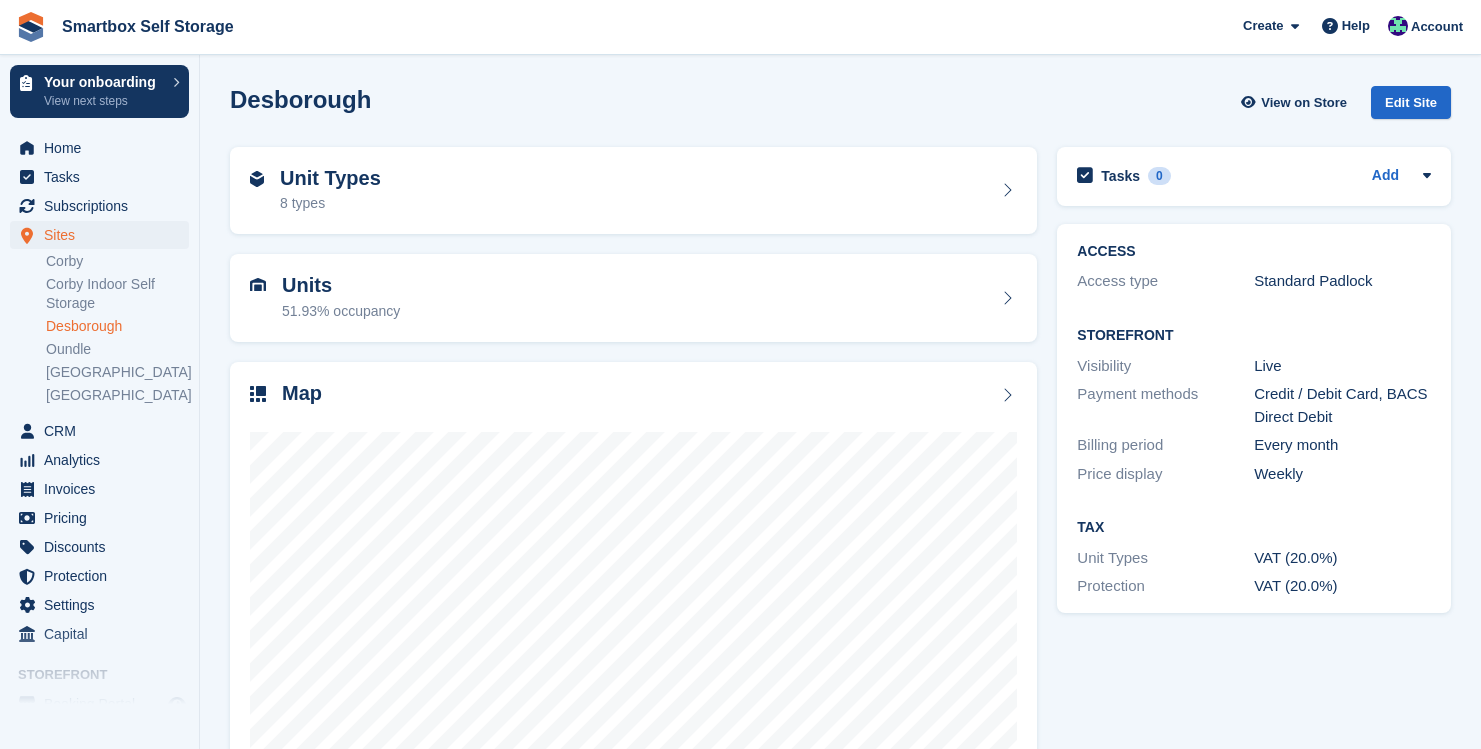 scroll, scrollTop: 0, scrollLeft: 0, axis: both 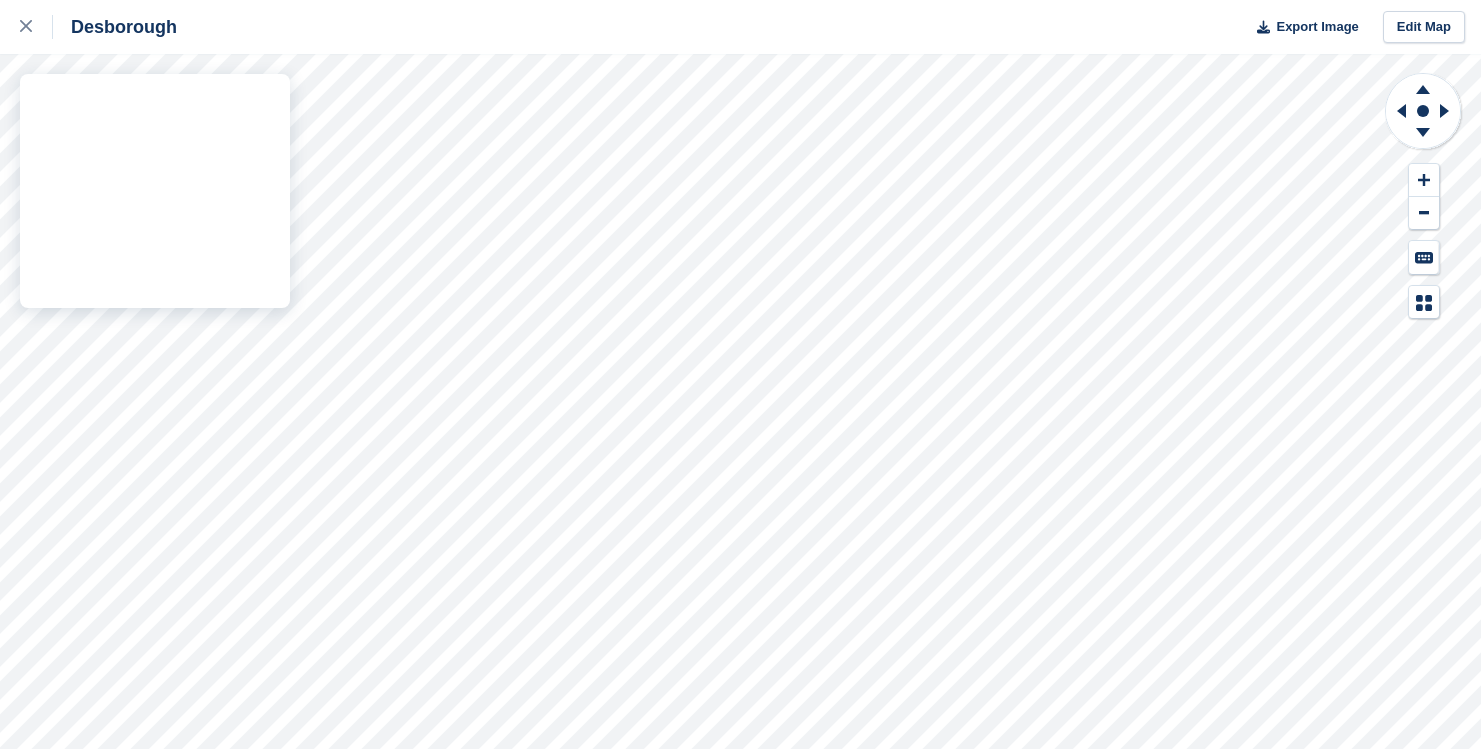 click on "Desborough Export Image Edit Map" at bounding box center [740, 374] 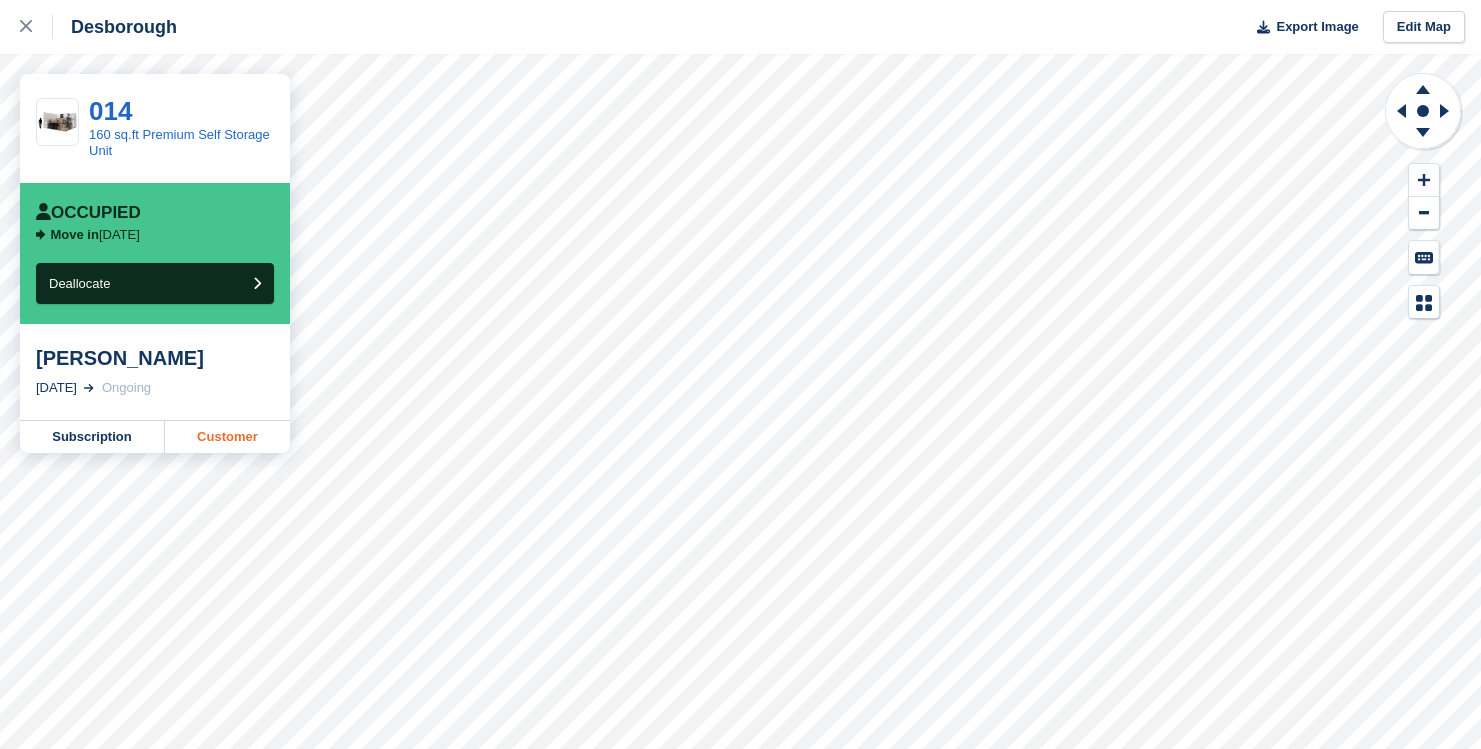 click on "Customer" at bounding box center (227, 437) 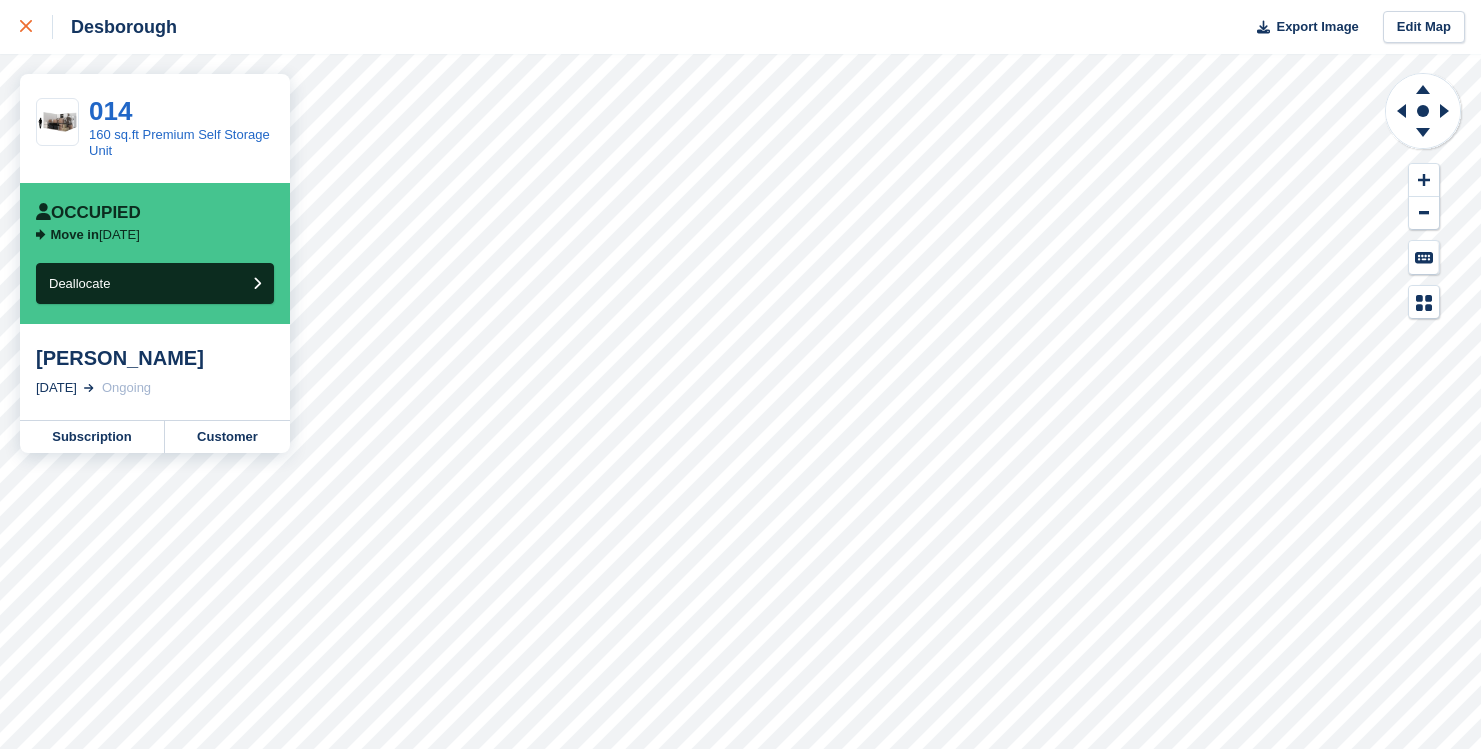 click 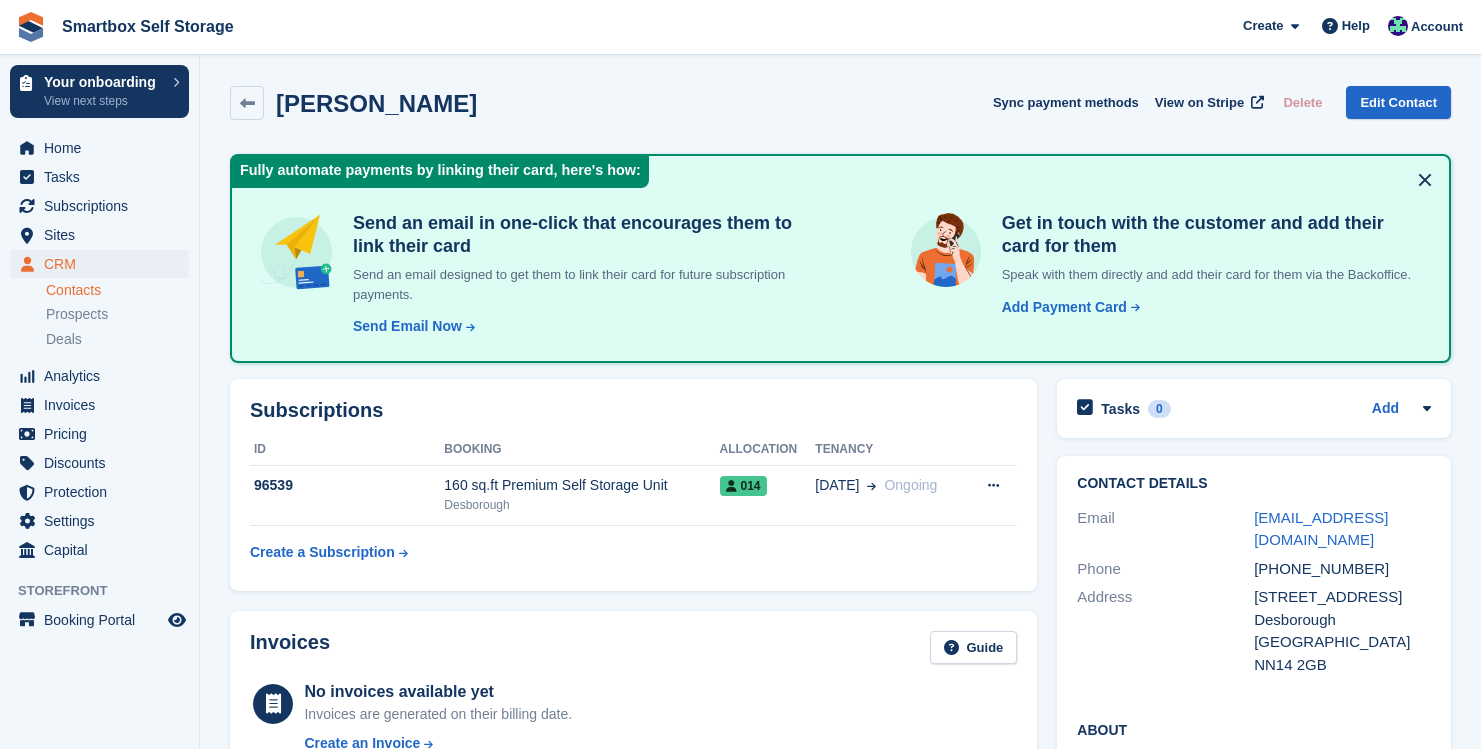 scroll, scrollTop: 0, scrollLeft: 0, axis: both 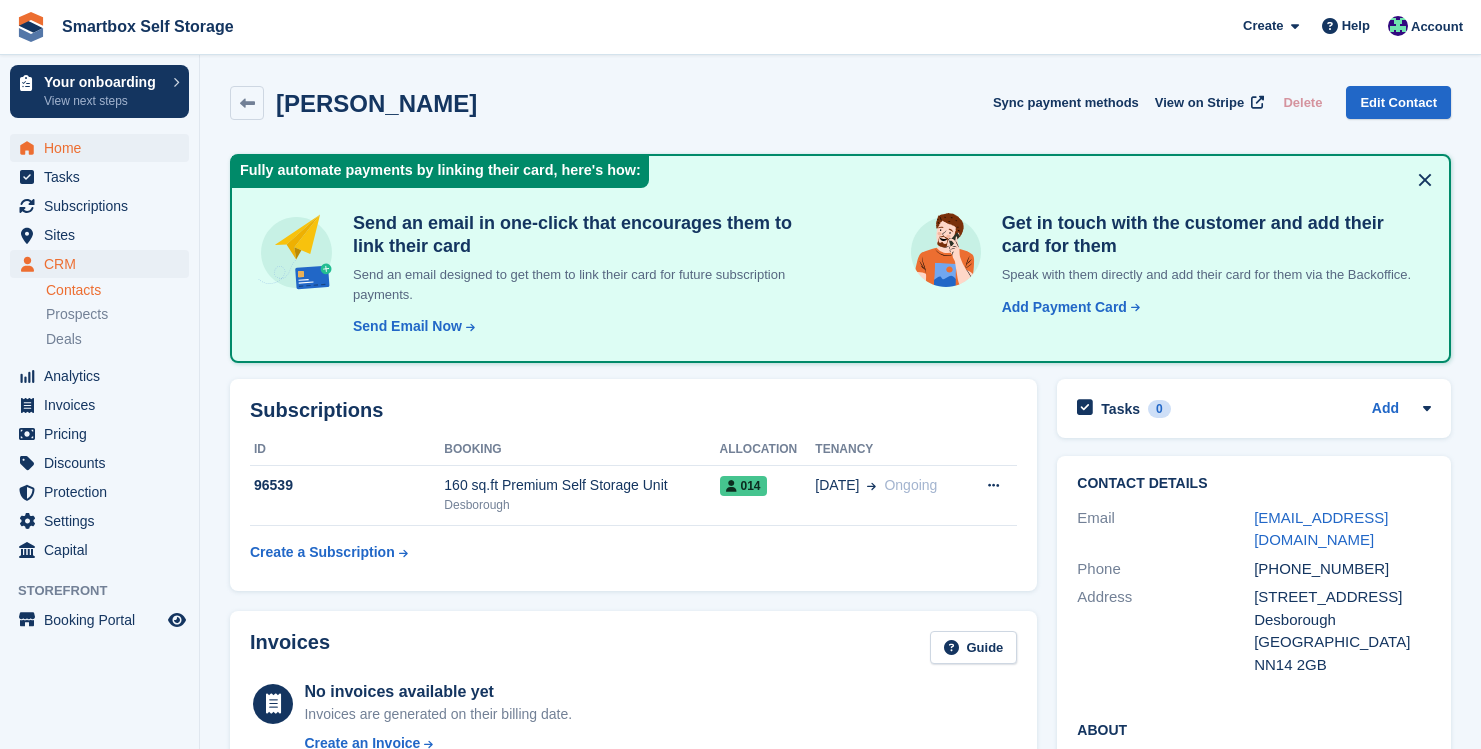 click on "Home" at bounding box center (104, 148) 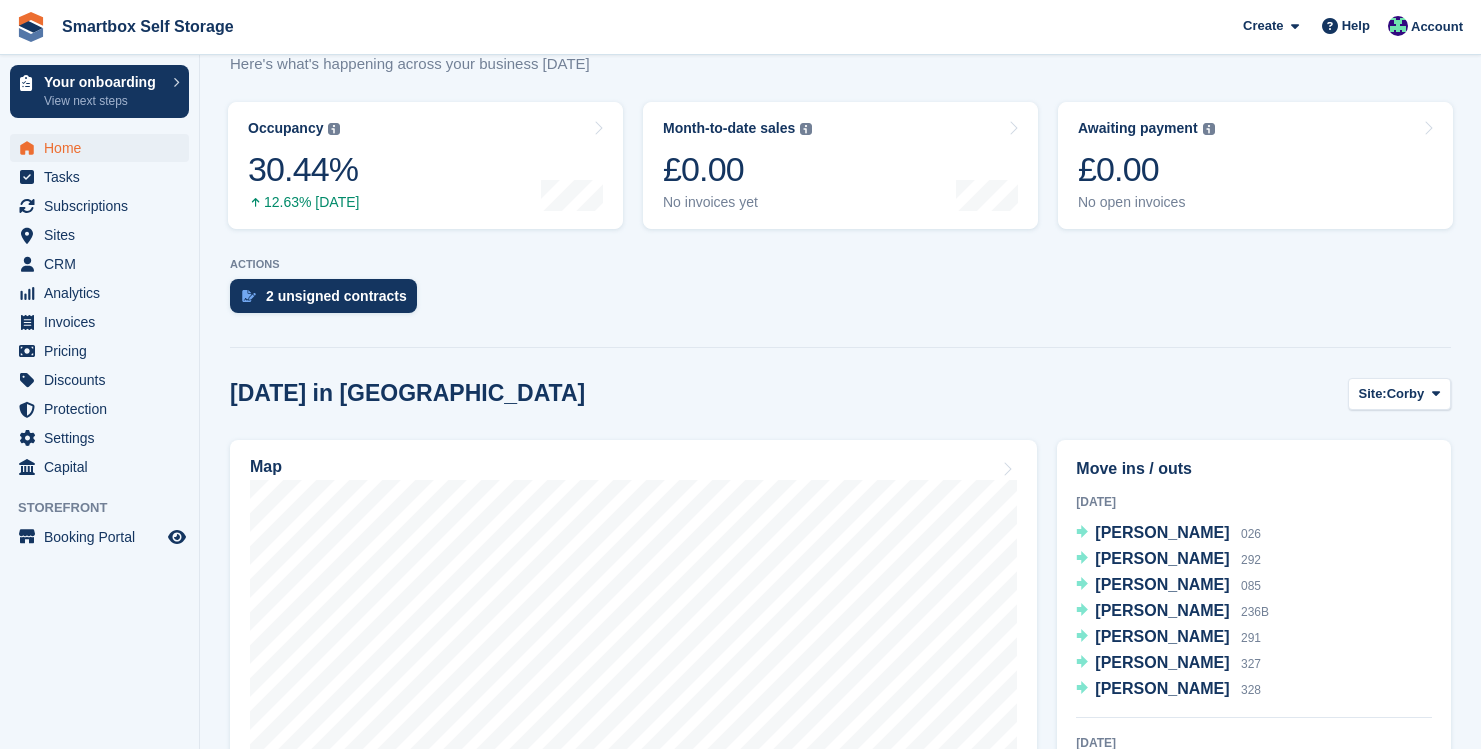 scroll, scrollTop: 296, scrollLeft: 0, axis: vertical 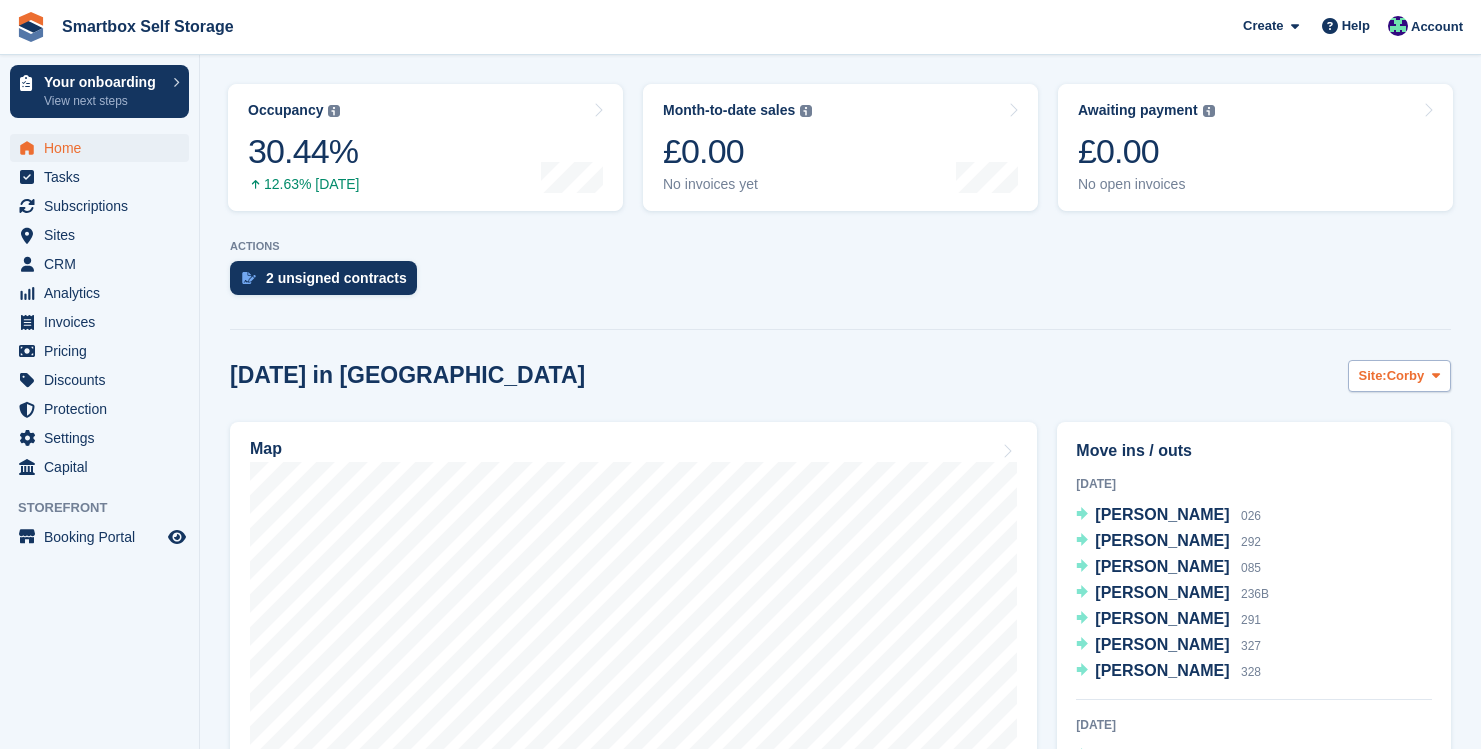 click on "Corby" at bounding box center [1406, 376] 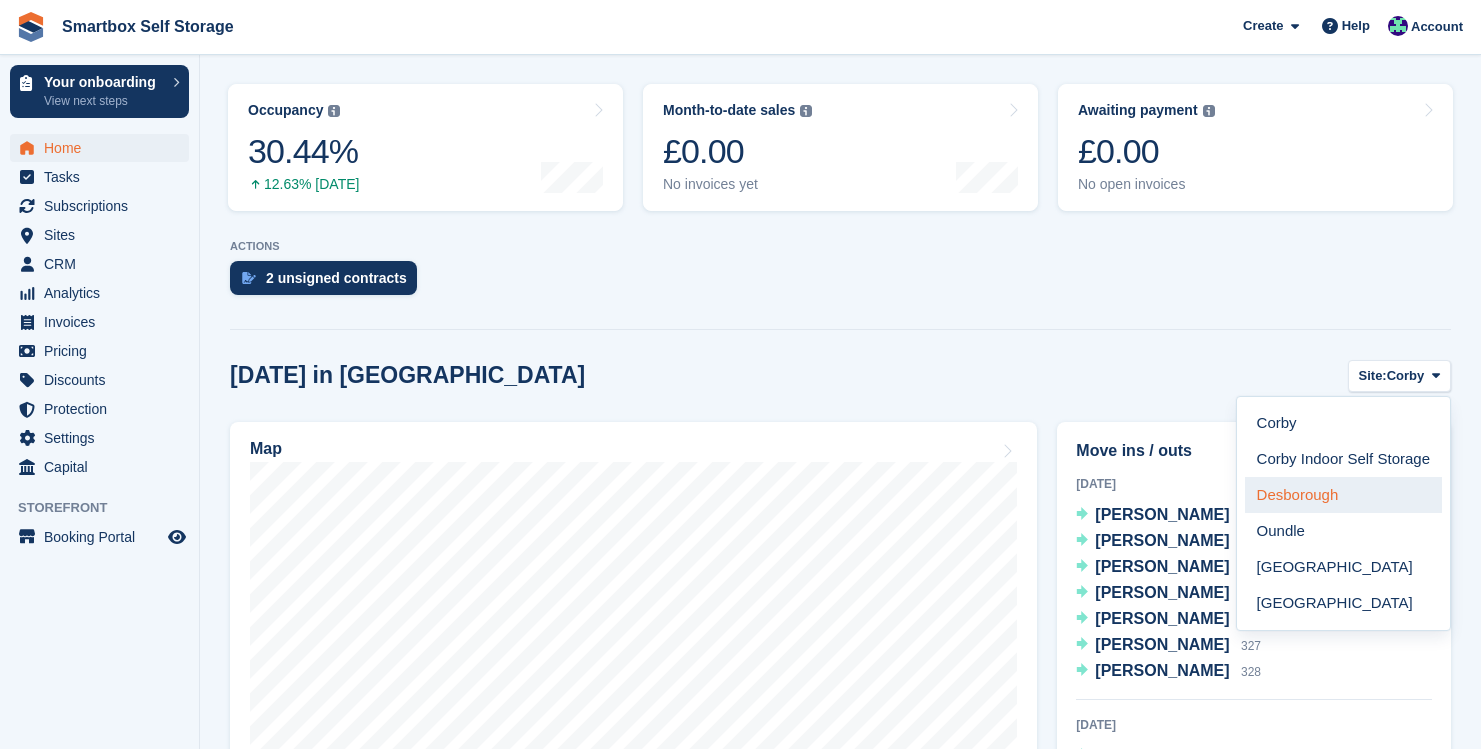 click on "Desborough" at bounding box center (1343, 495) 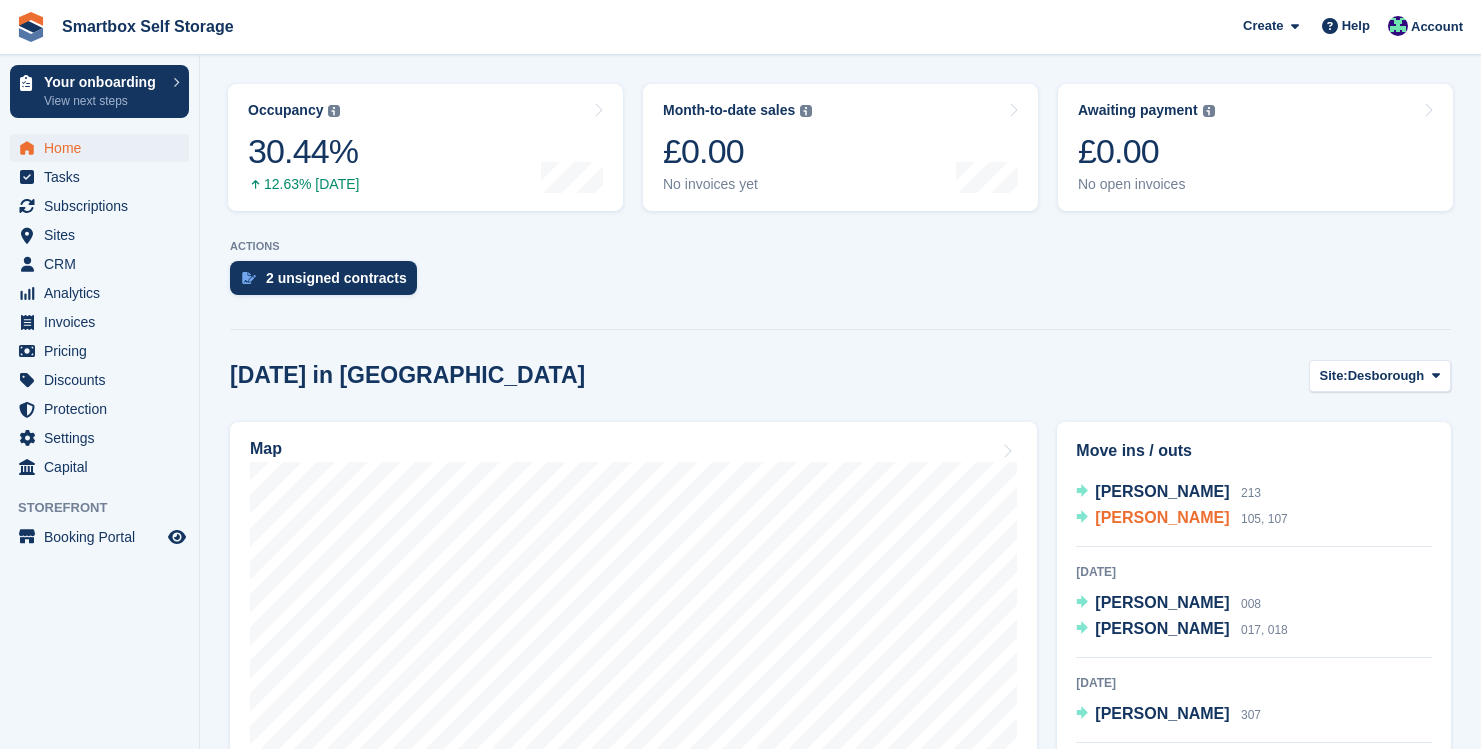 scroll, scrollTop: 384, scrollLeft: 0, axis: vertical 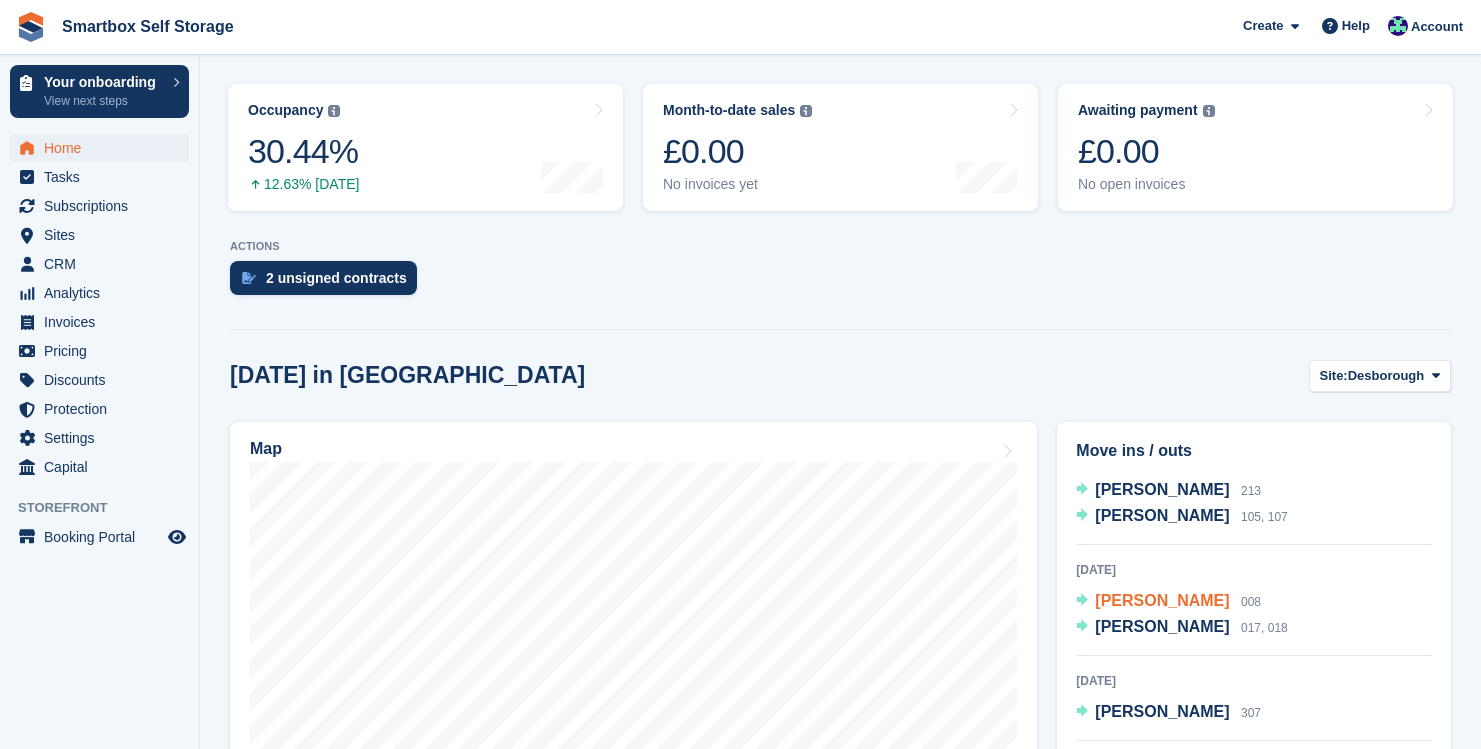 click on "Lee Whittington" at bounding box center (1162, 600) 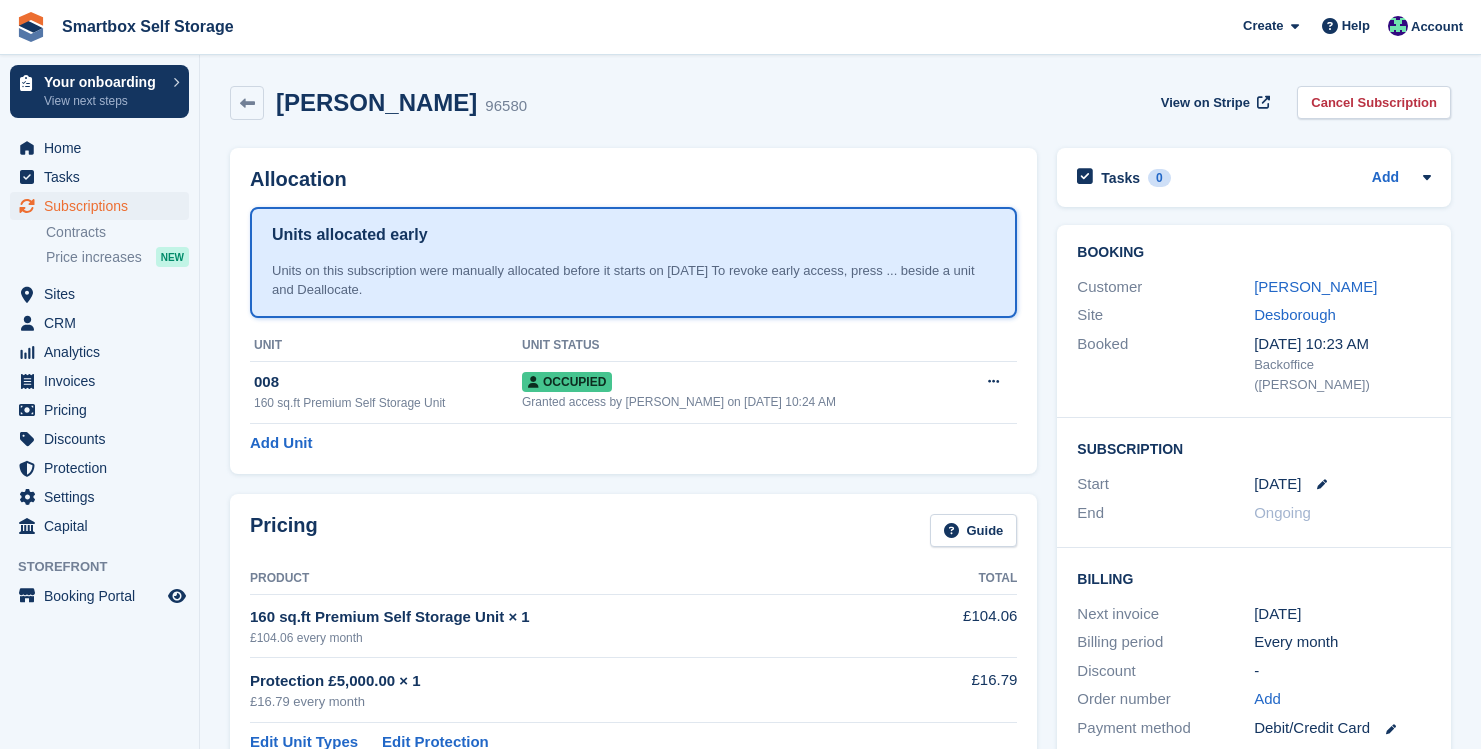scroll, scrollTop: 0, scrollLeft: 0, axis: both 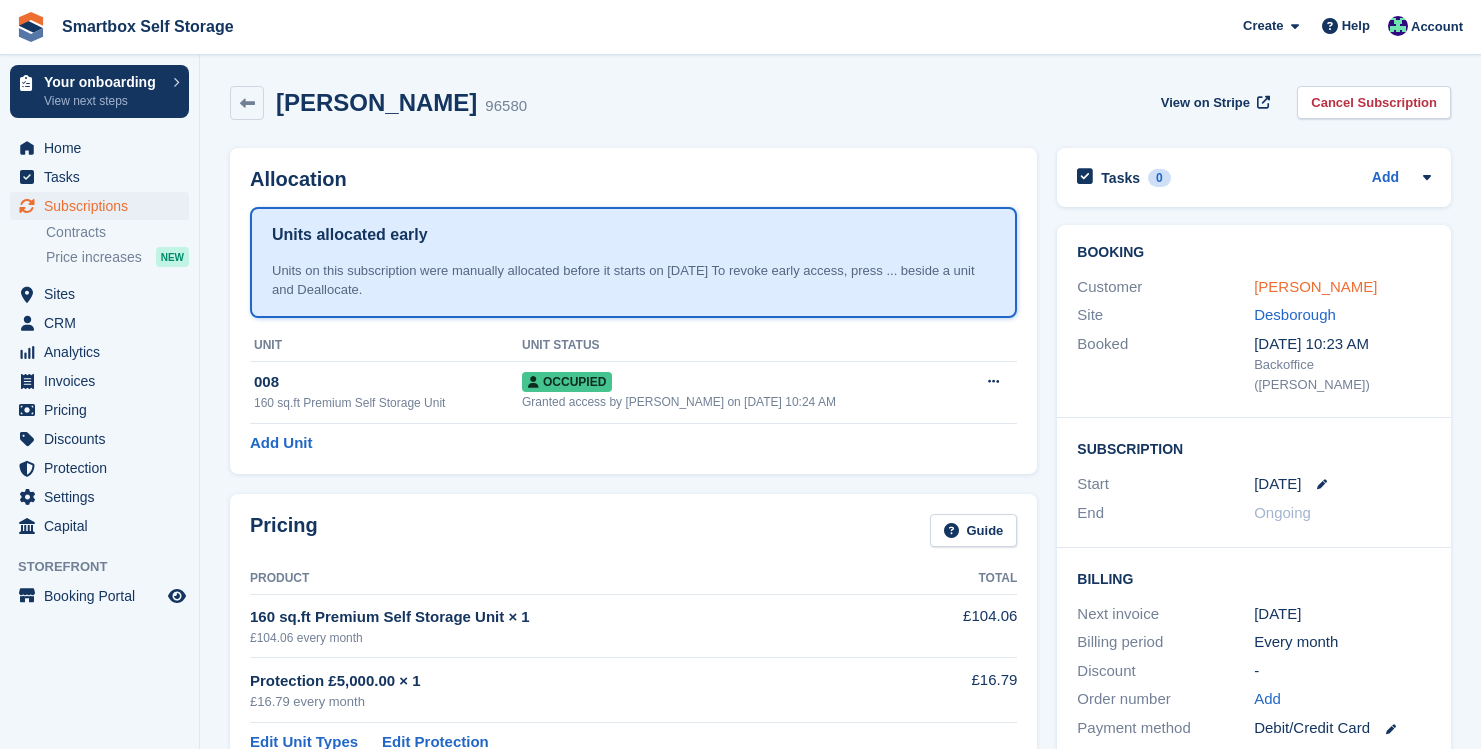 click on "Lee Whittington" at bounding box center [1315, 286] 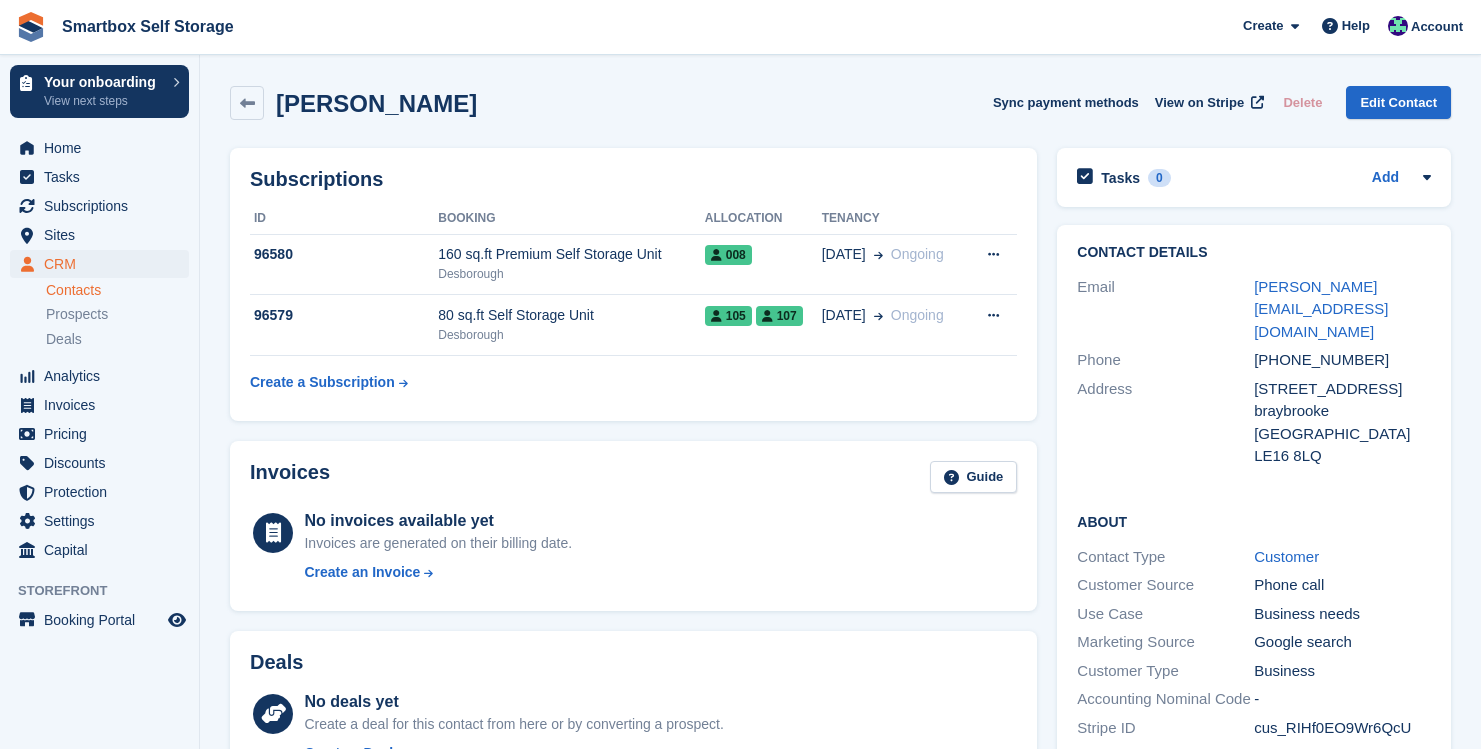 scroll, scrollTop: 0, scrollLeft: 0, axis: both 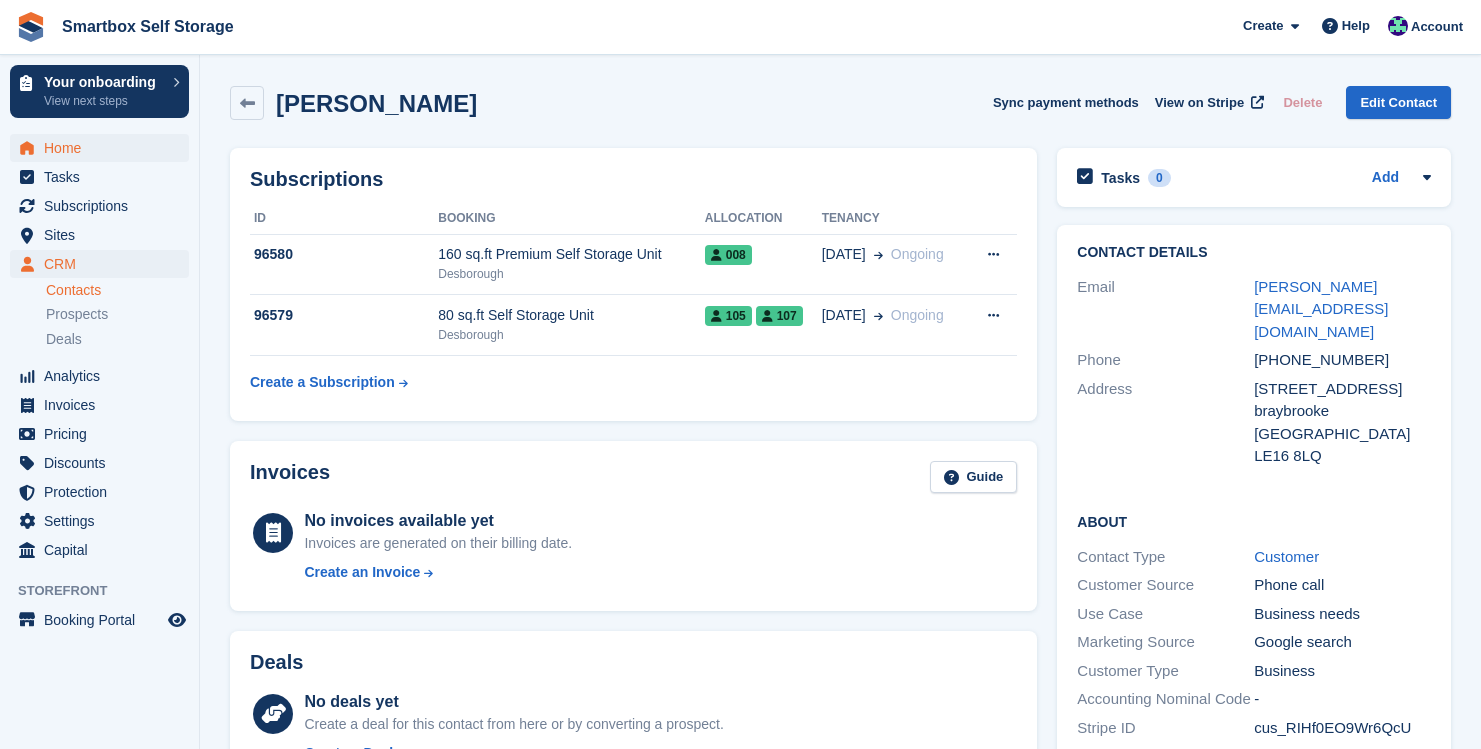 click on "Home" at bounding box center (104, 148) 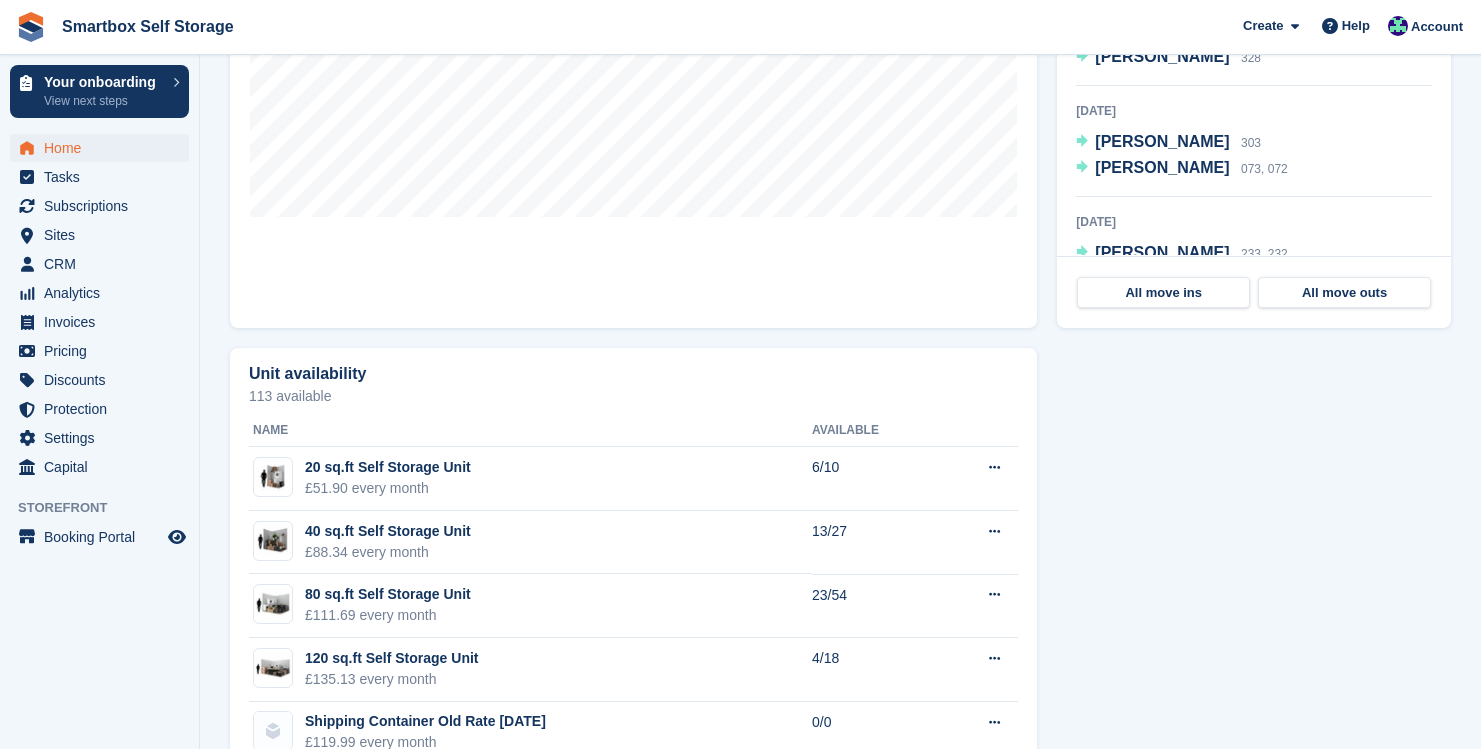 scroll, scrollTop: 821, scrollLeft: 0, axis: vertical 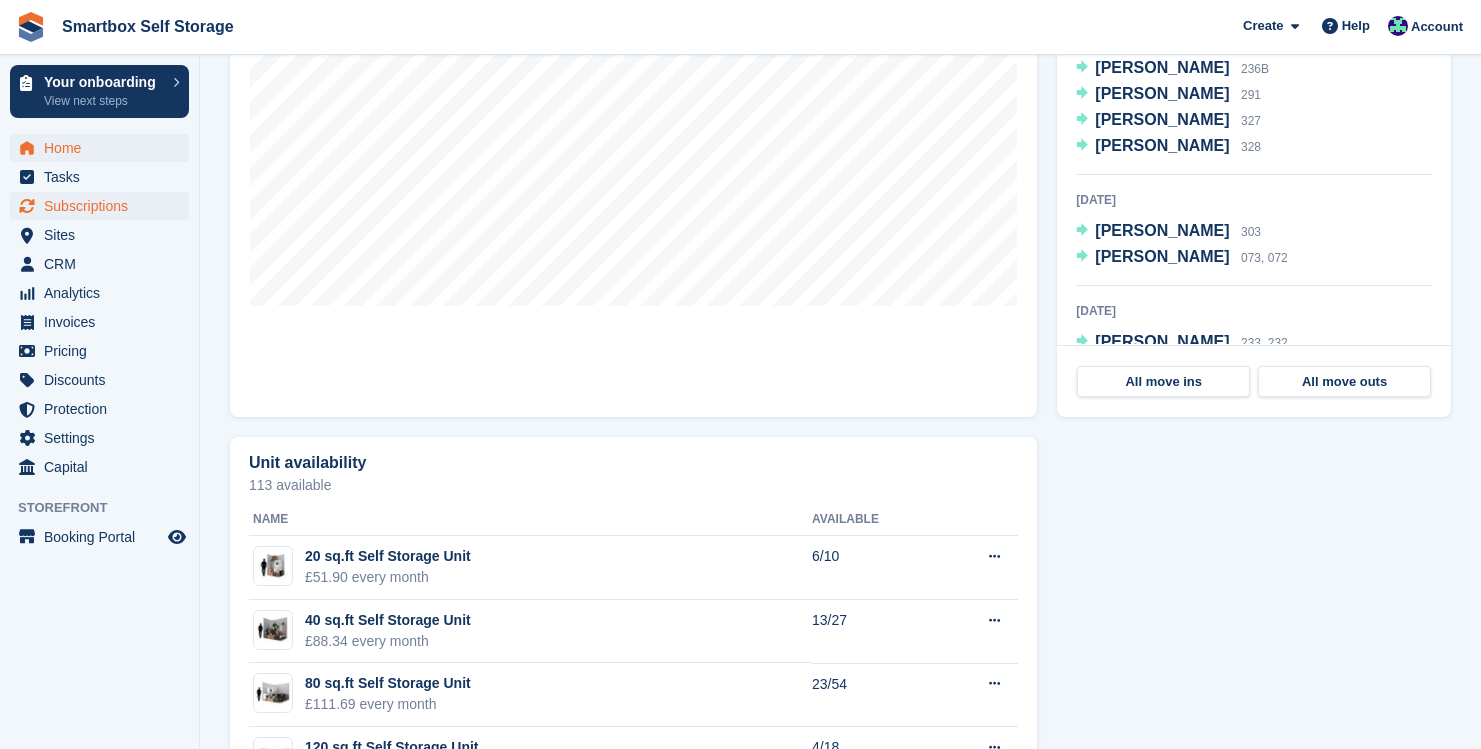 click on "Subscriptions" at bounding box center (104, 206) 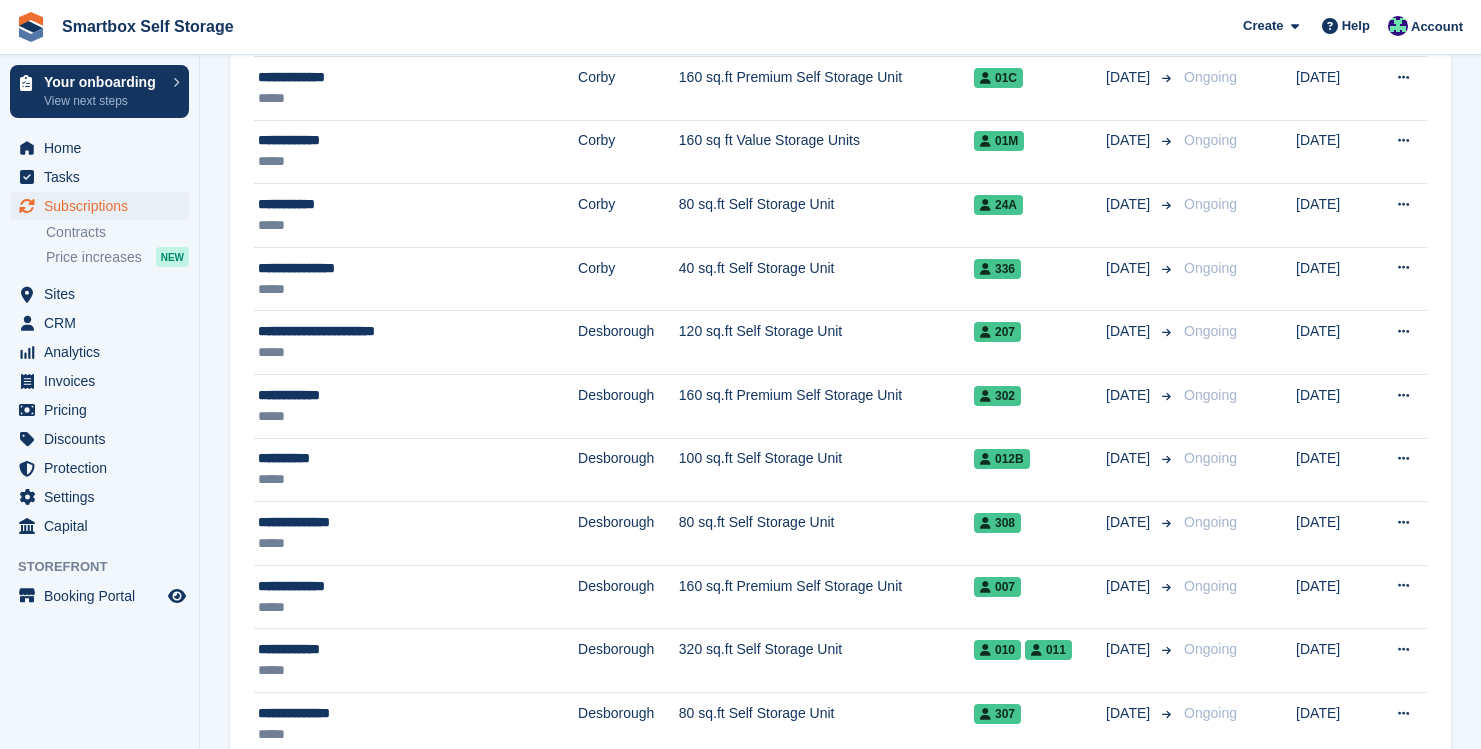scroll, scrollTop: 2573, scrollLeft: 0, axis: vertical 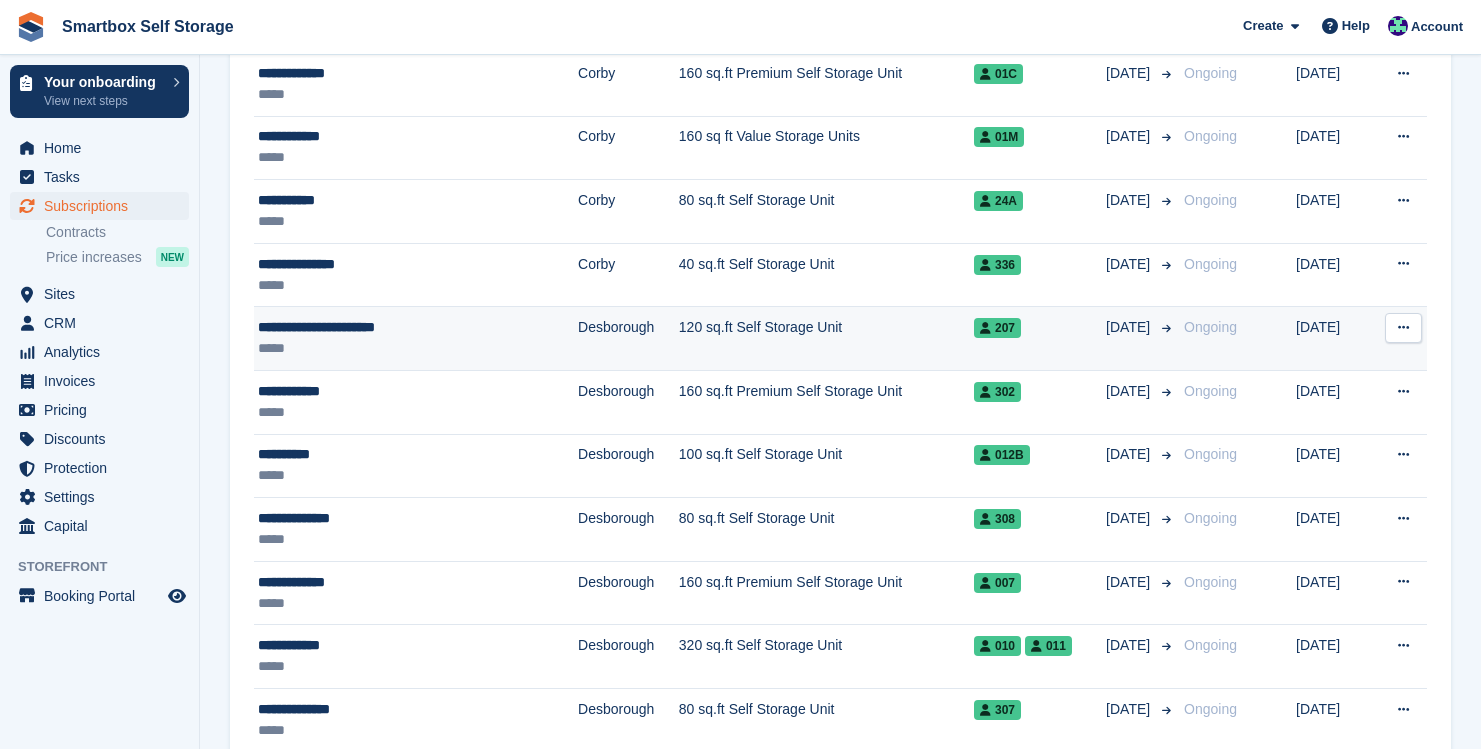 click on "**********" at bounding box center (378, 327) 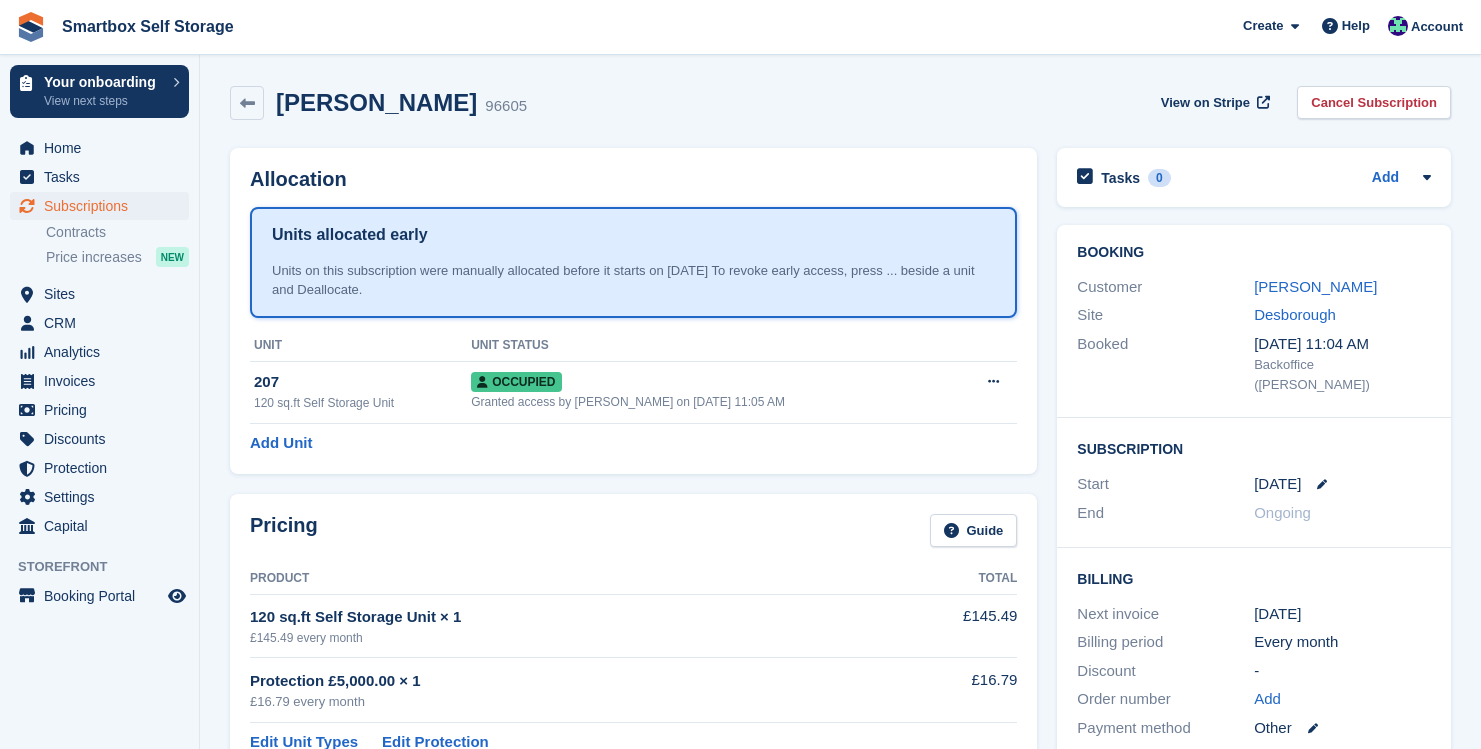 scroll, scrollTop: 0, scrollLeft: 0, axis: both 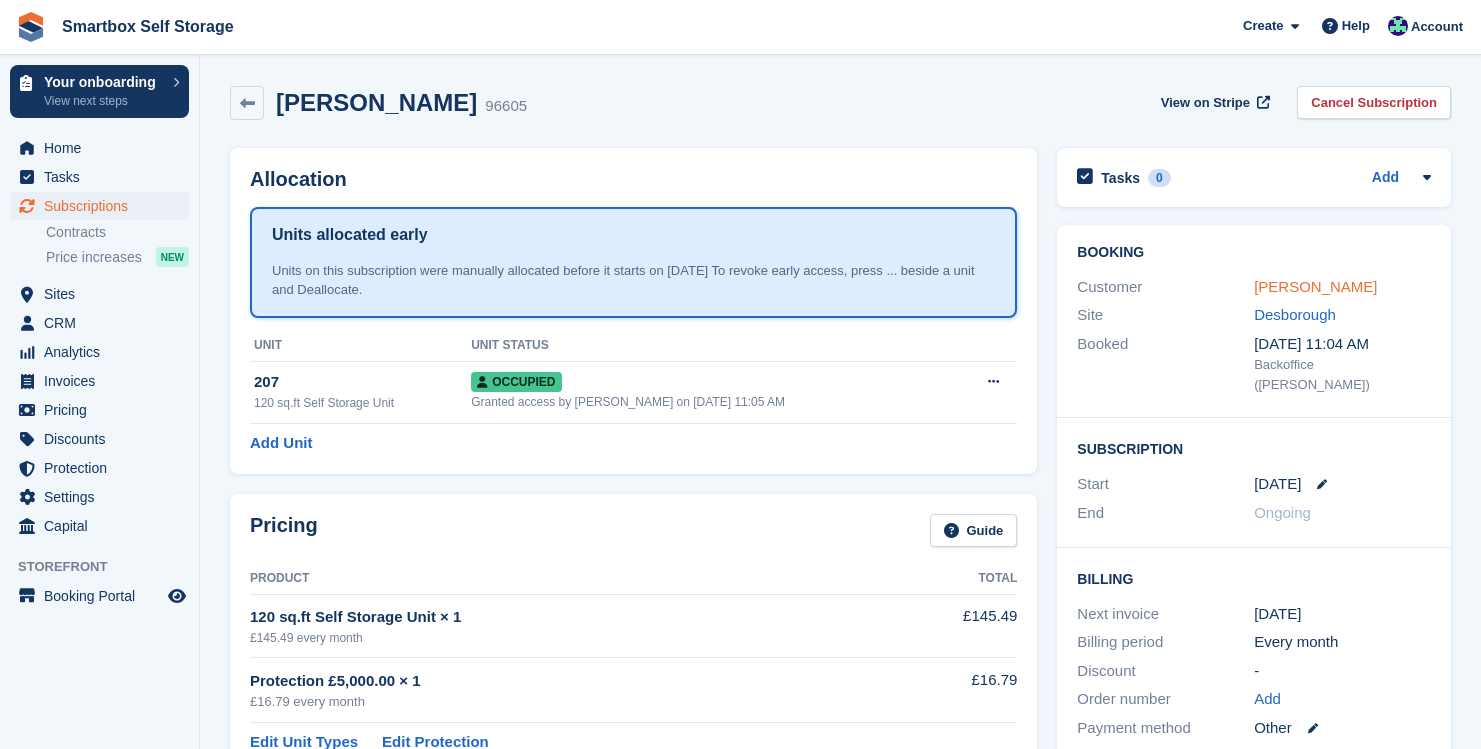 click on "Winifred Mary Glencross" at bounding box center [1315, 286] 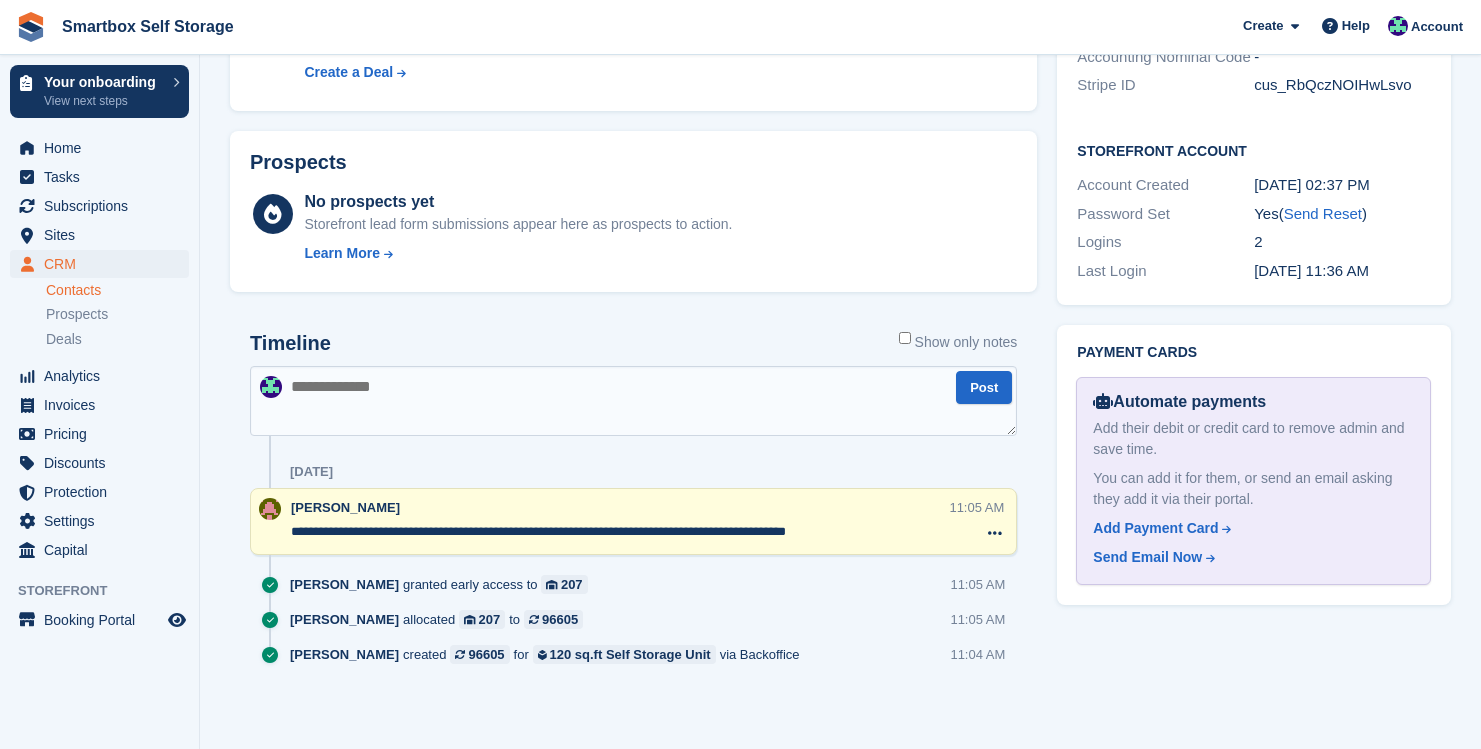 scroll, scrollTop: 850, scrollLeft: 0, axis: vertical 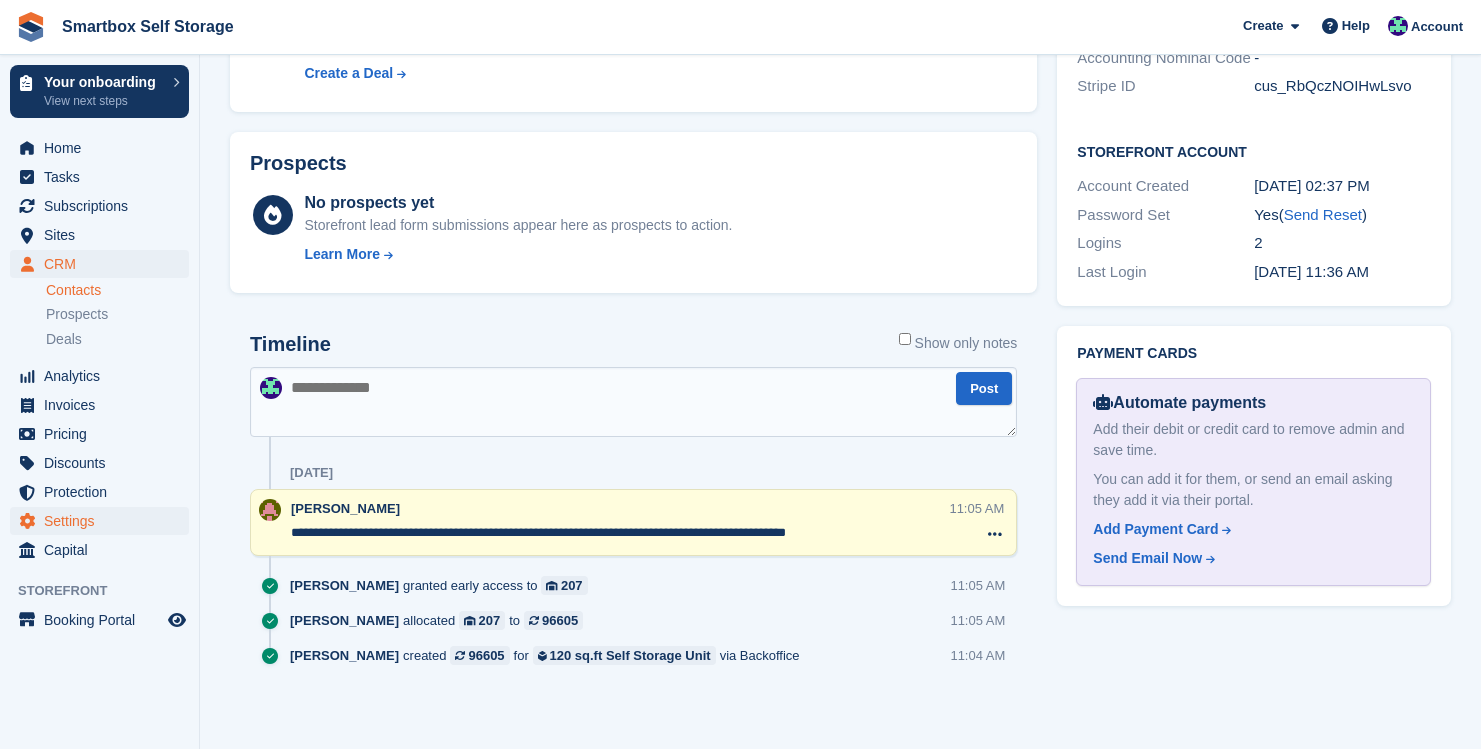 click on "Settings" at bounding box center (104, 521) 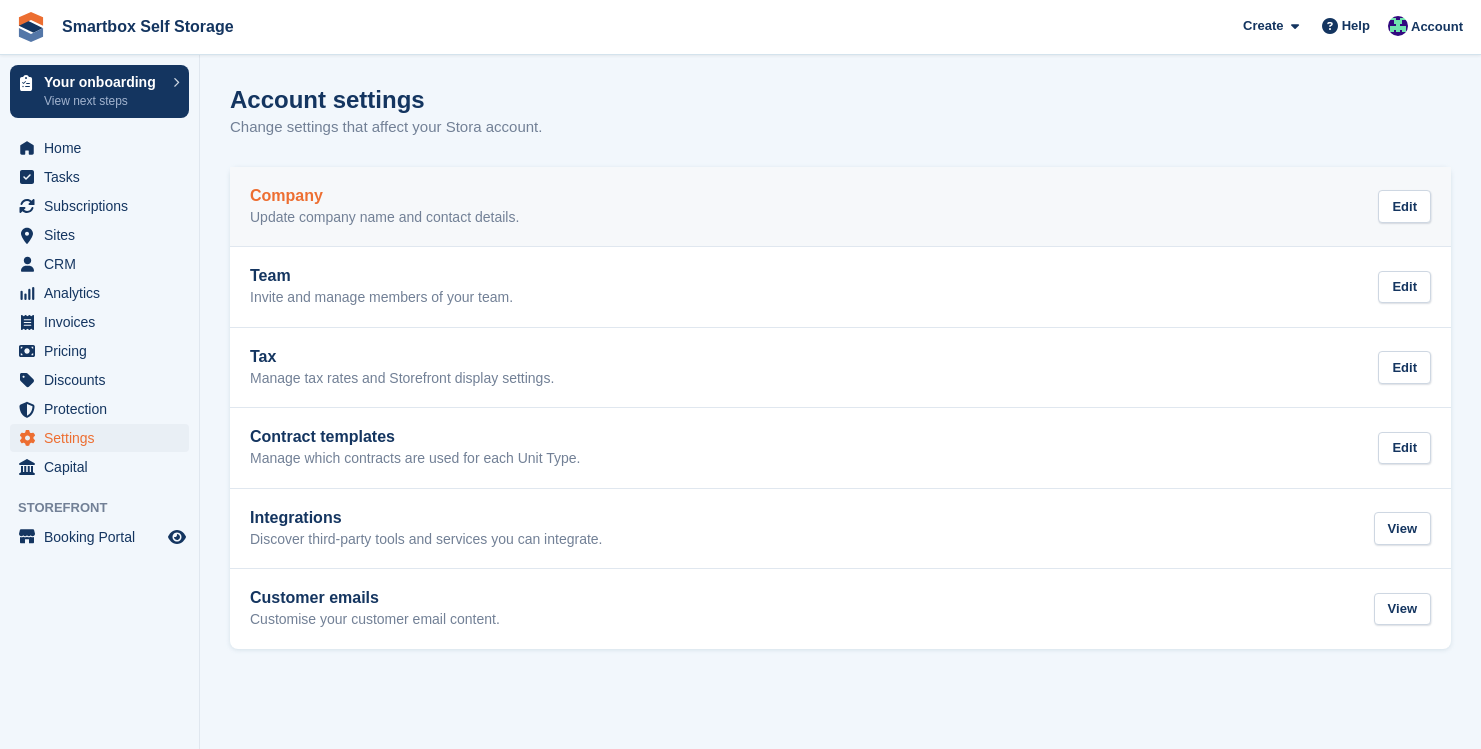 click on "Update company name and contact details." at bounding box center (384, 218) 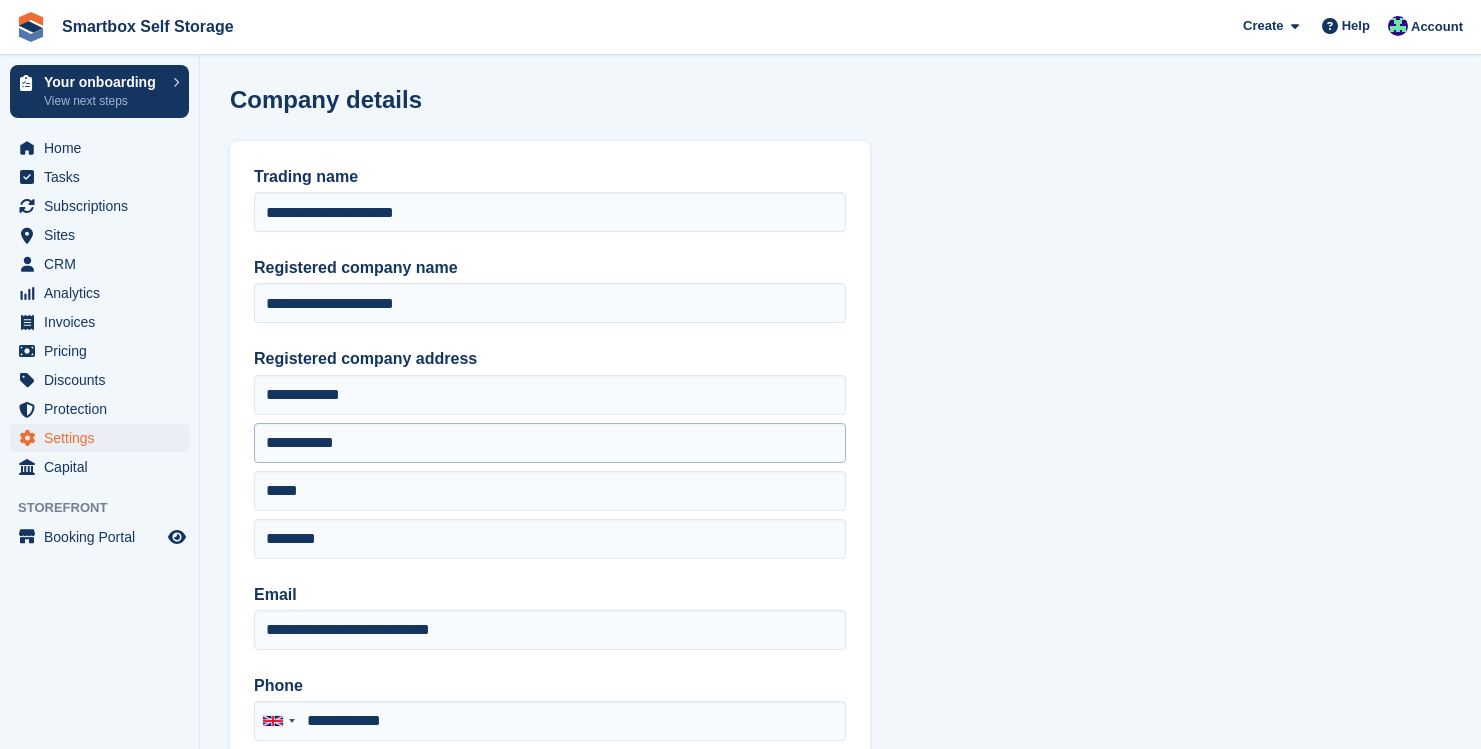 scroll, scrollTop: 0, scrollLeft: 0, axis: both 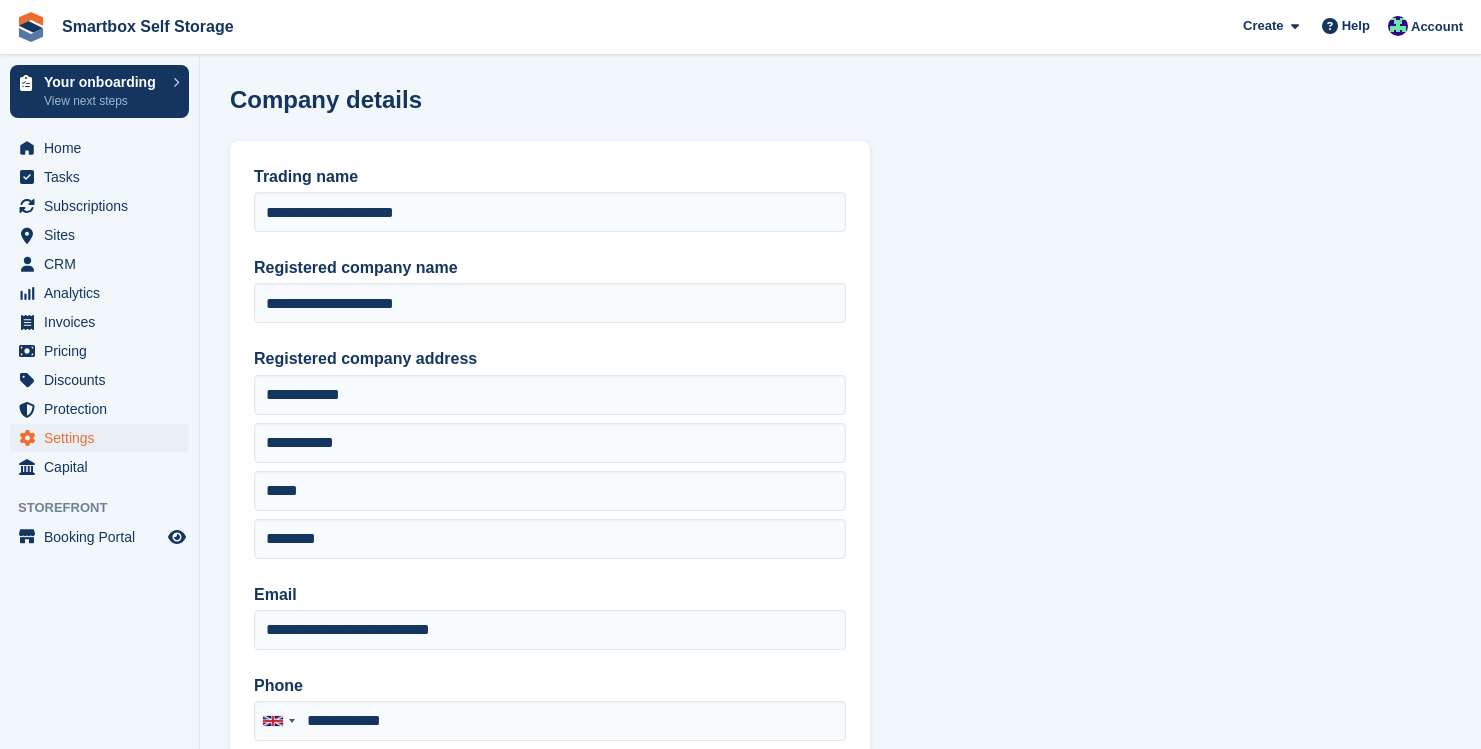 click on "Settings" at bounding box center [104, 438] 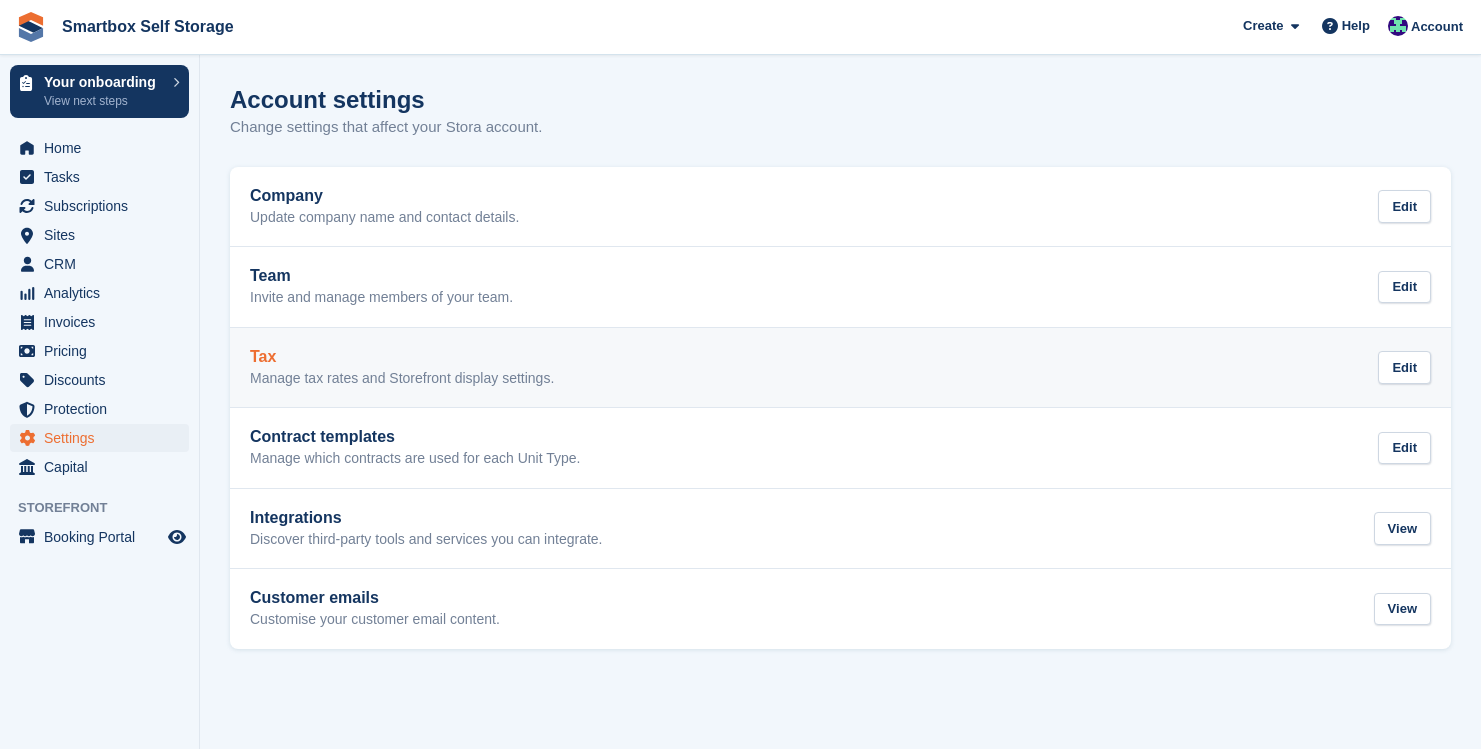 click on "Tax" at bounding box center [402, 357] 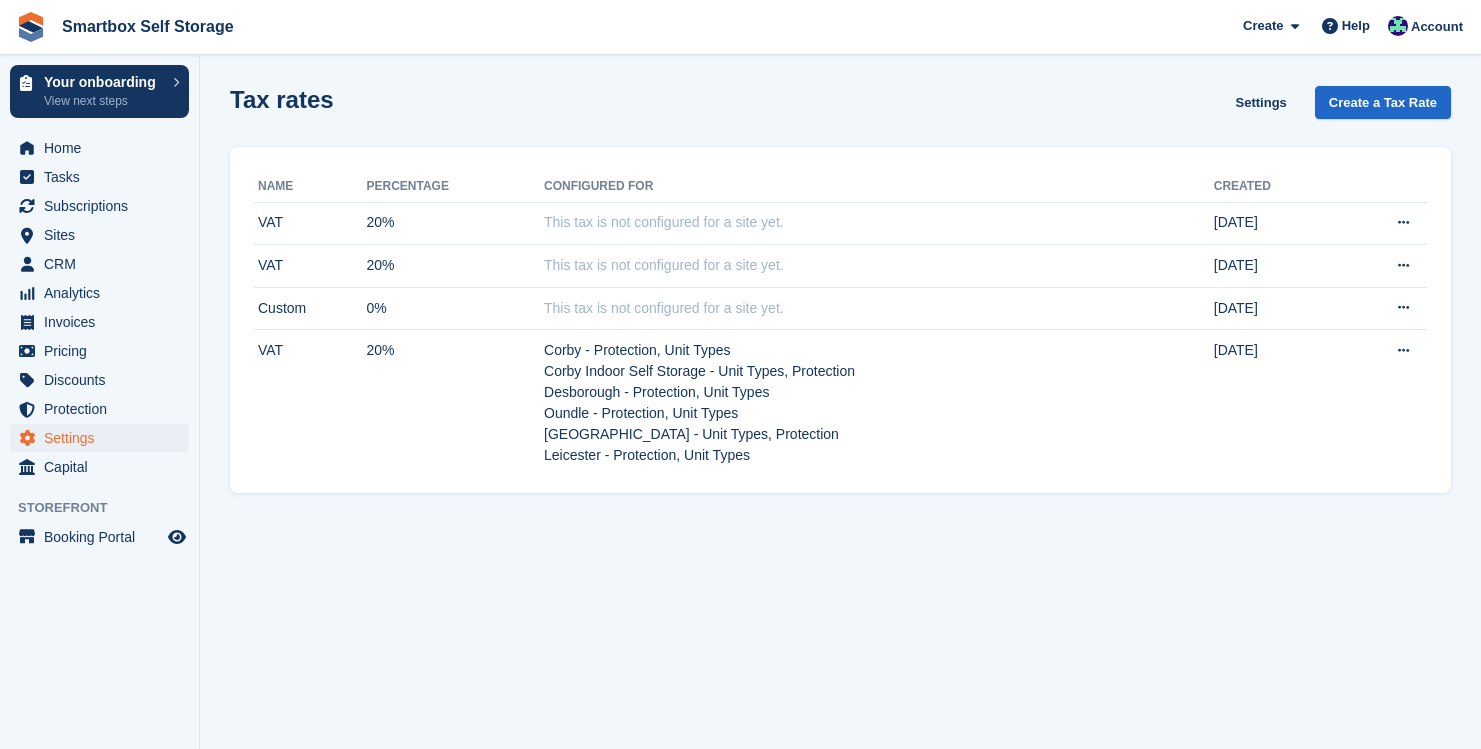 click on "Settings" at bounding box center [104, 438] 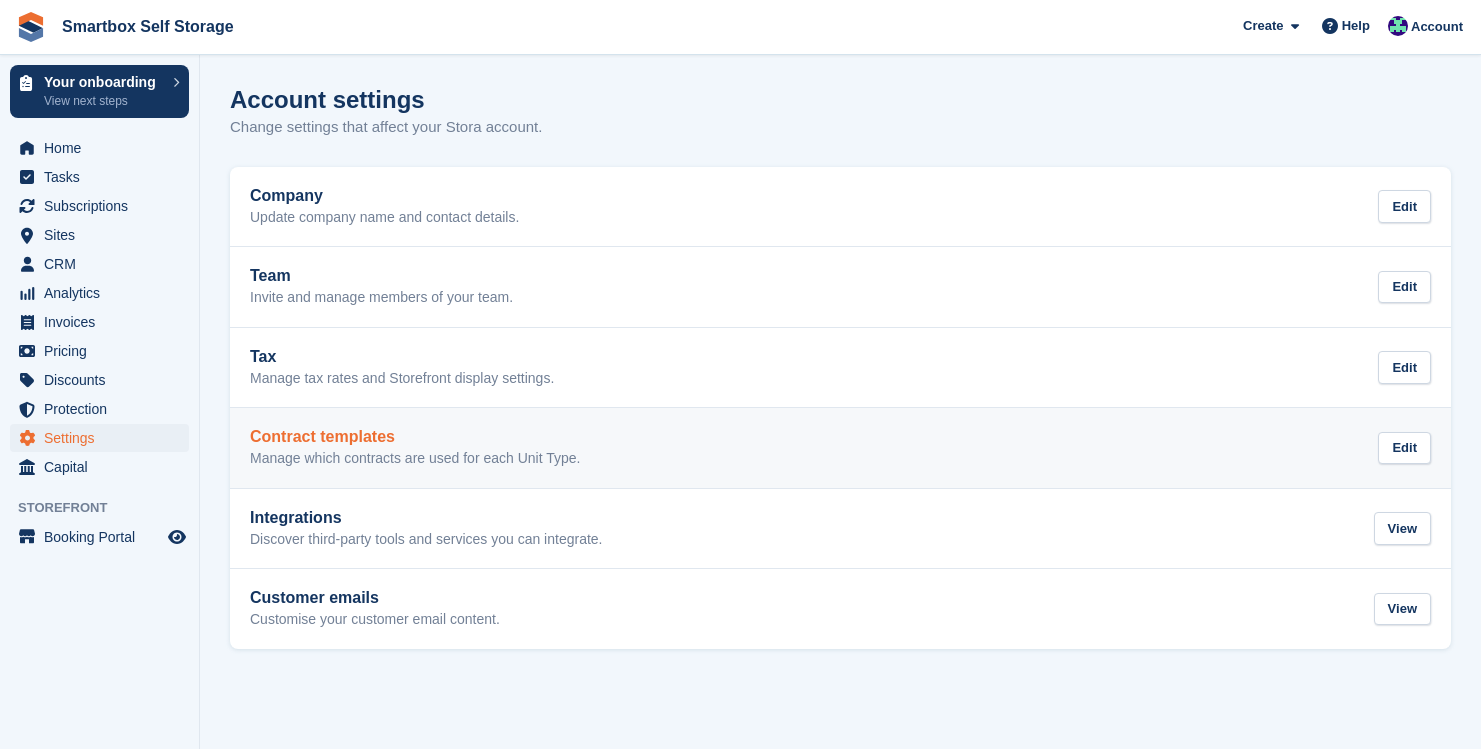 click on "Manage which contracts are used for each Unit Type." at bounding box center [415, 459] 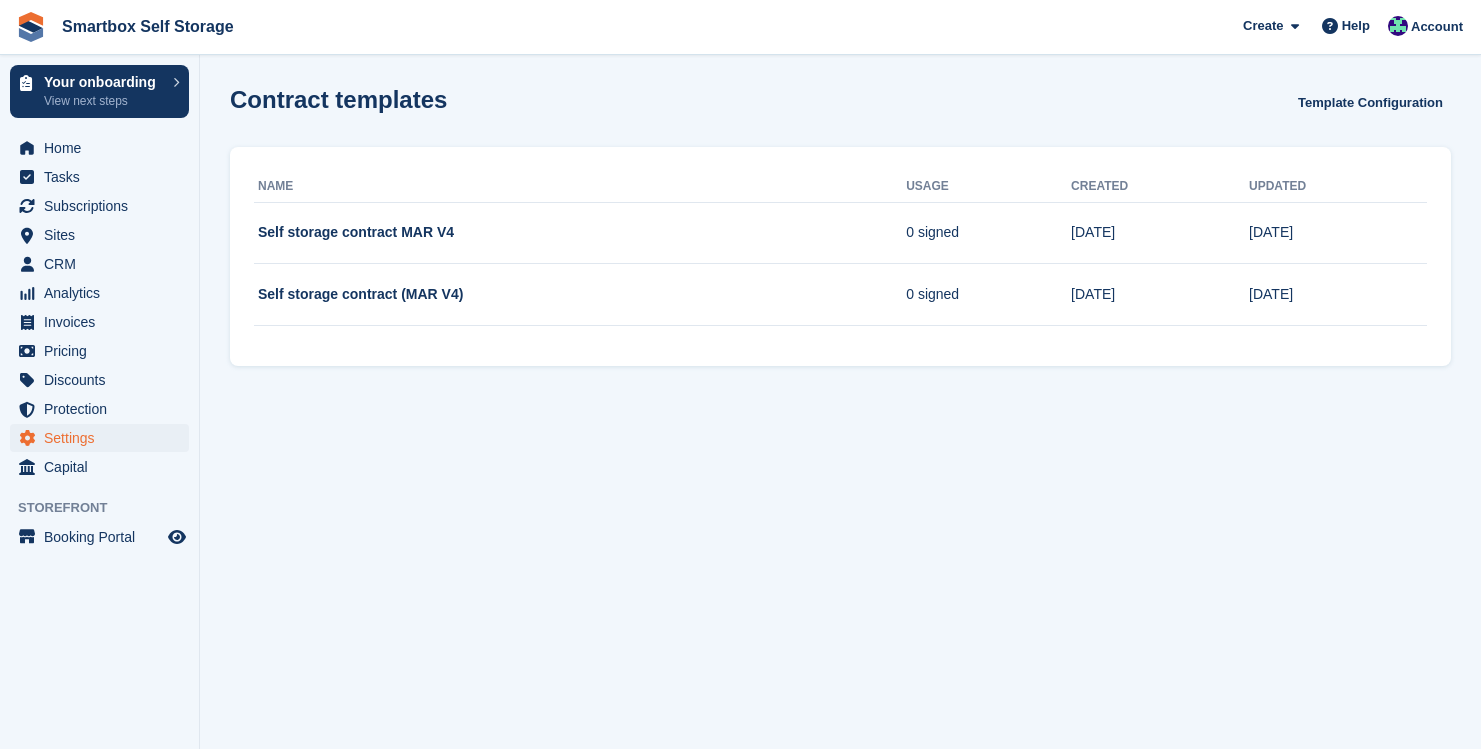 click on "Settings" at bounding box center (104, 438) 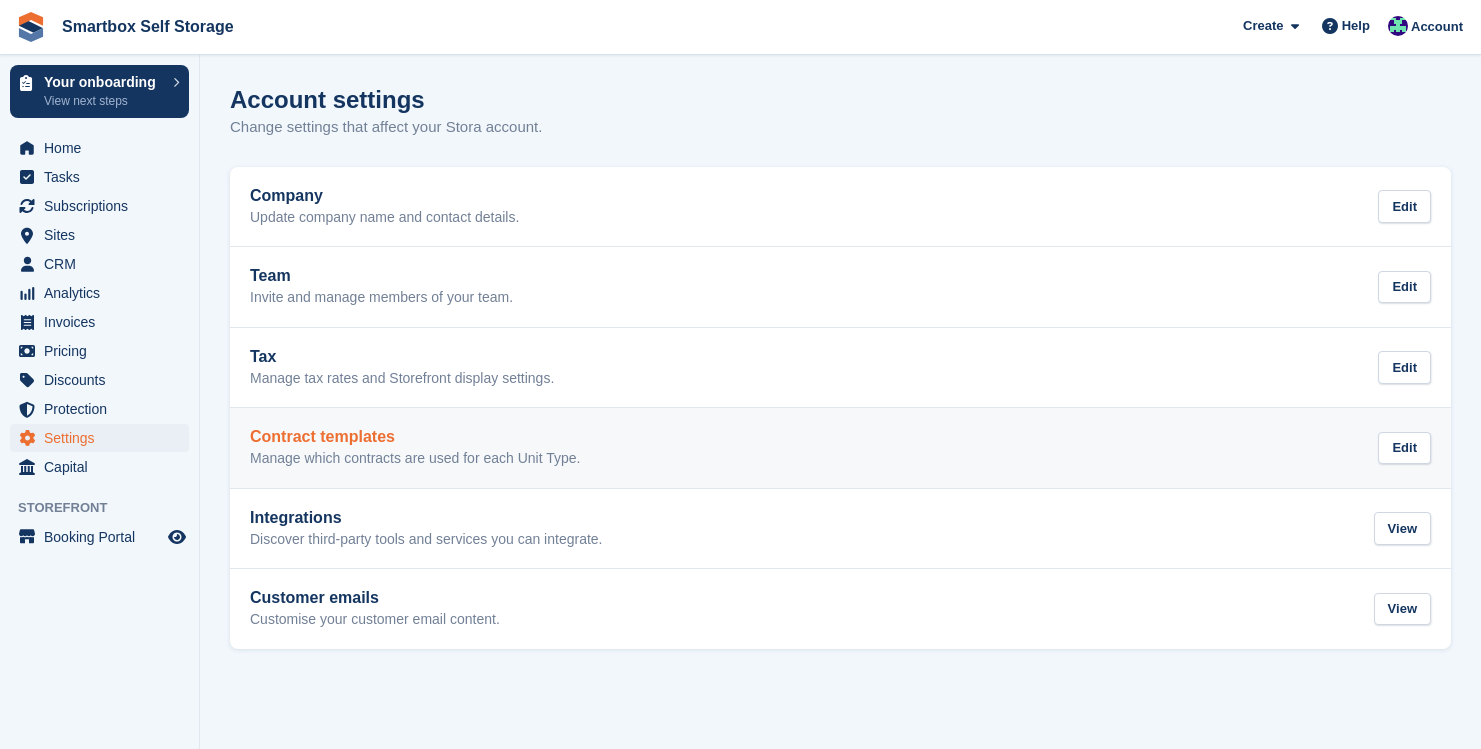scroll, scrollTop: 0, scrollLeft: 0, axis: both 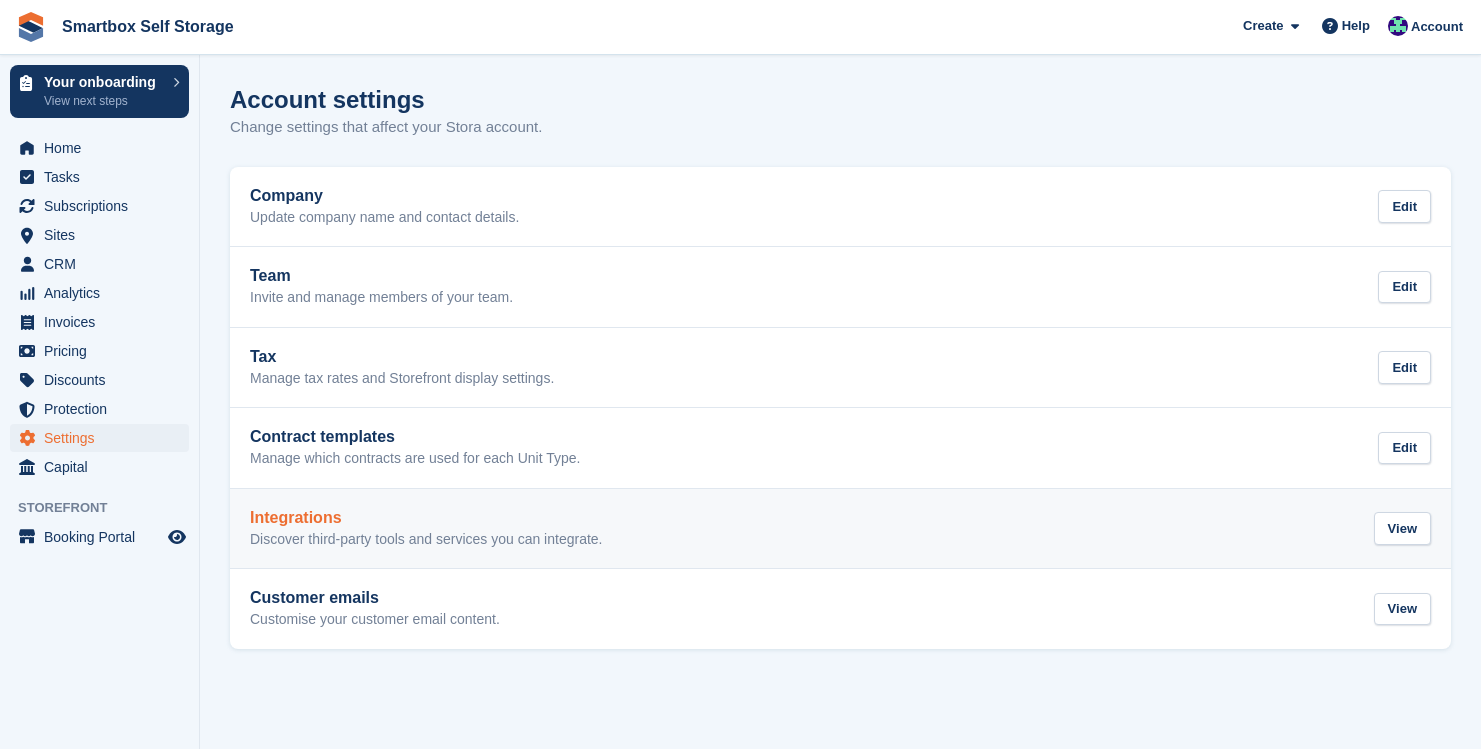 click on "Discover third-party tools and services you can integrate." at bounding box center [426, 540] 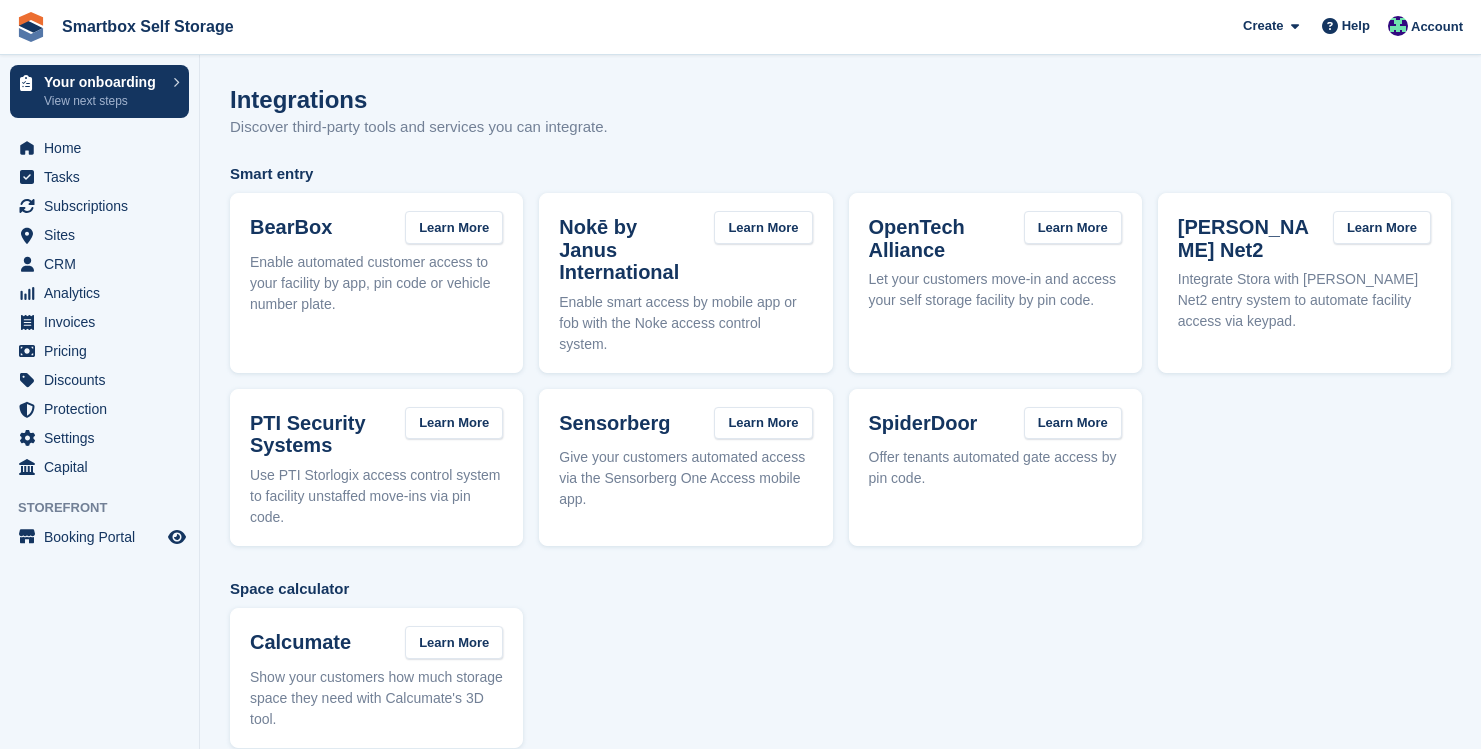 scroll, scrollTop: 0, scrollLeft: 0, axis: both 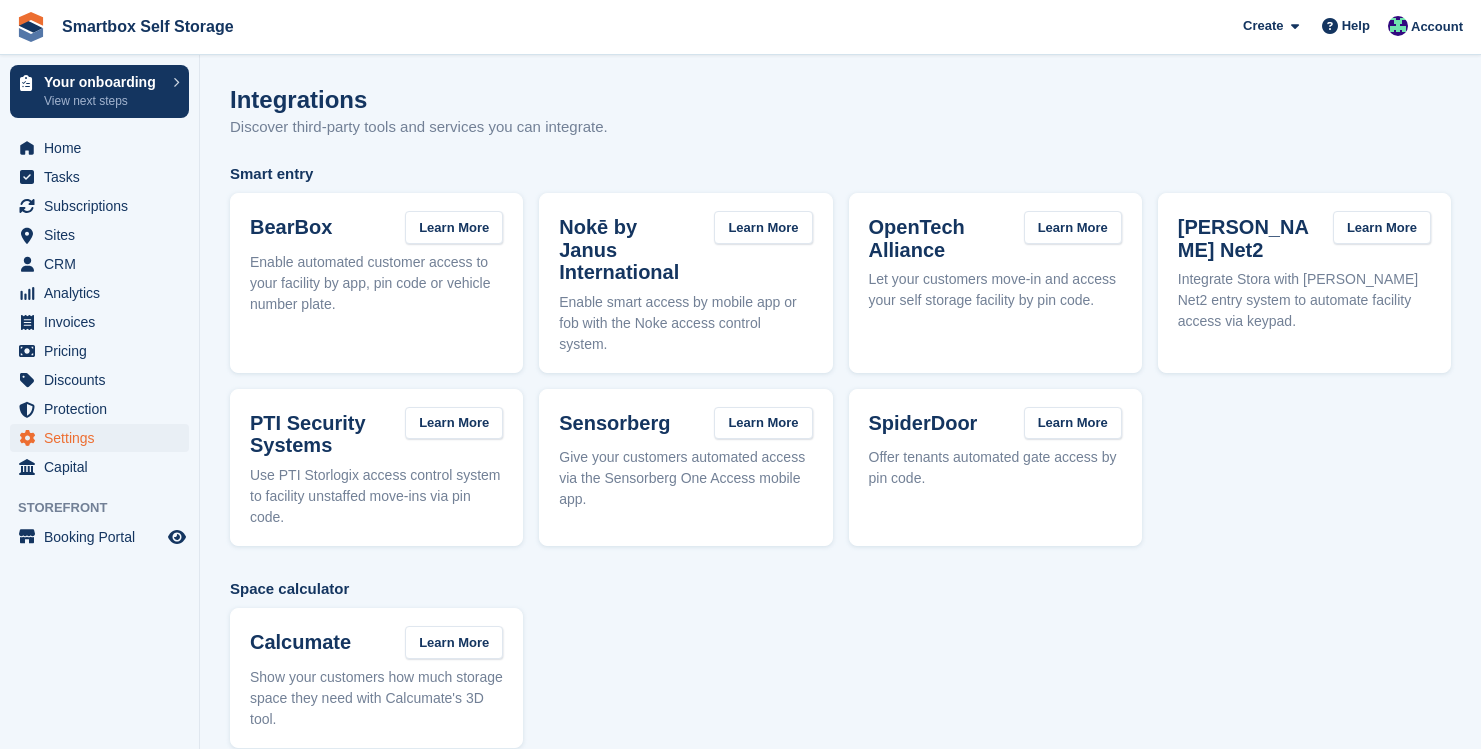 click on "Settings" at bounding box center [104, 438] 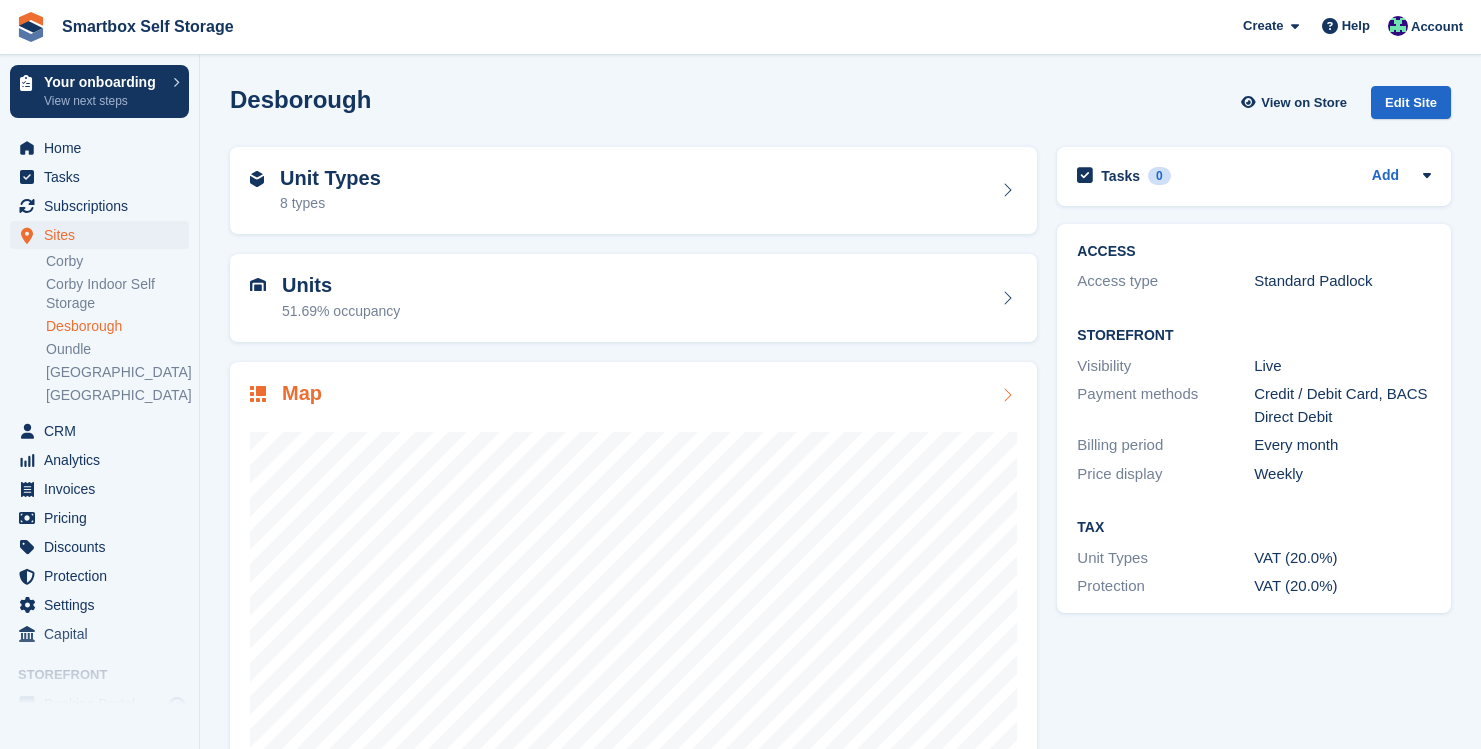 scroll, scrollTop: 0, scrollLeft: 0, axis: both 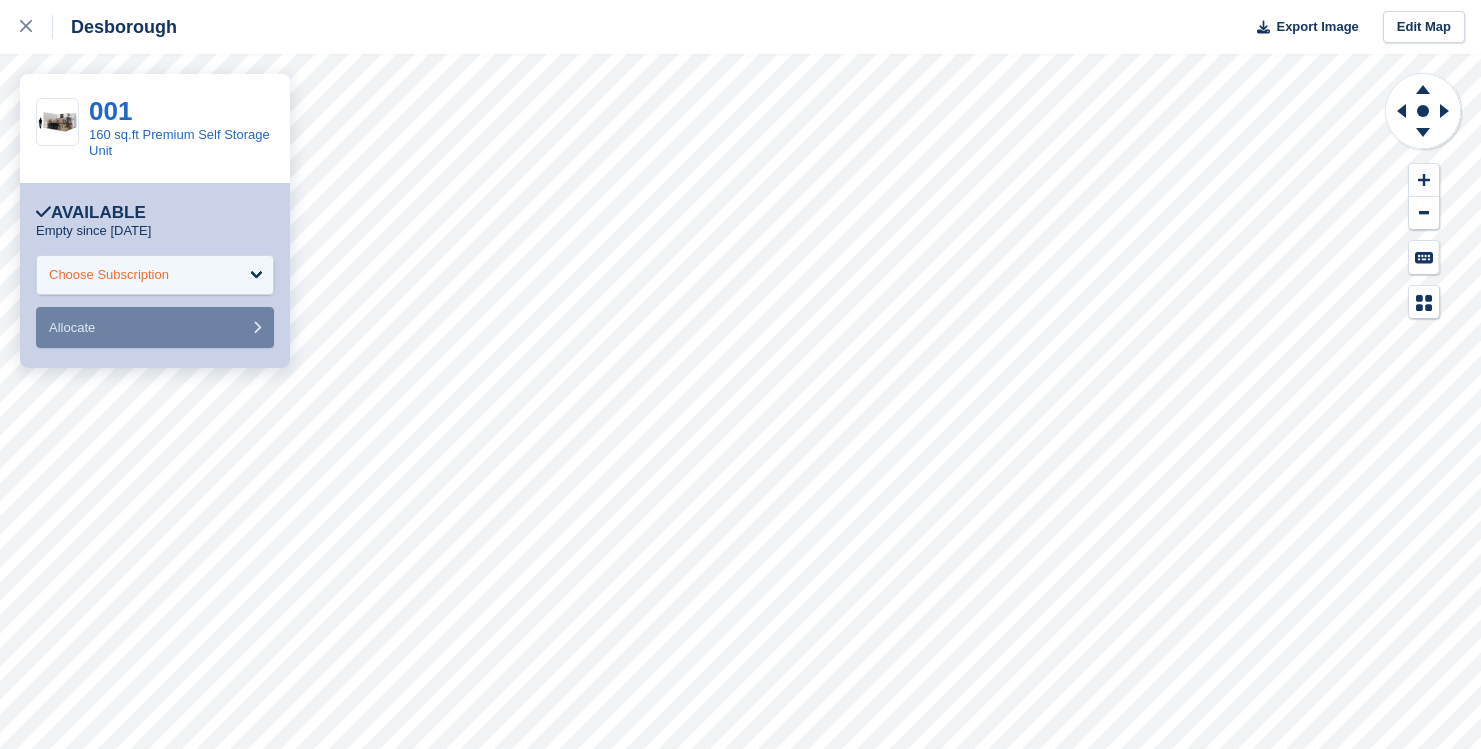 click on "Choose Subscription" at bounding box center (155, 275) 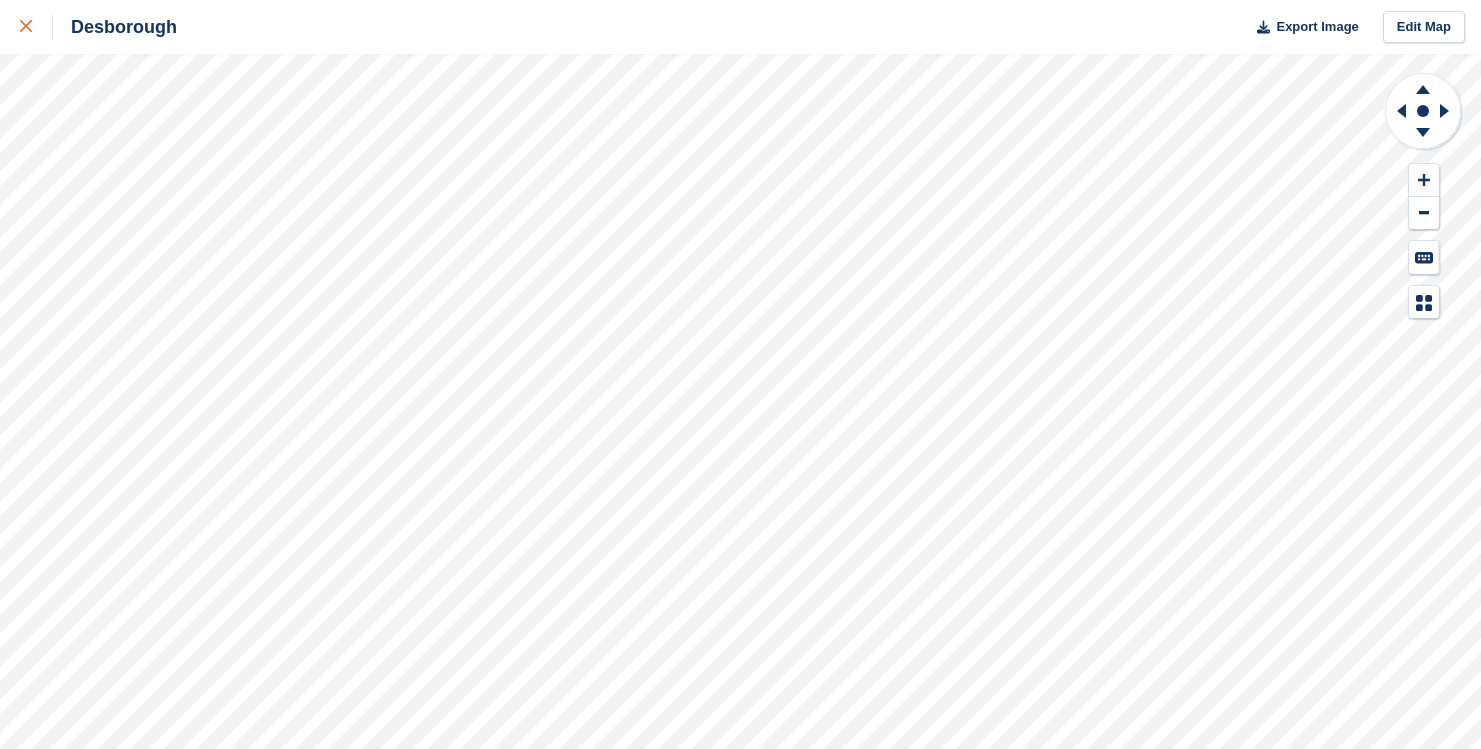 click at bounding box center (36, 27) 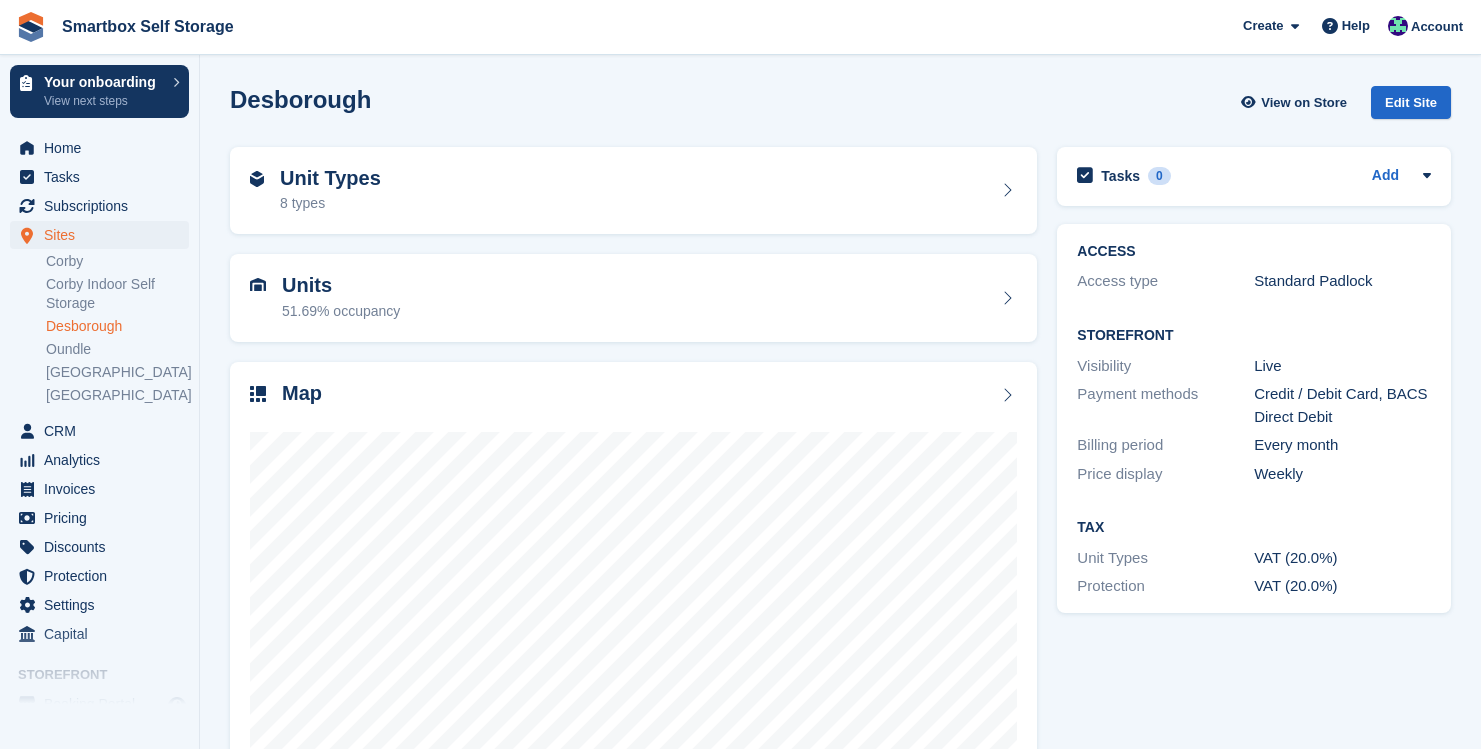 scroll, scrollTop: 0, scrollLeft: 0, axis: both 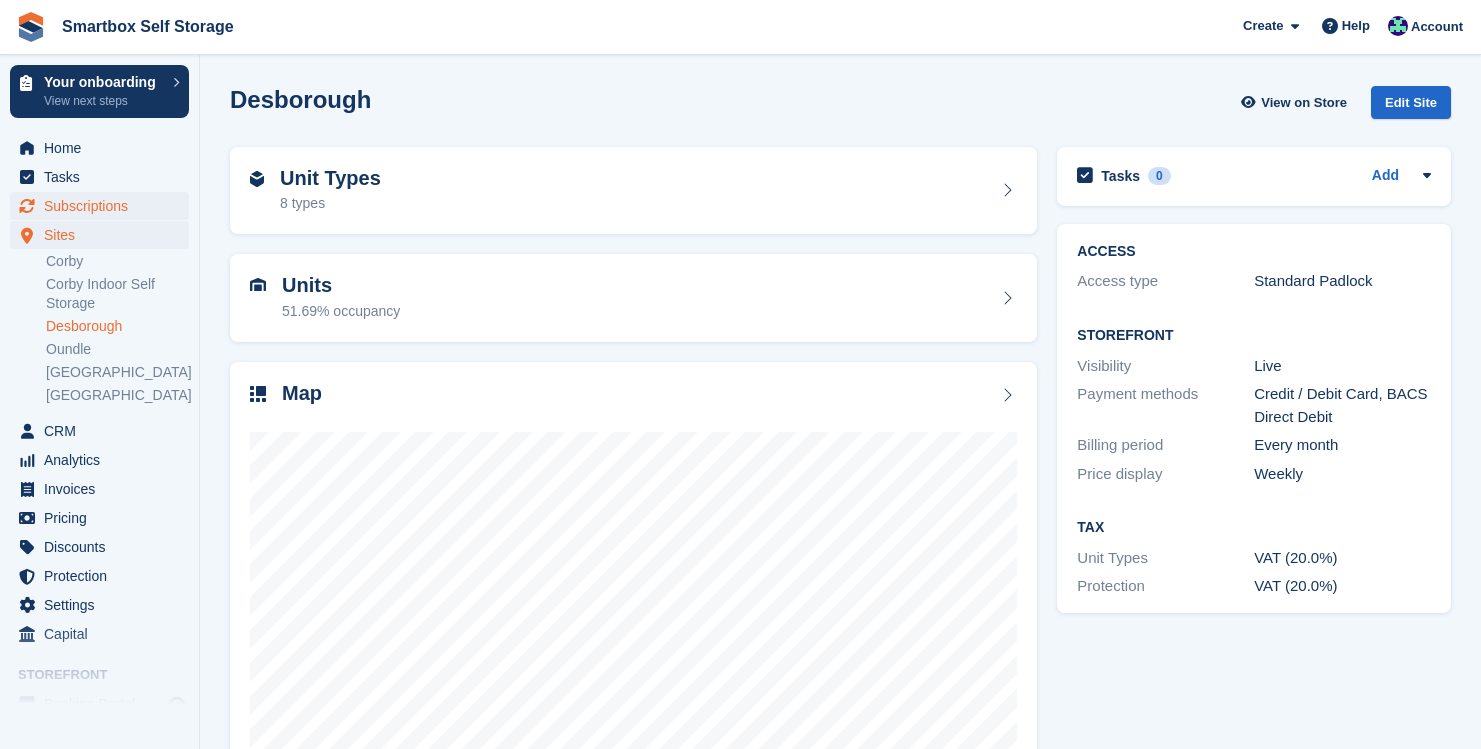 click on "Subscriptions" at bounding box center [104, 206] 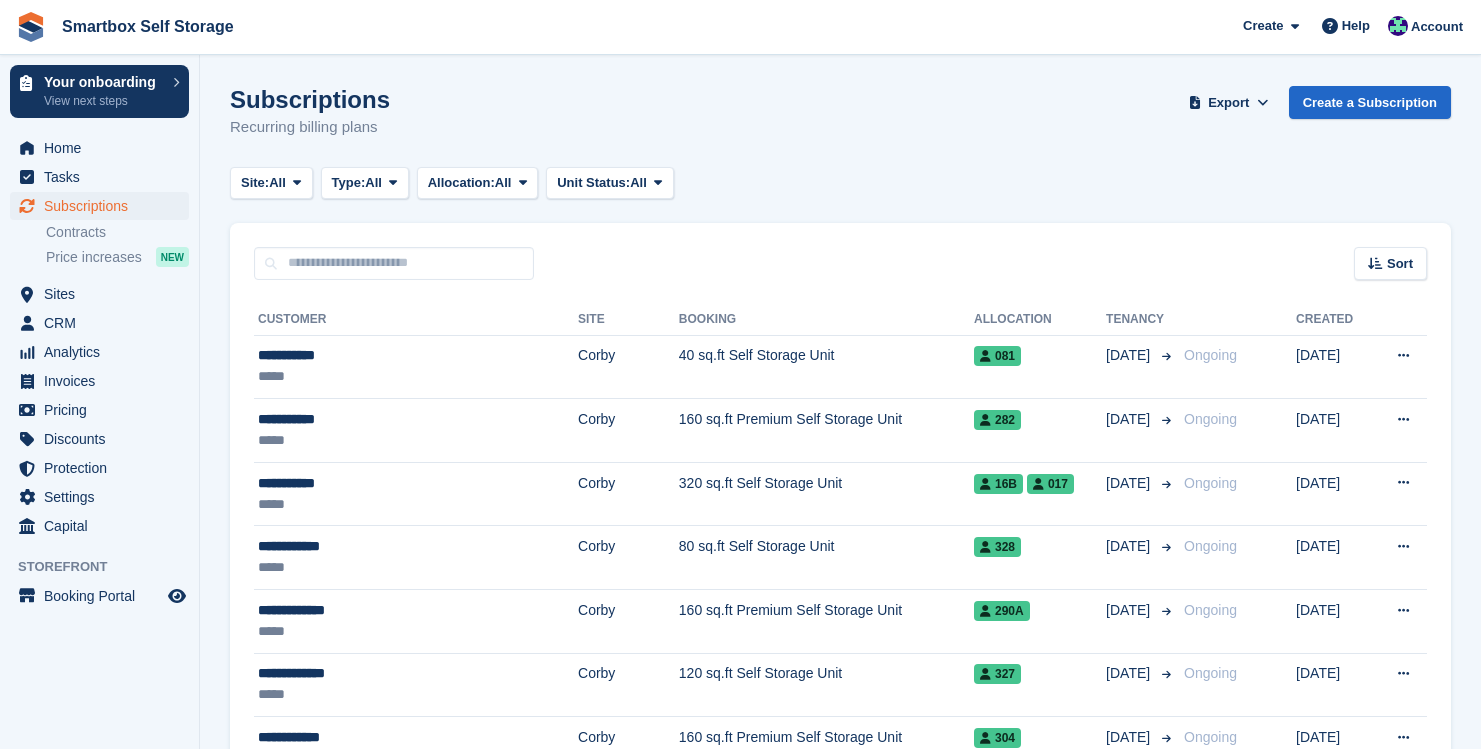 scroll, scrollTop: 0, scrollLeft: 0, axis: both 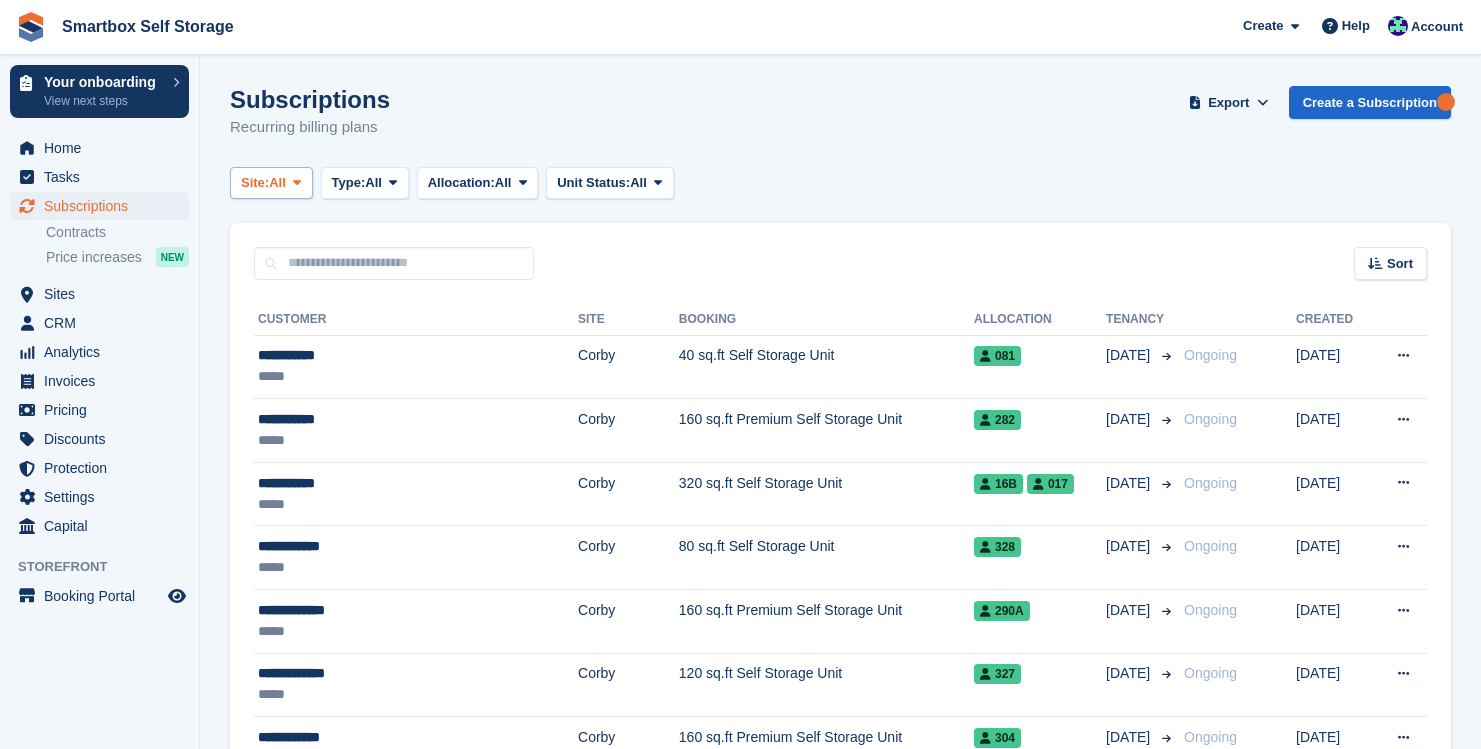 click at bounding box center [297, 183] 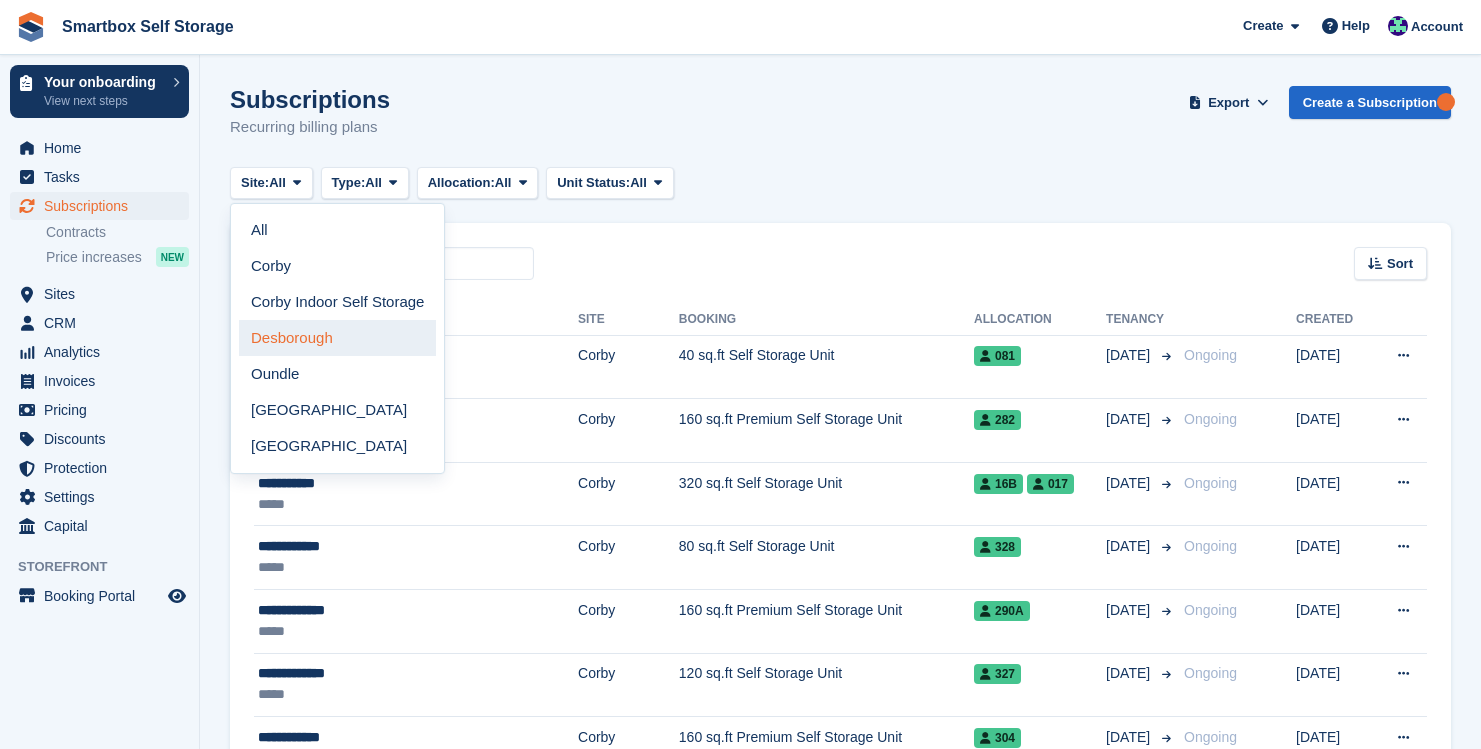 click on "Desborough" at bounding box center (337, 338) 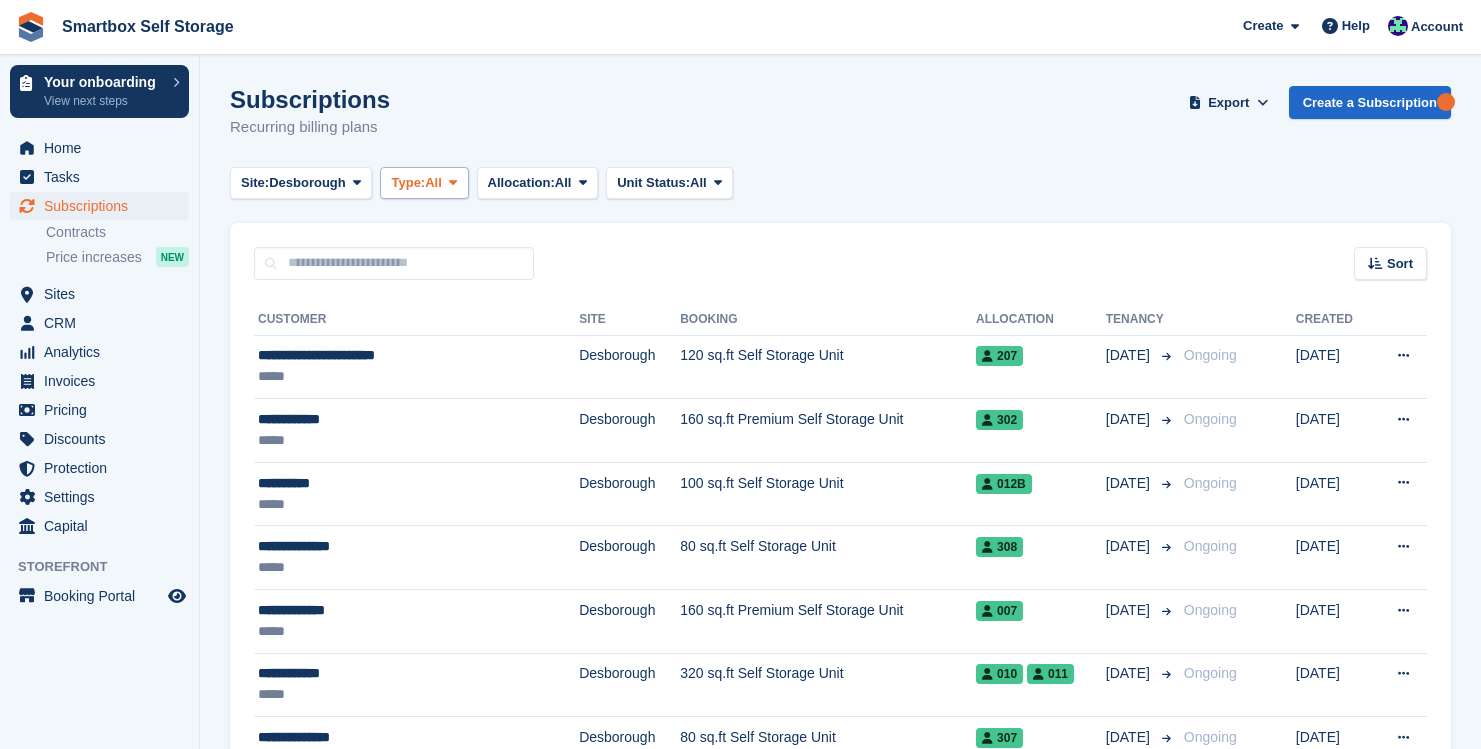 click on "Type:" at bounding box center [408, 183] 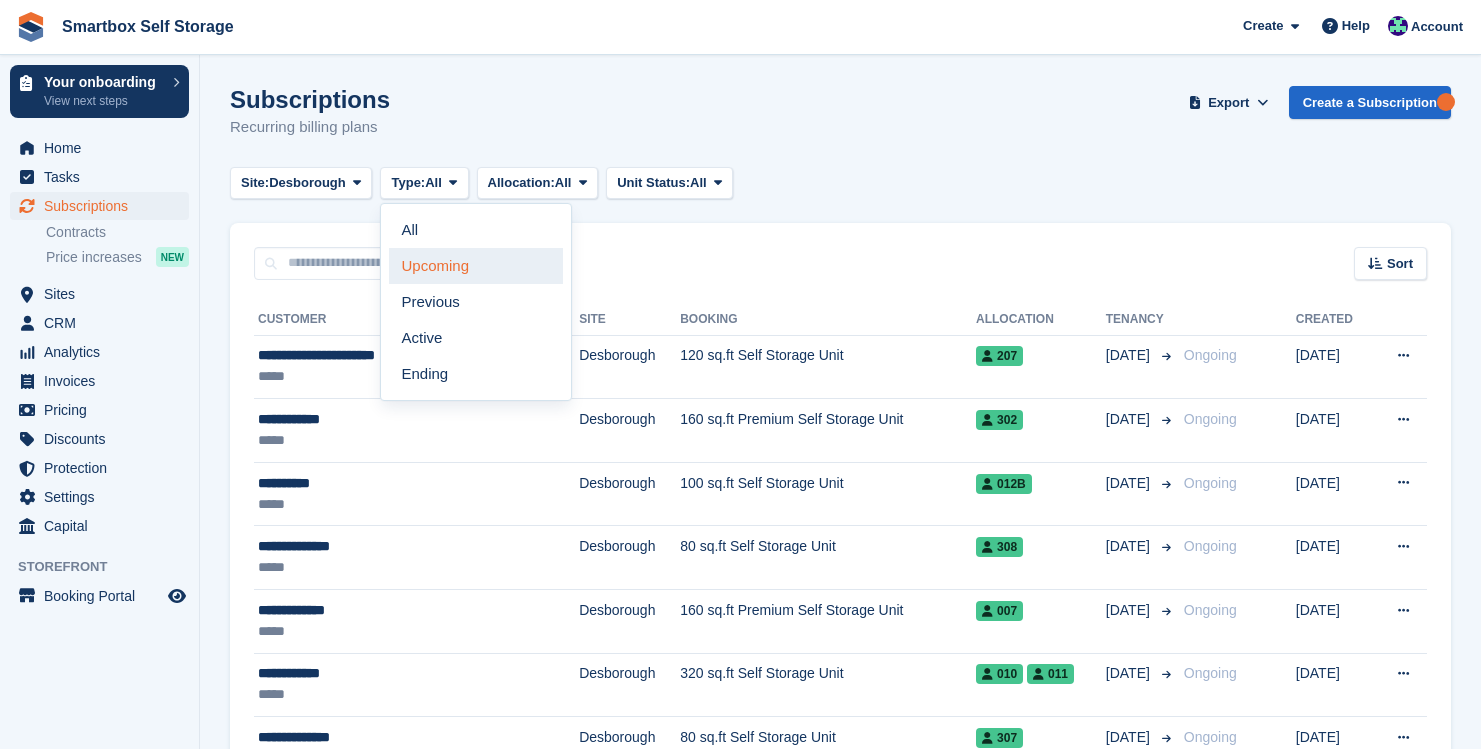 click on "Upcoming" at bounding box center (476, 266) 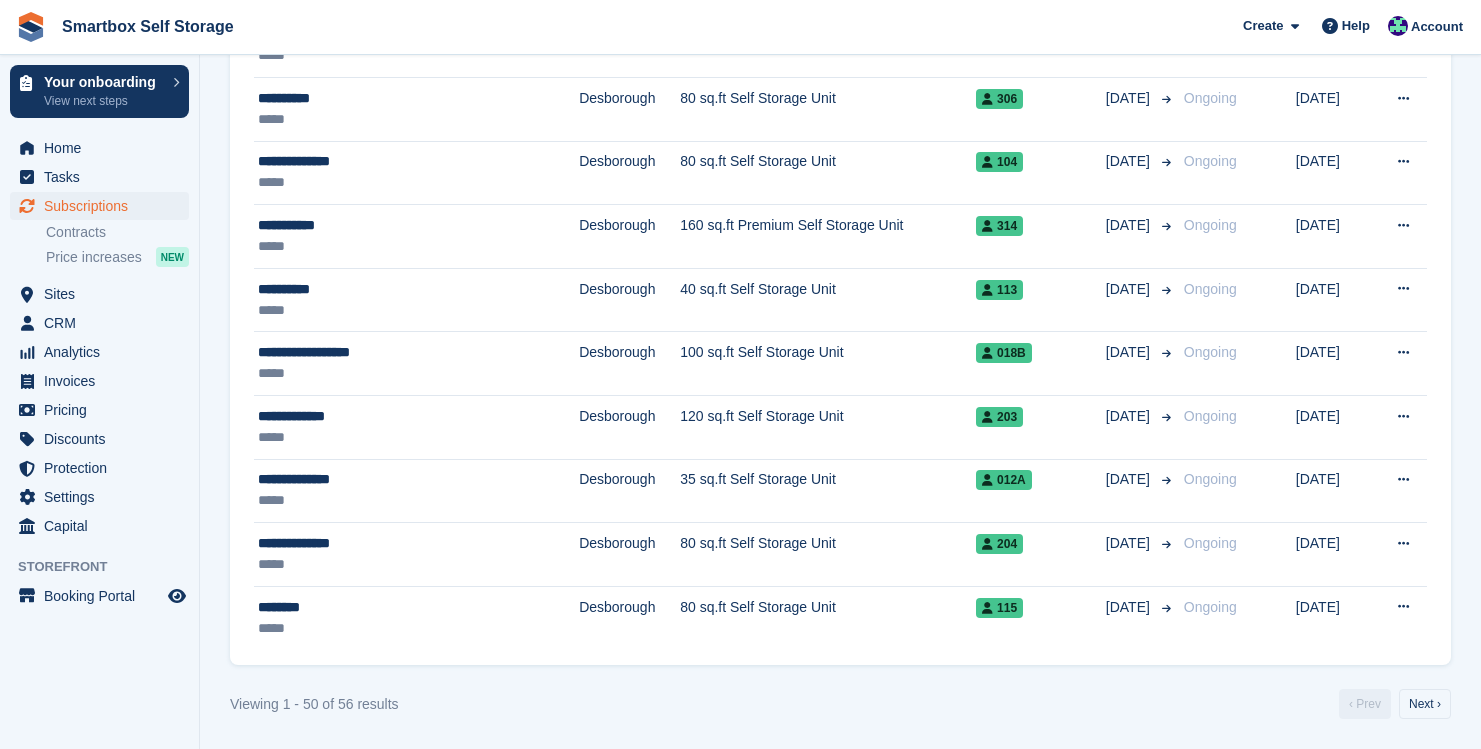 scroll, scrollTop: 2865, scrollLeft: 0, axis: vertical 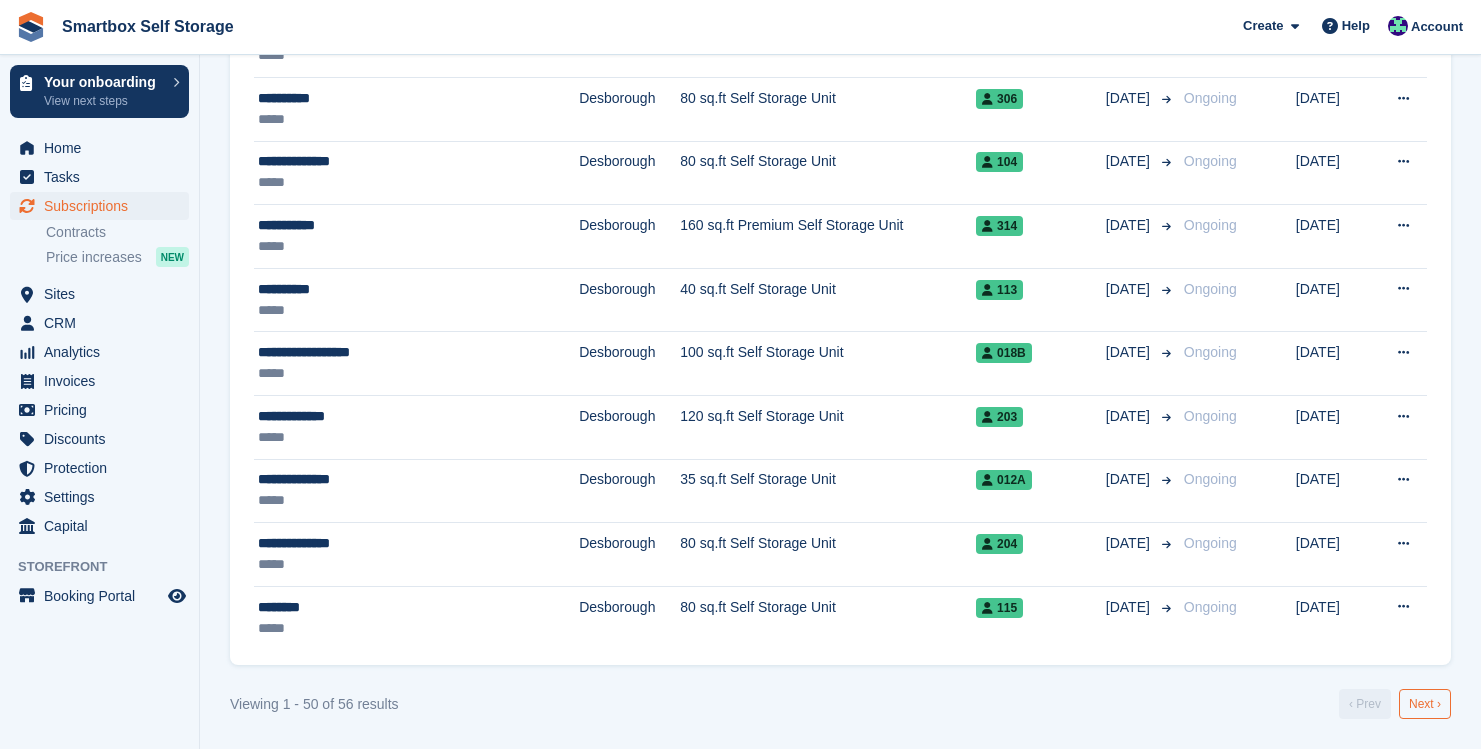 click on "Next ›" at bounding box center [1425, 704] 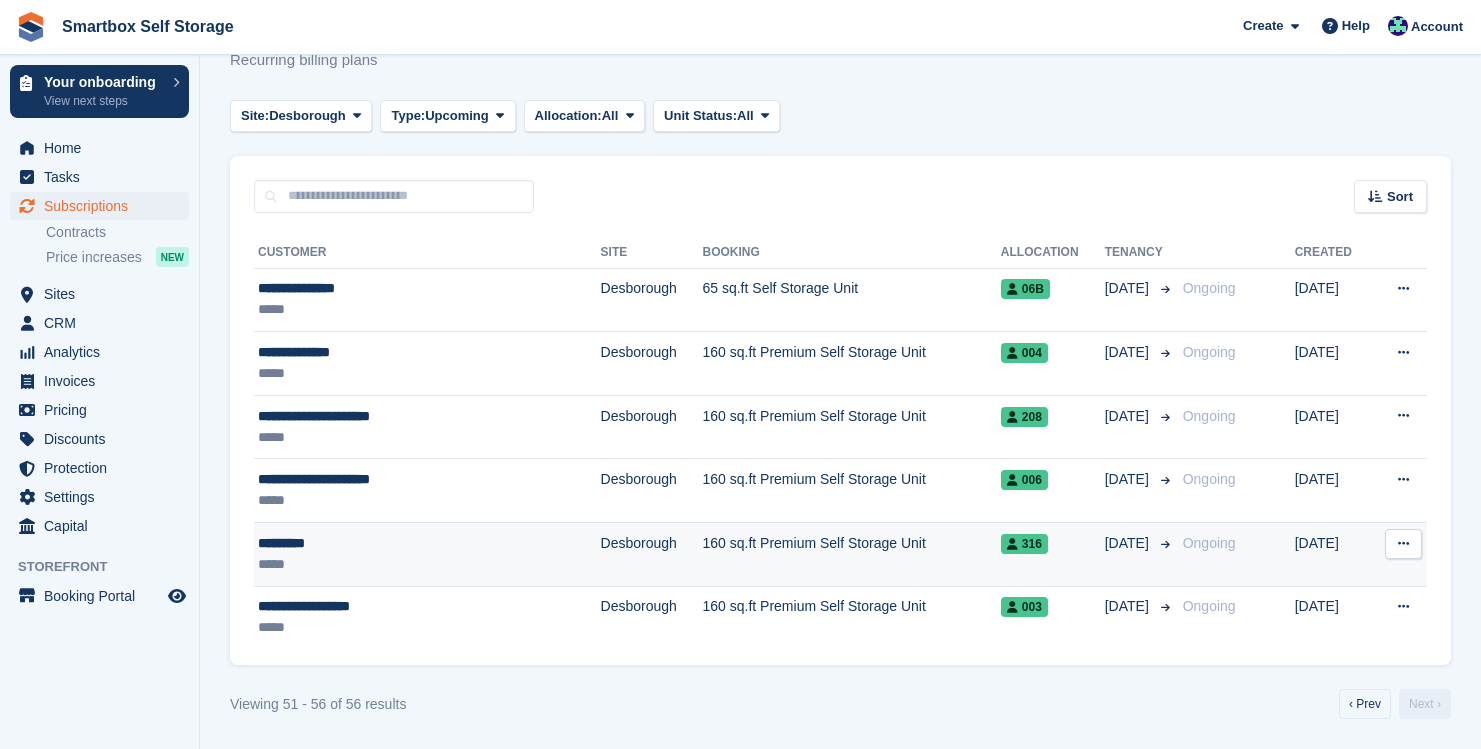 scroll, scrollTop: 67, scrollLeft: 0, axis: vertical 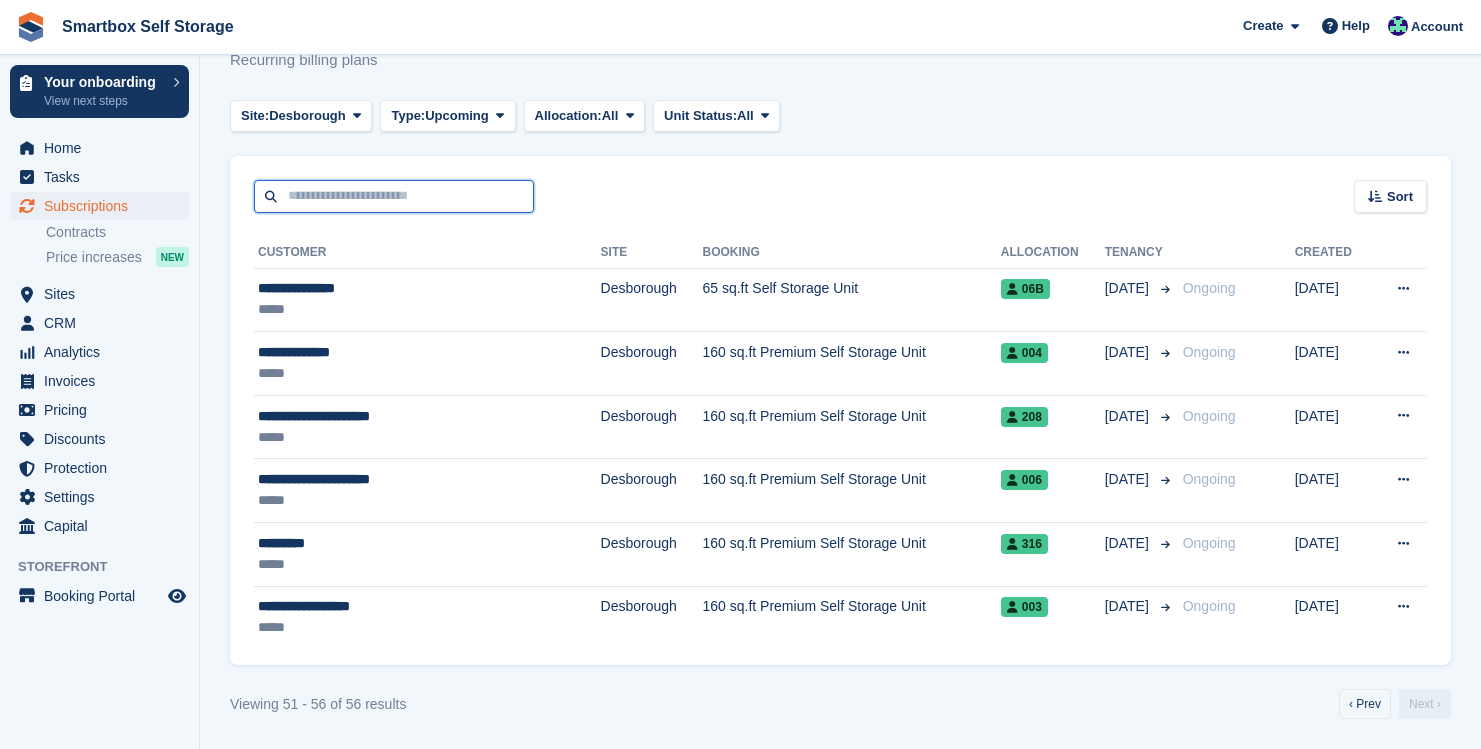 click at bounding box center (394, 196) 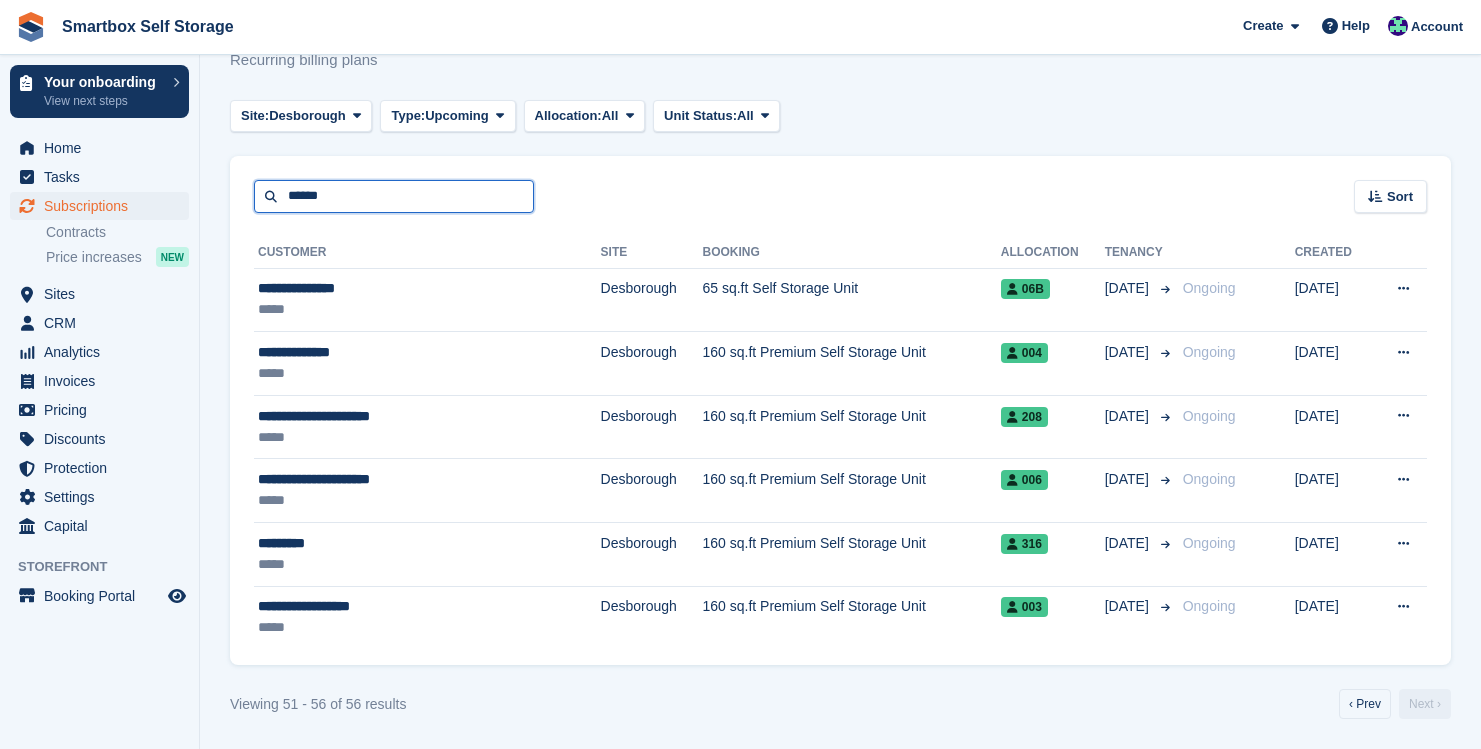 type on "******" 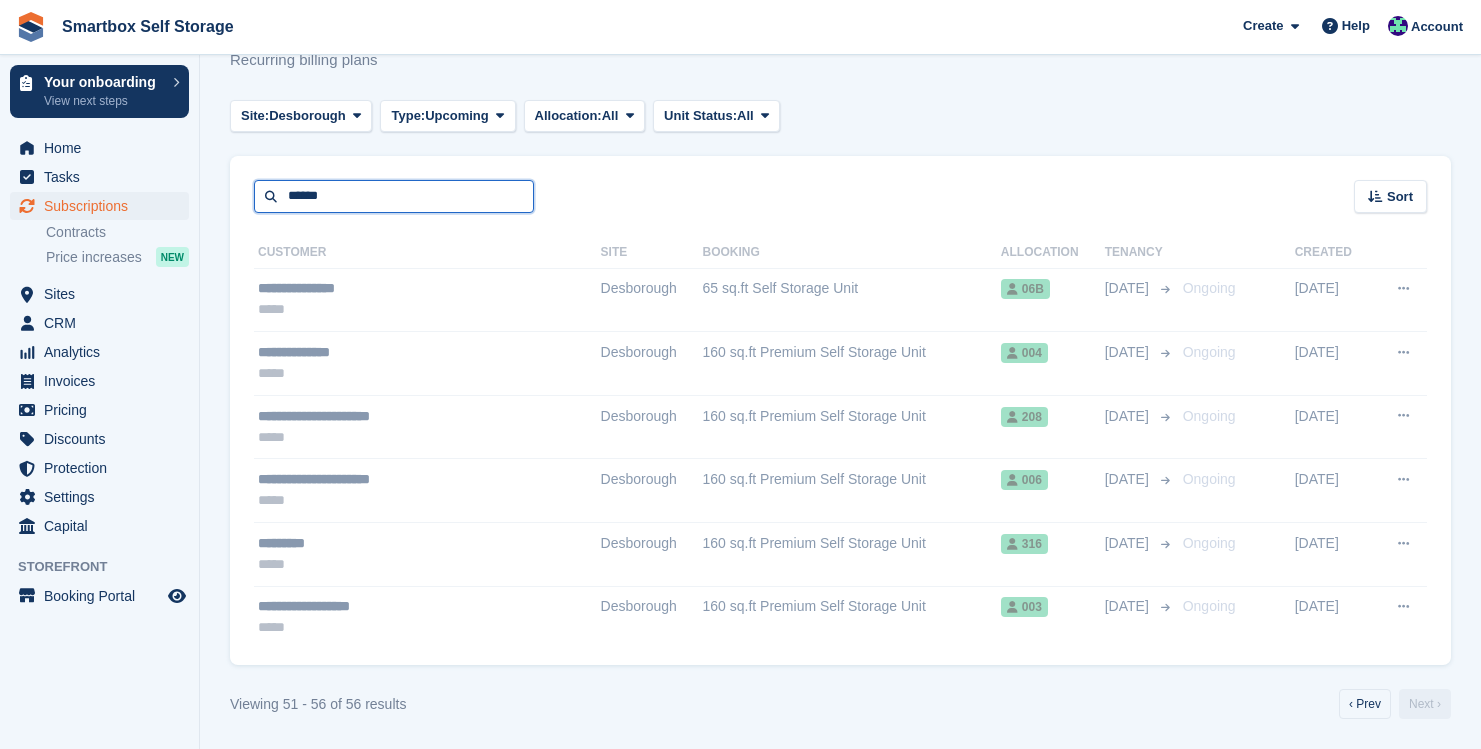 scroll, scrollTop: 0, scrollLeft: 0, axis: both 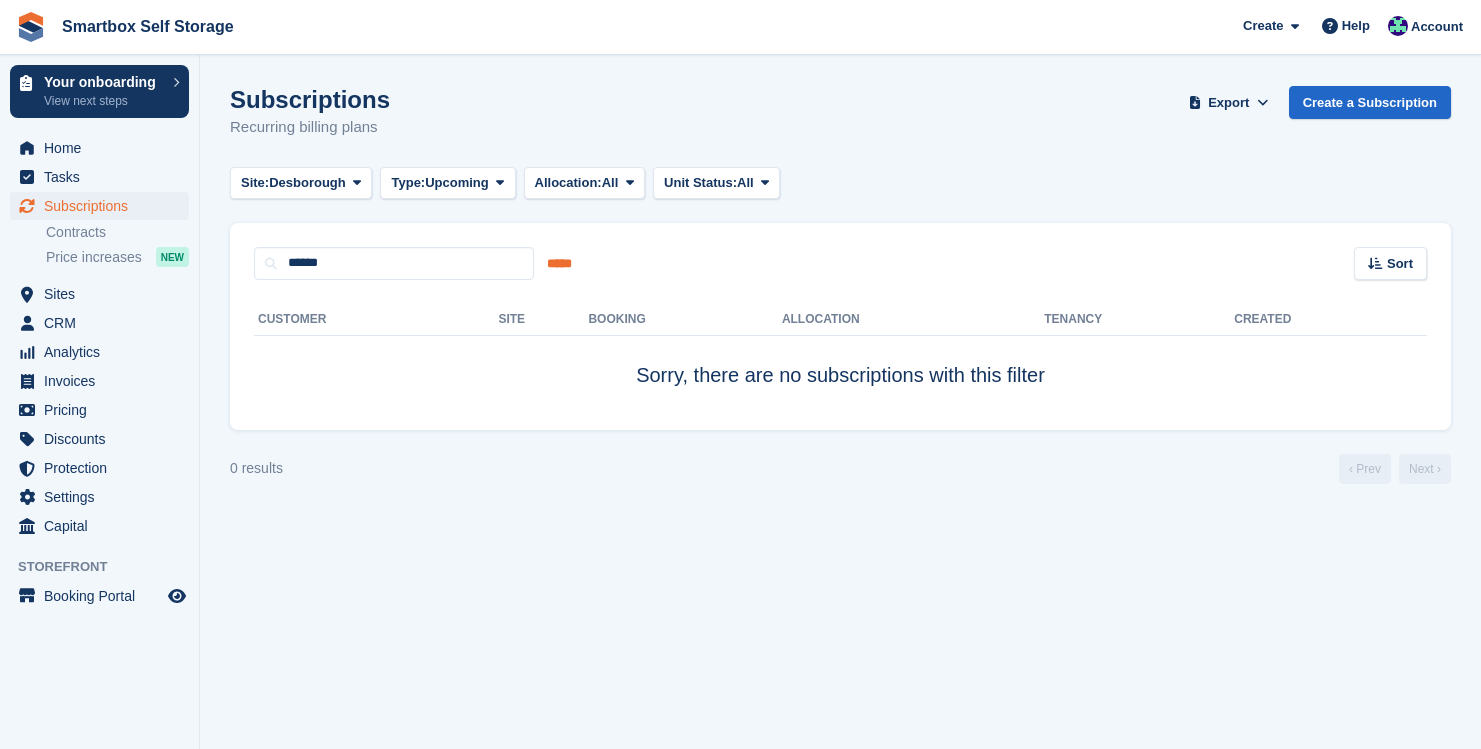 click on "*****" at bounding box center [559, 263] 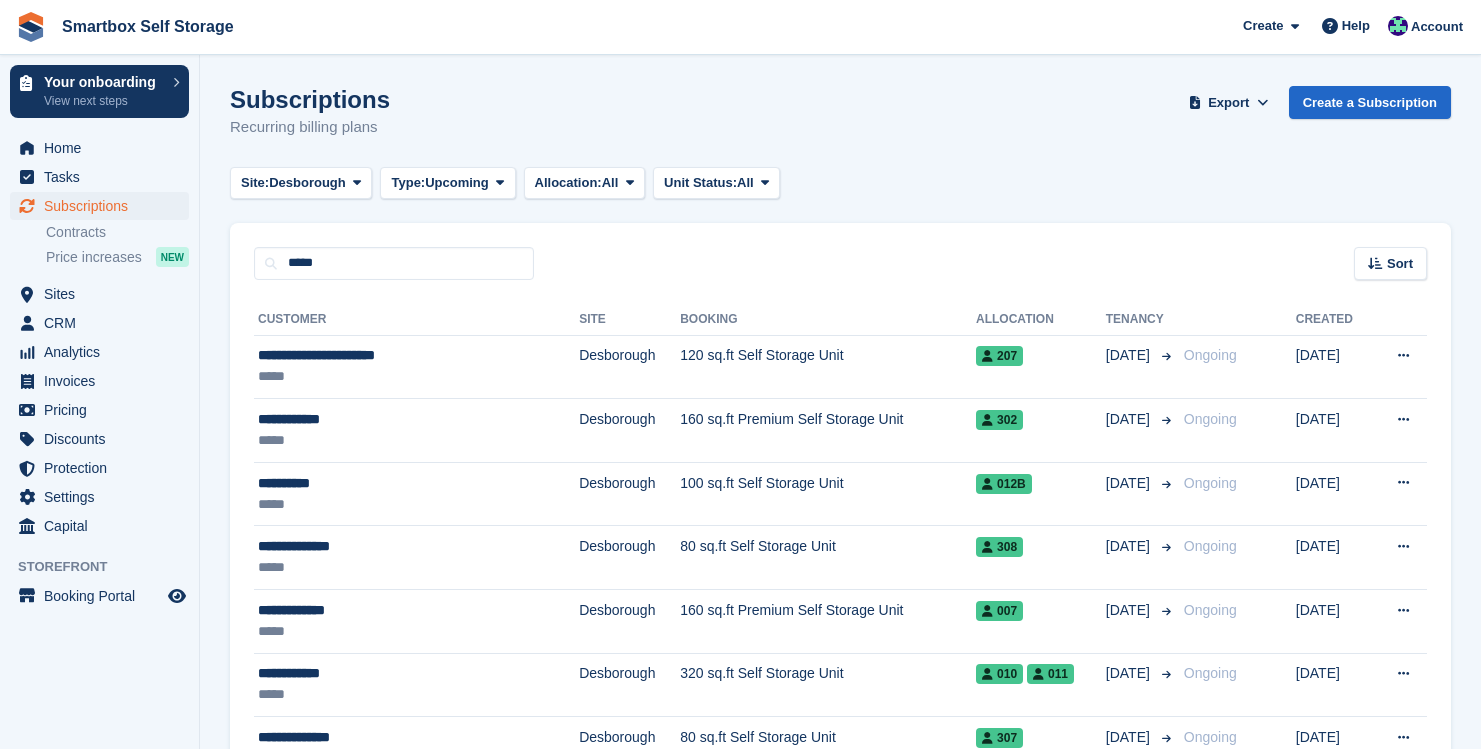 type on "*****" 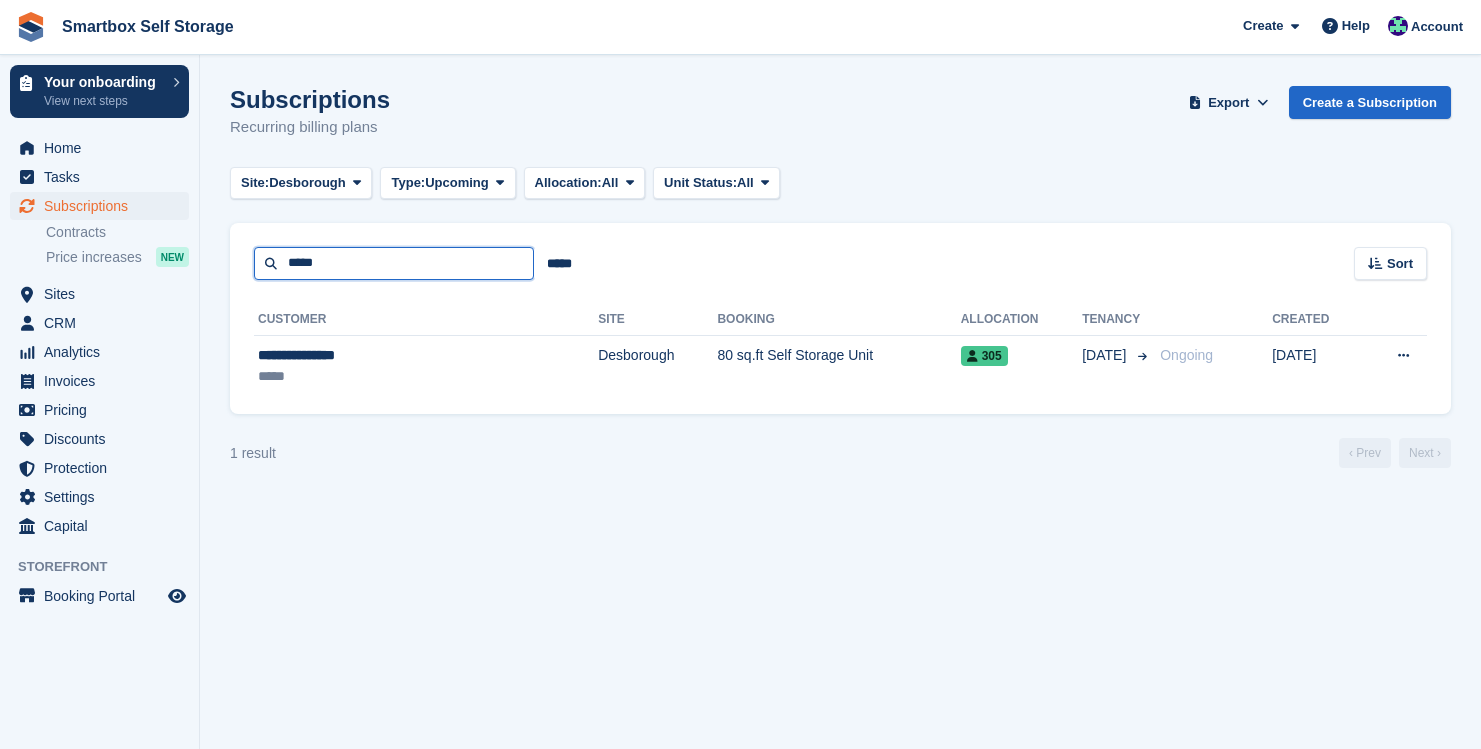 drag, startPoint x: 363, startPoint y: 267, endPoint x: 205, endPoint y: 267, distance: 158 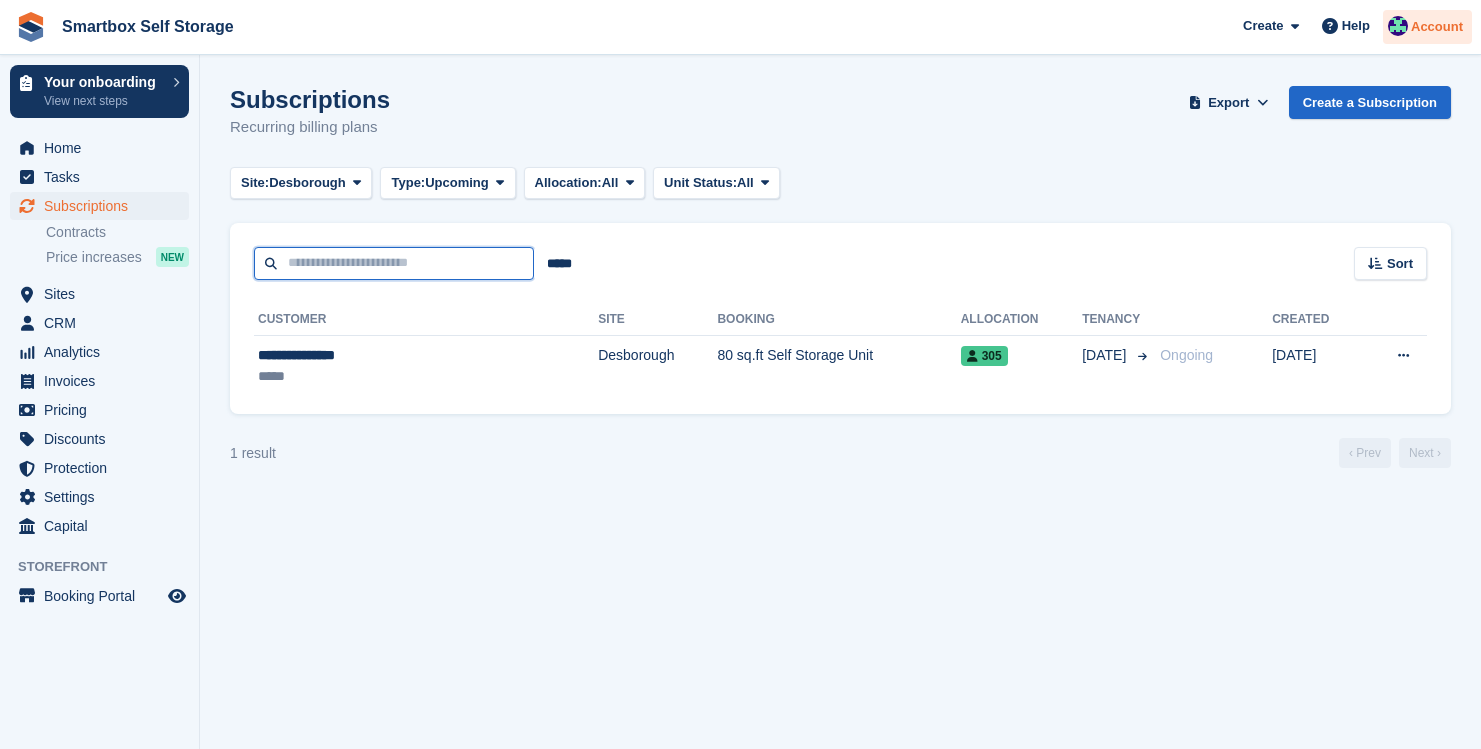 type 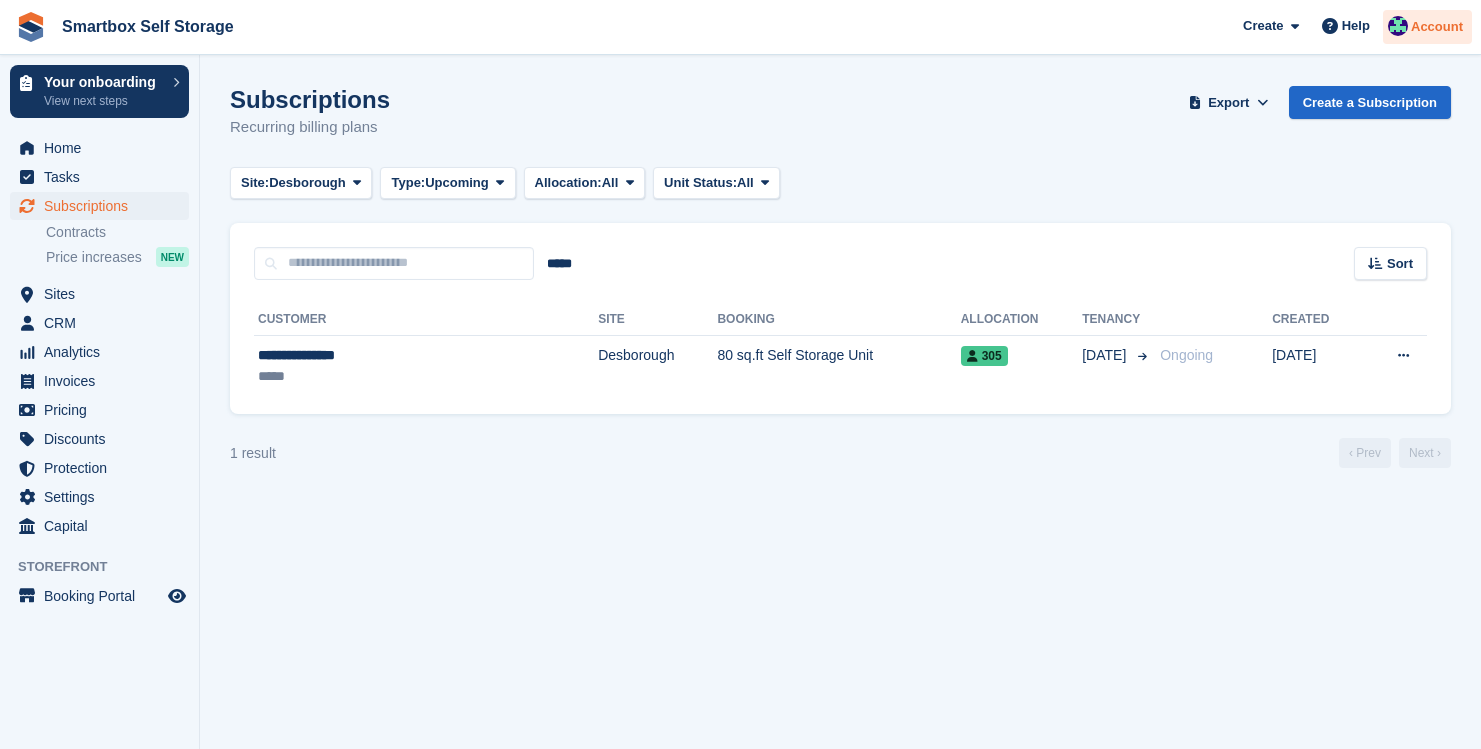 click on "Account" at bounding box center [1437, 27] 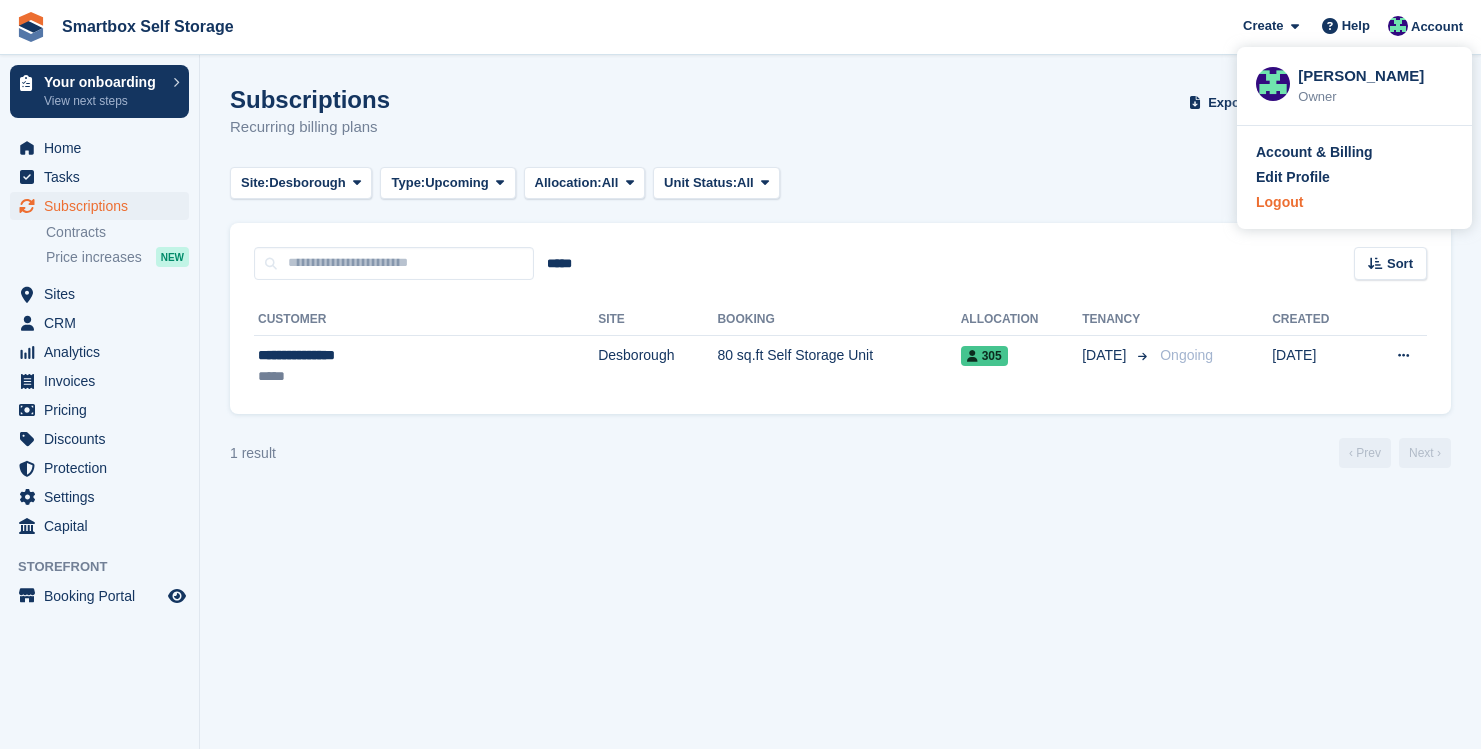 click on "Logout" at bounding box center (1279, 202) 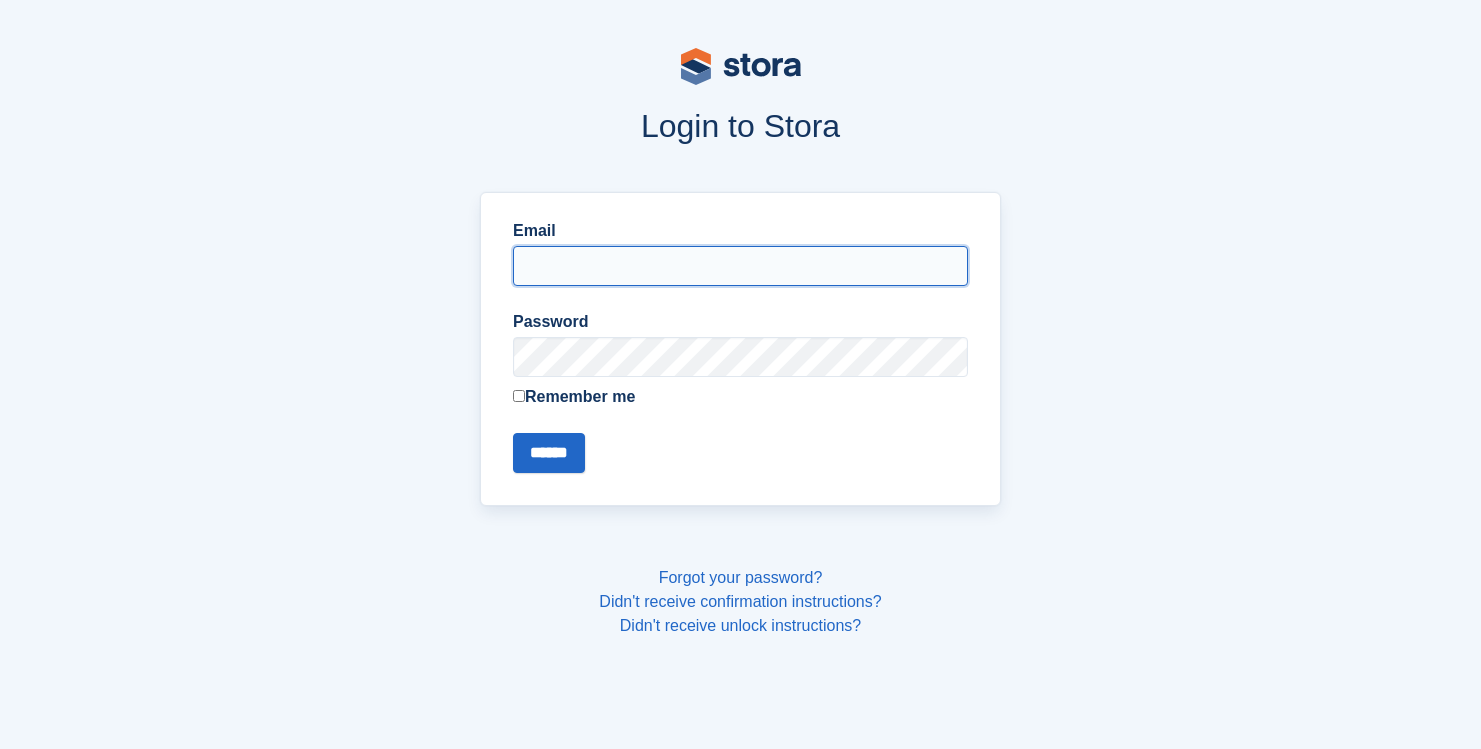 type on "**********" 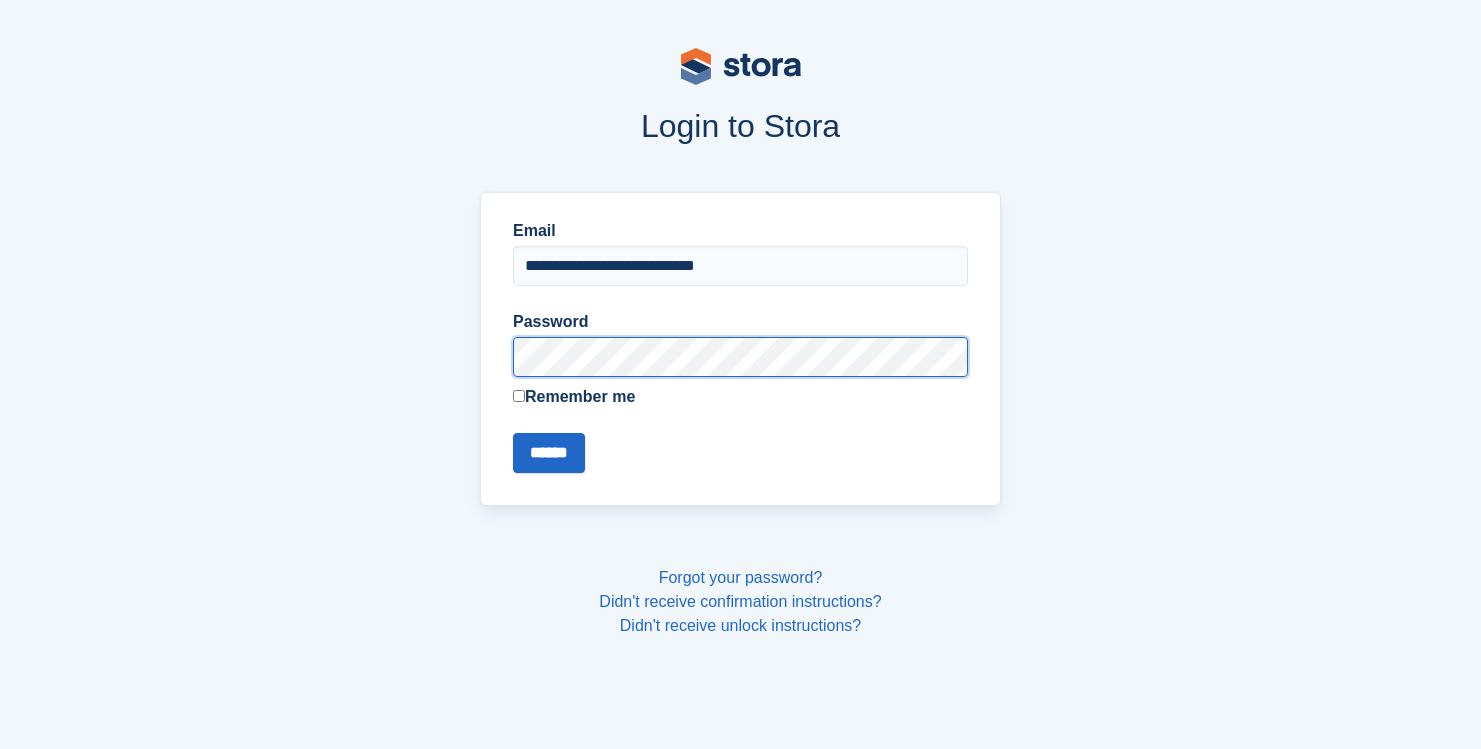 click on "******" at bounding box center [549, 453] 